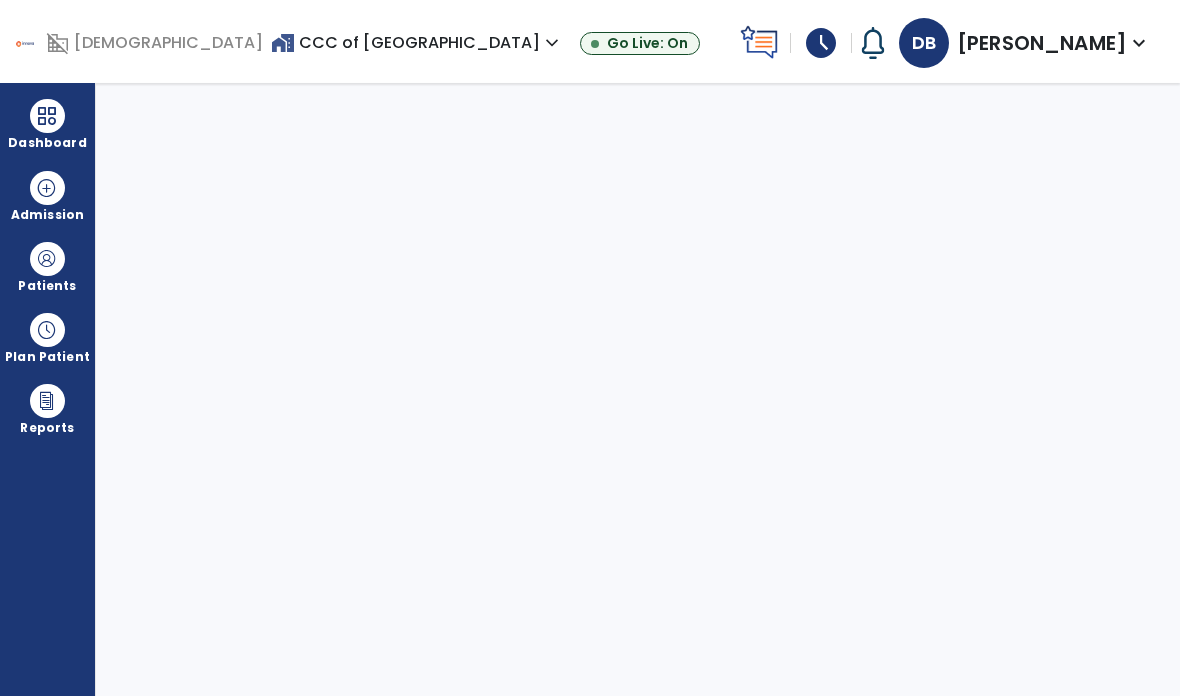 scroll, scrollTop: 0, scrollLeft: 0, axis: both 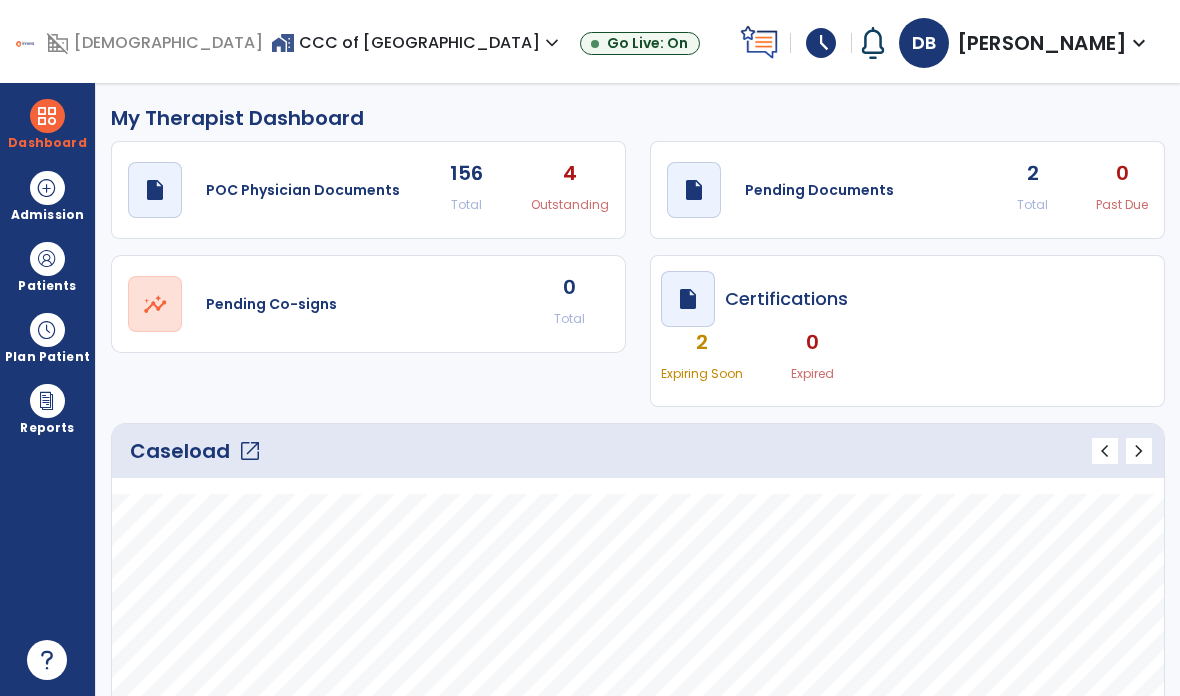click on "schedule" at bounding box center [821, 43] 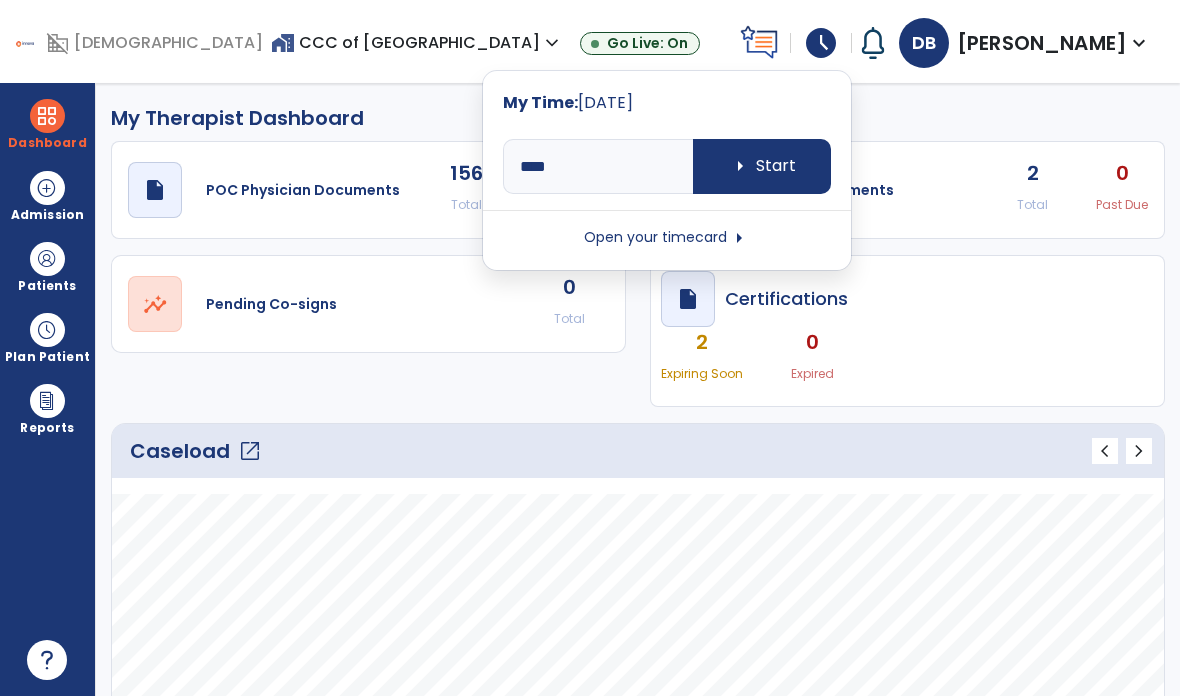 click on "arrow_right  Start" at bounding box center [762, 166] 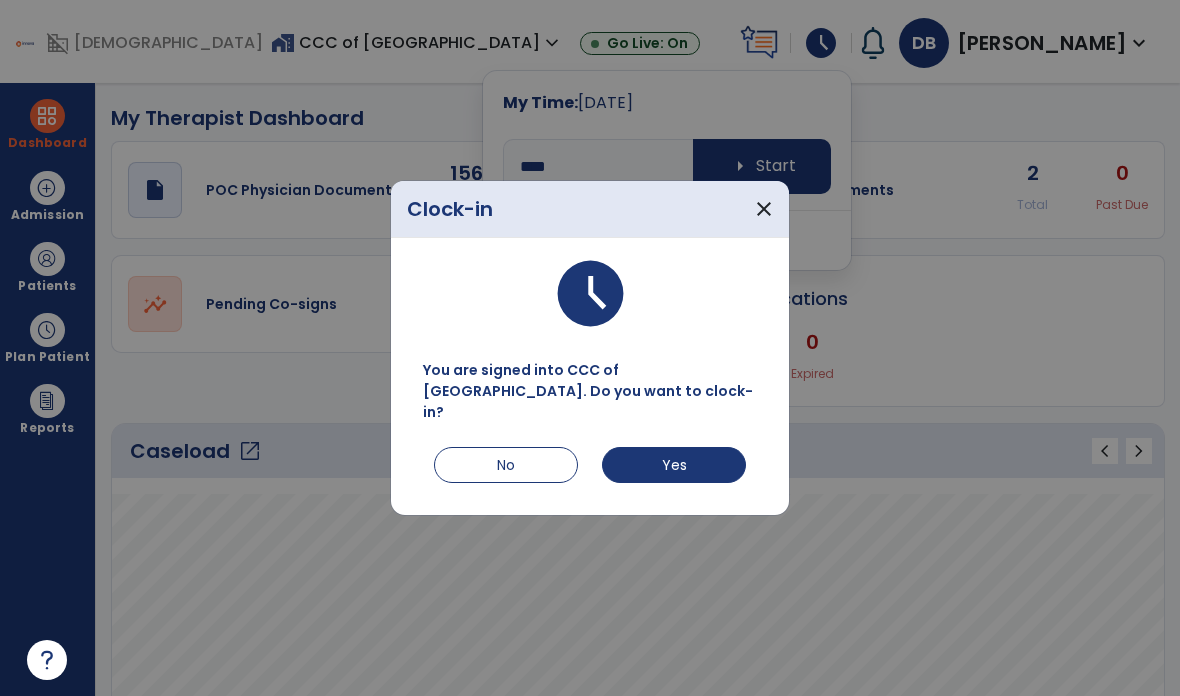 click on "Yes" at bounding box center (674, 465) 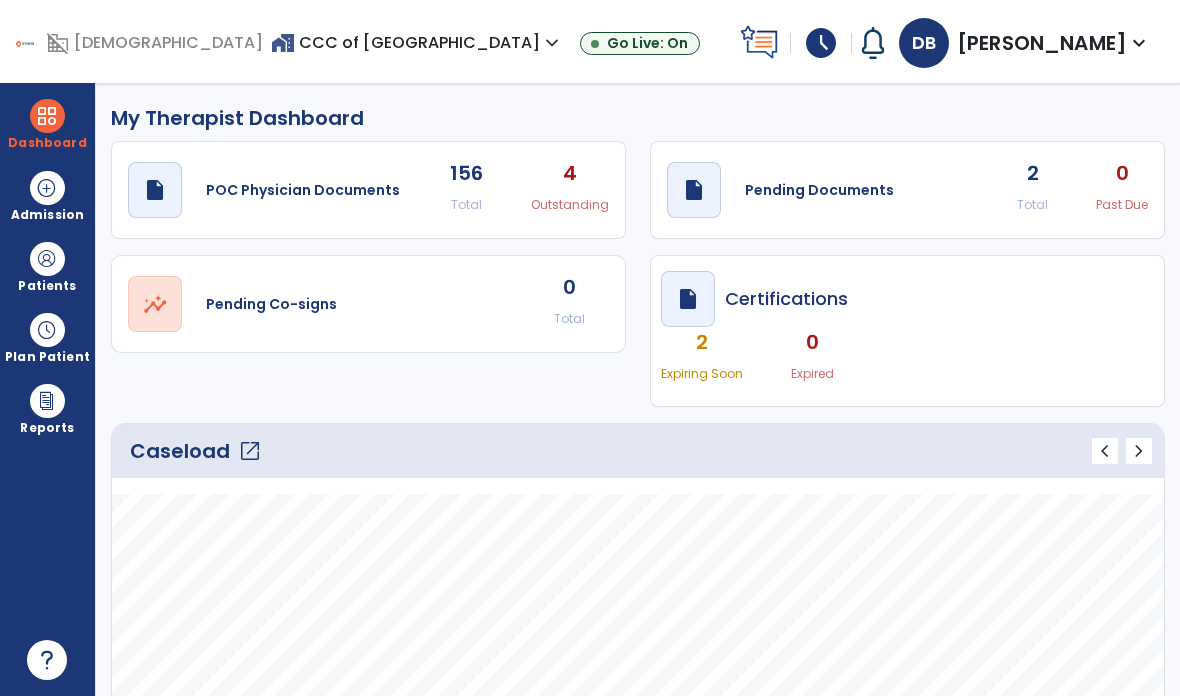 click at bounding box center [47, 259] 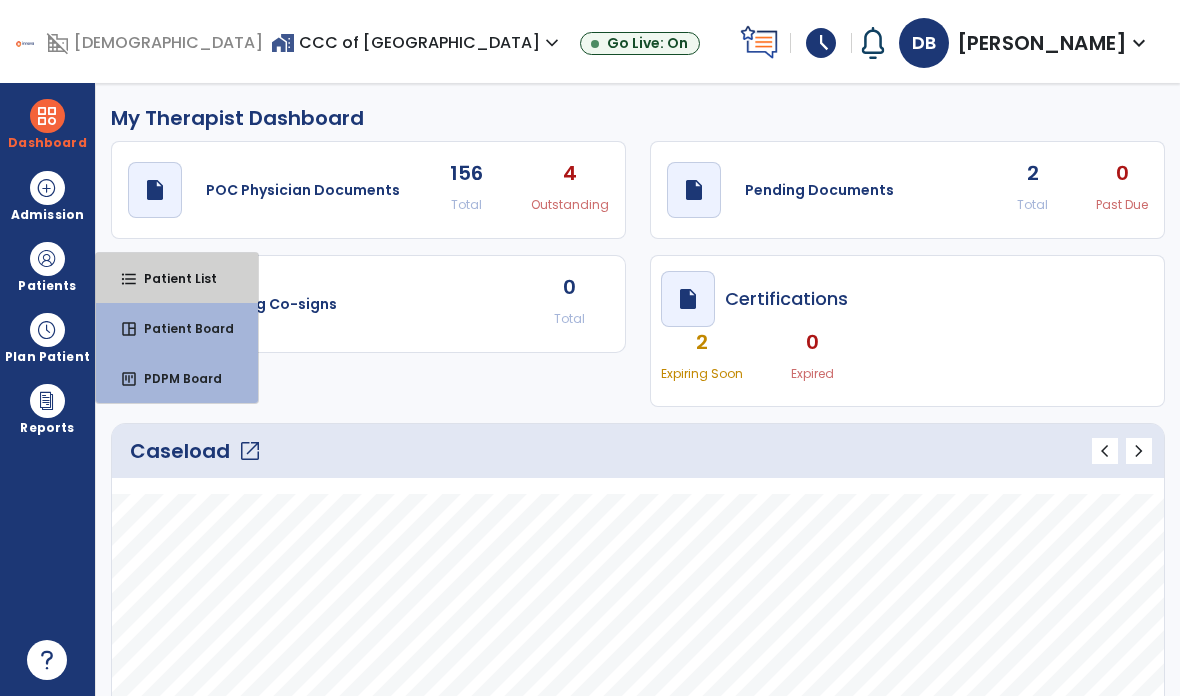 click on "Patient List" at bounding box center (172, 278) 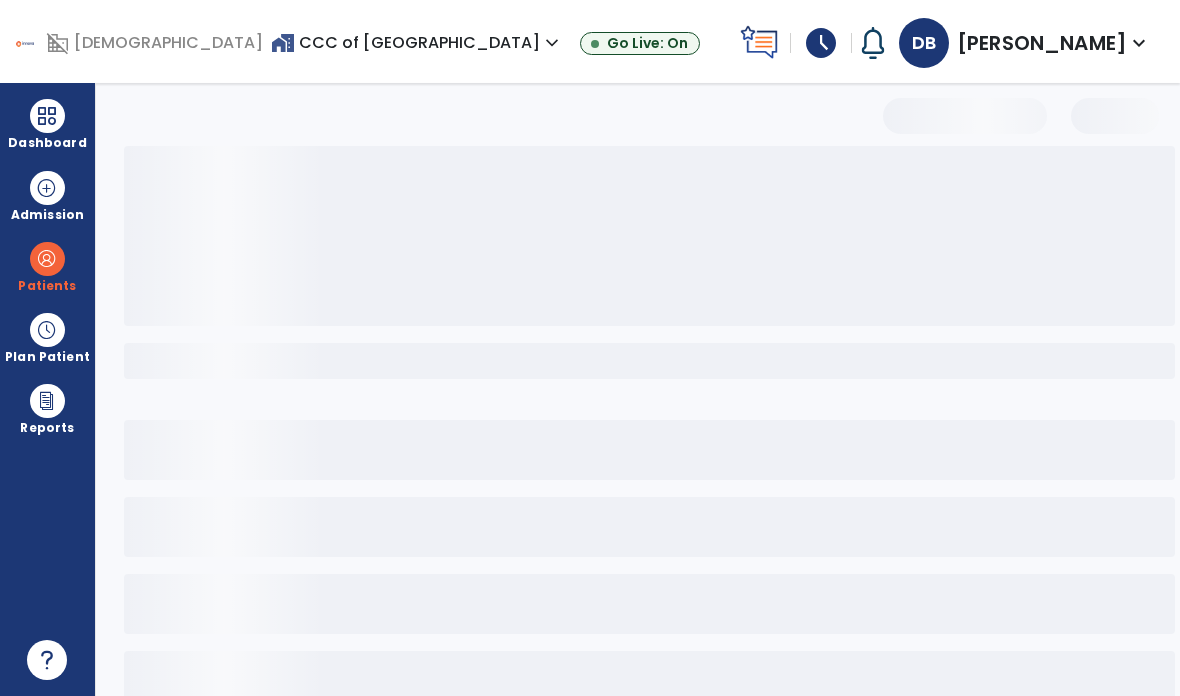select on "***" 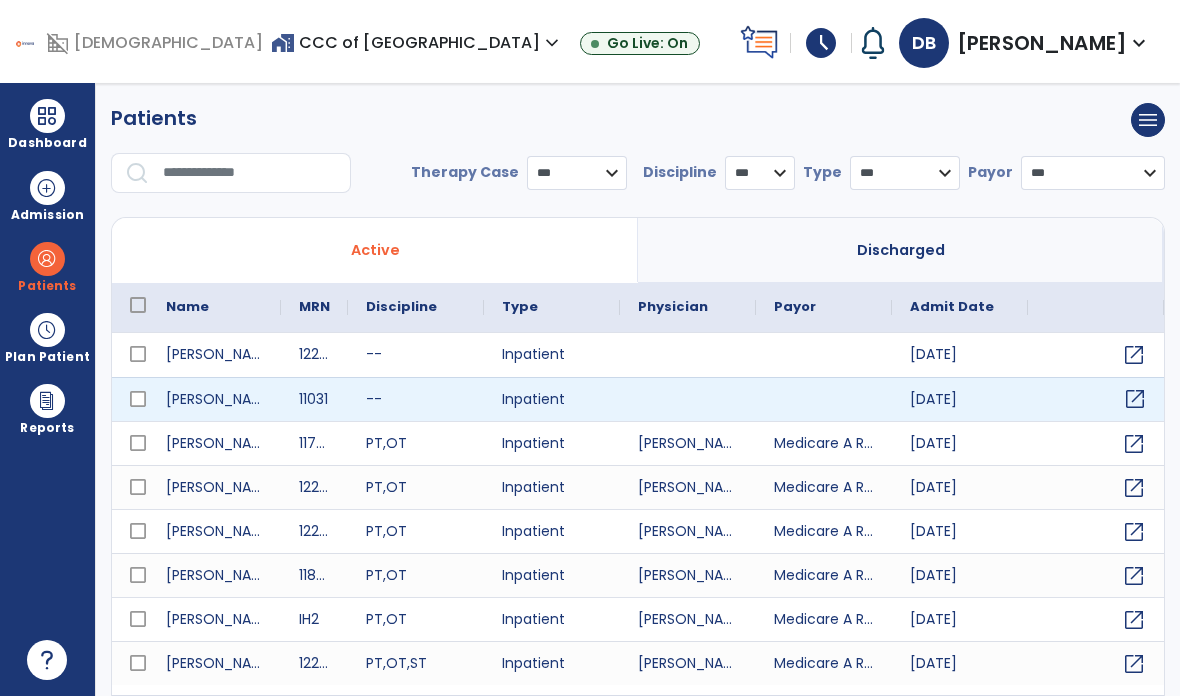 click on "open_in_new" at bounding box center [1135, 399] 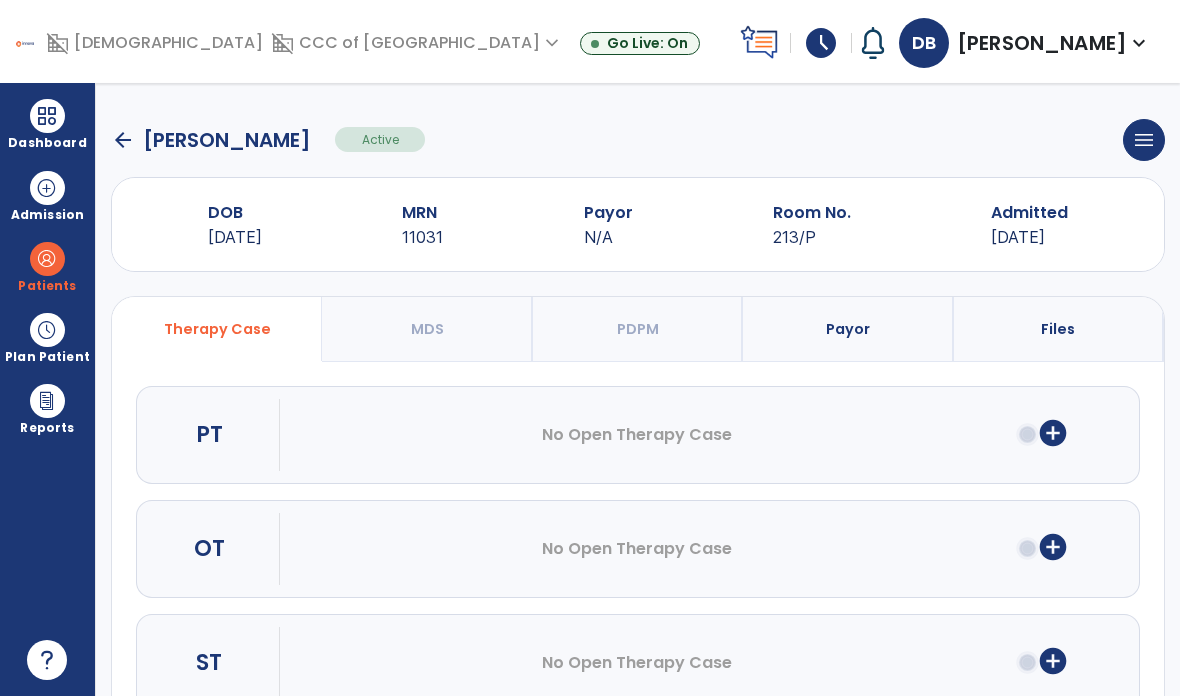 click on "add_circle" at bounding box center (1053, 433) 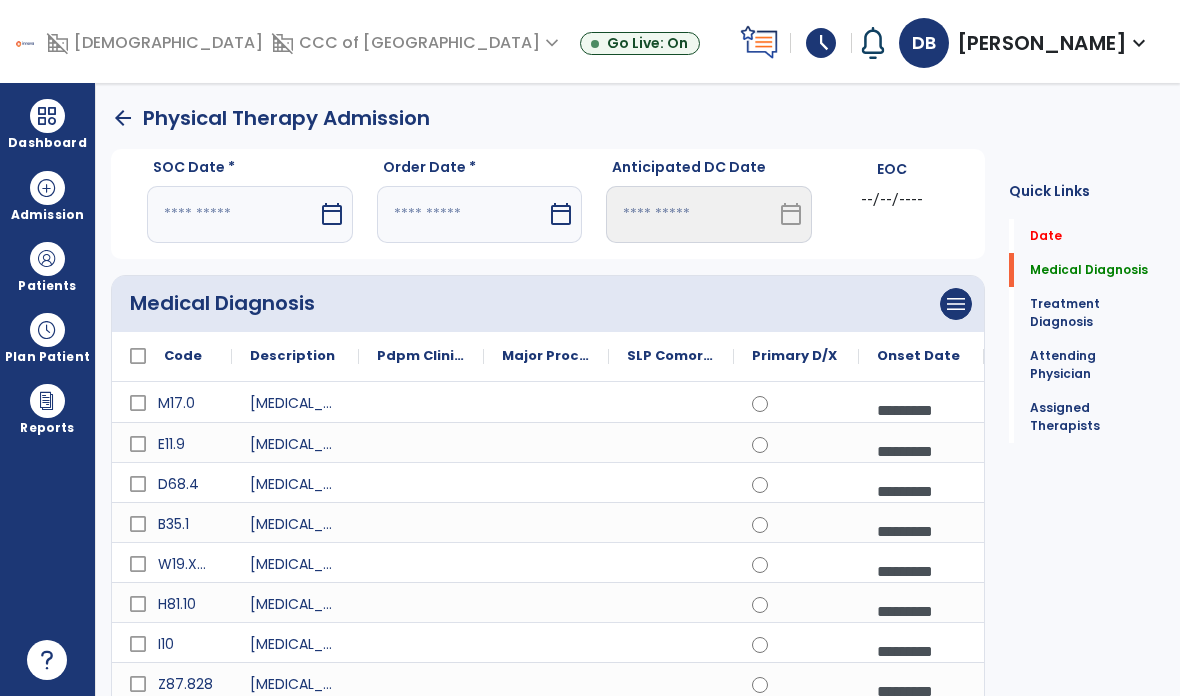 click on "calendar_today" at bounding box center (332, 214) 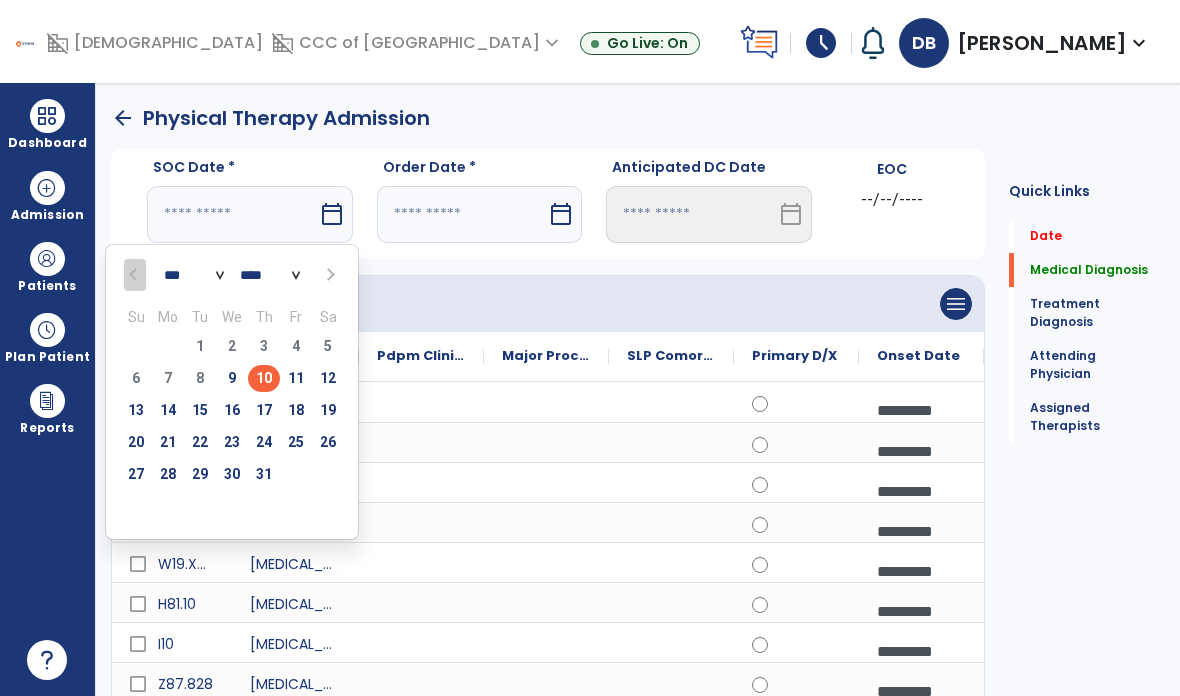 click on "10" at bounding box center [264, 378] 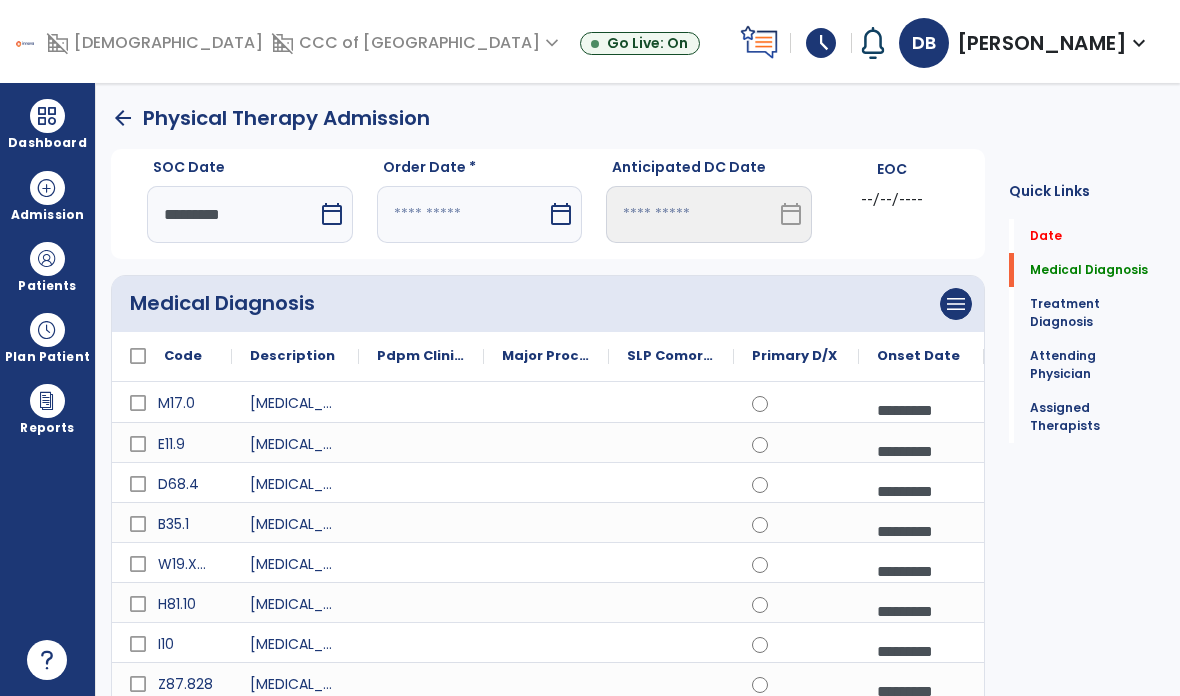 click on "calendar_today" at bounding box center [561, 214] 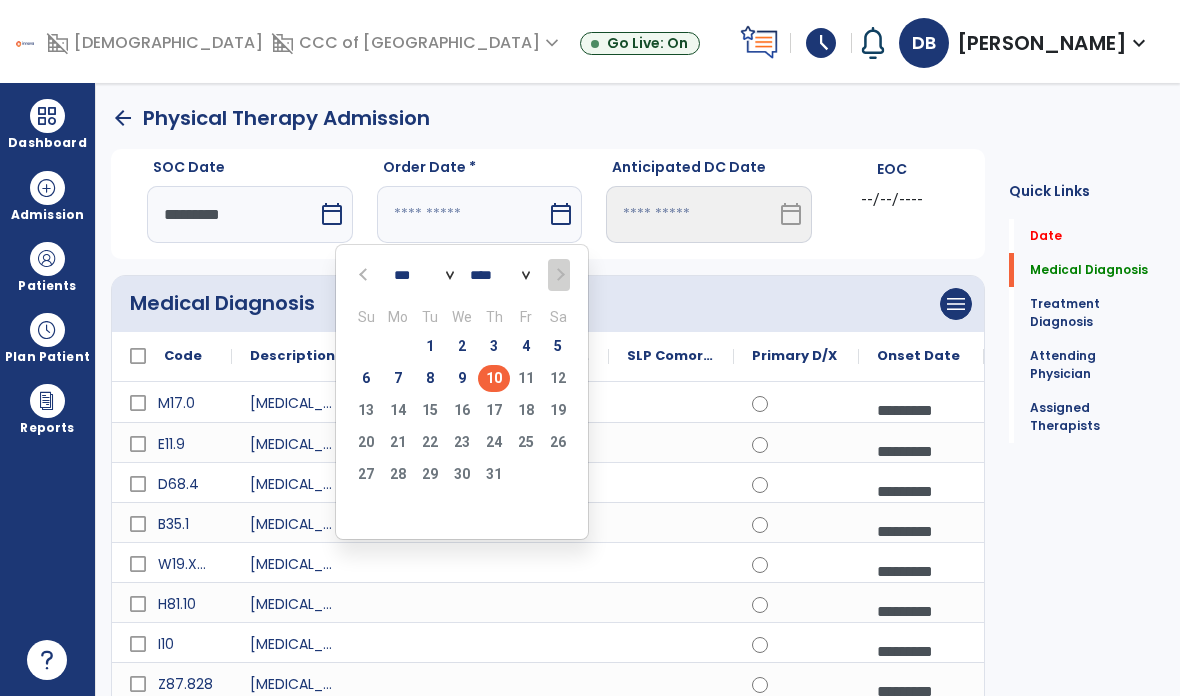 click on "9" at bounding box center [462, 378] 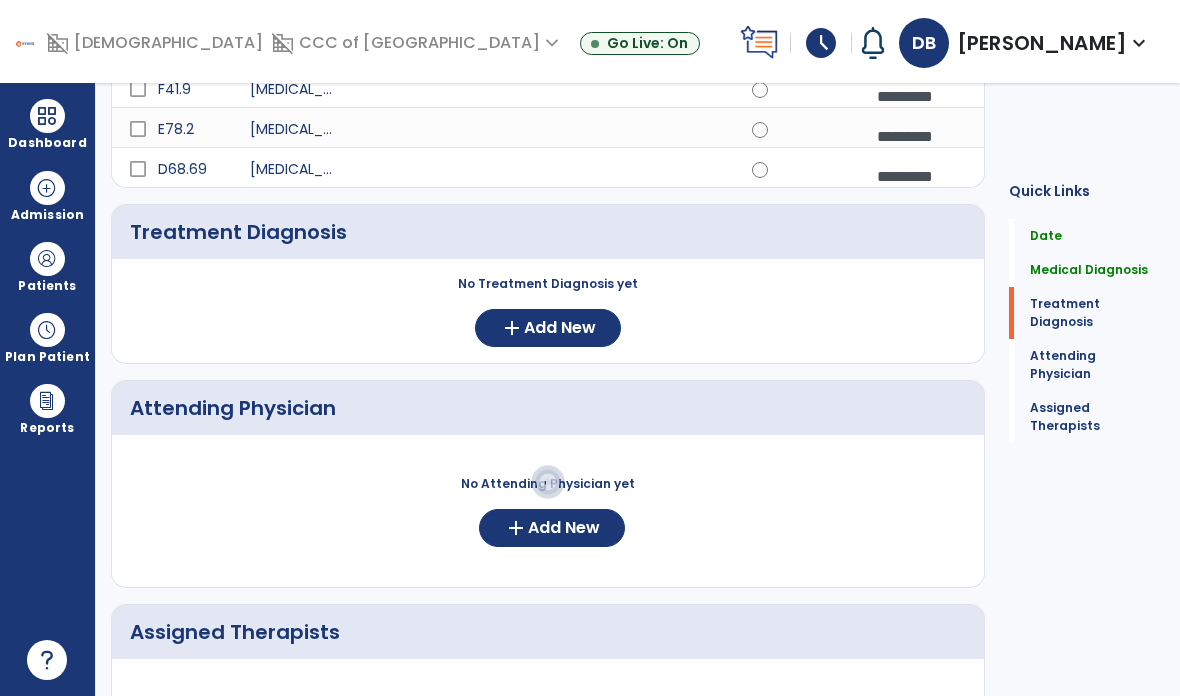 scroll, scrollTop: 639, scrollLeft: 0, axis: vertical 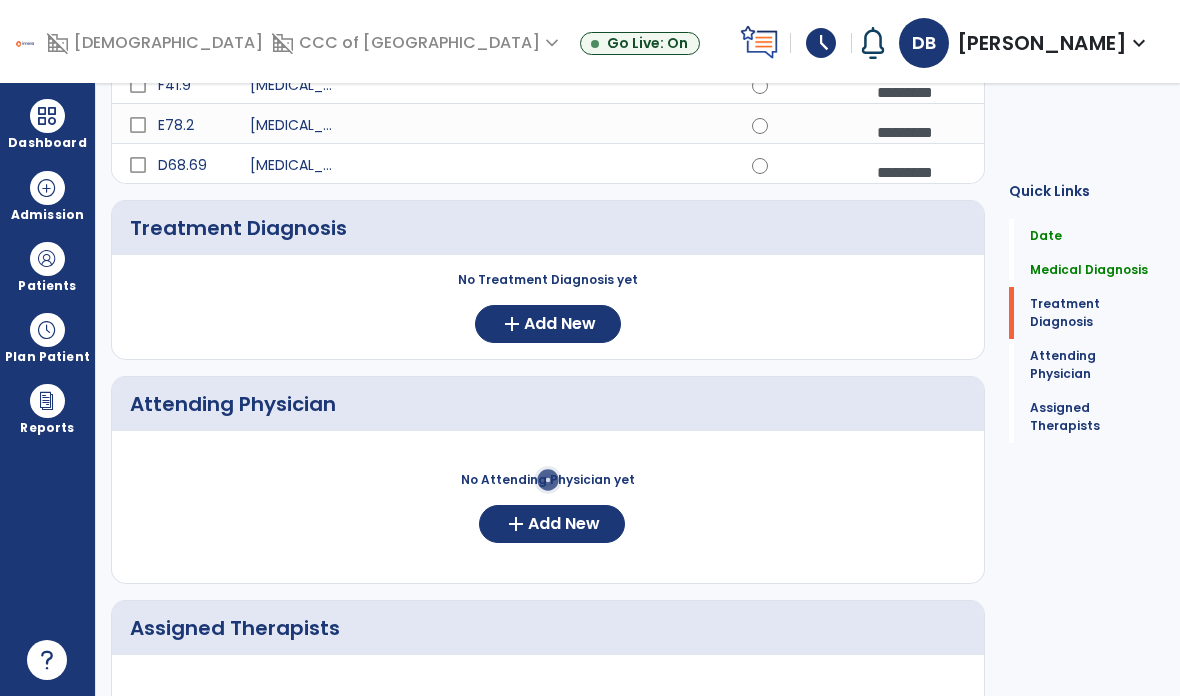 click on "Add New" 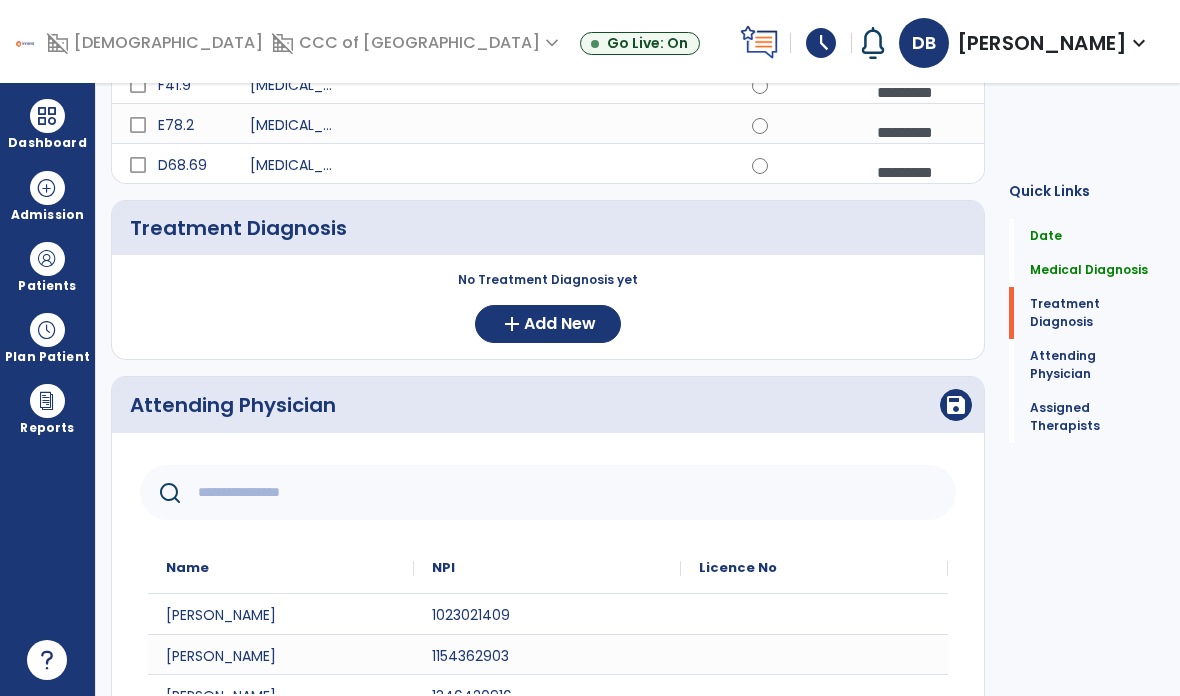click 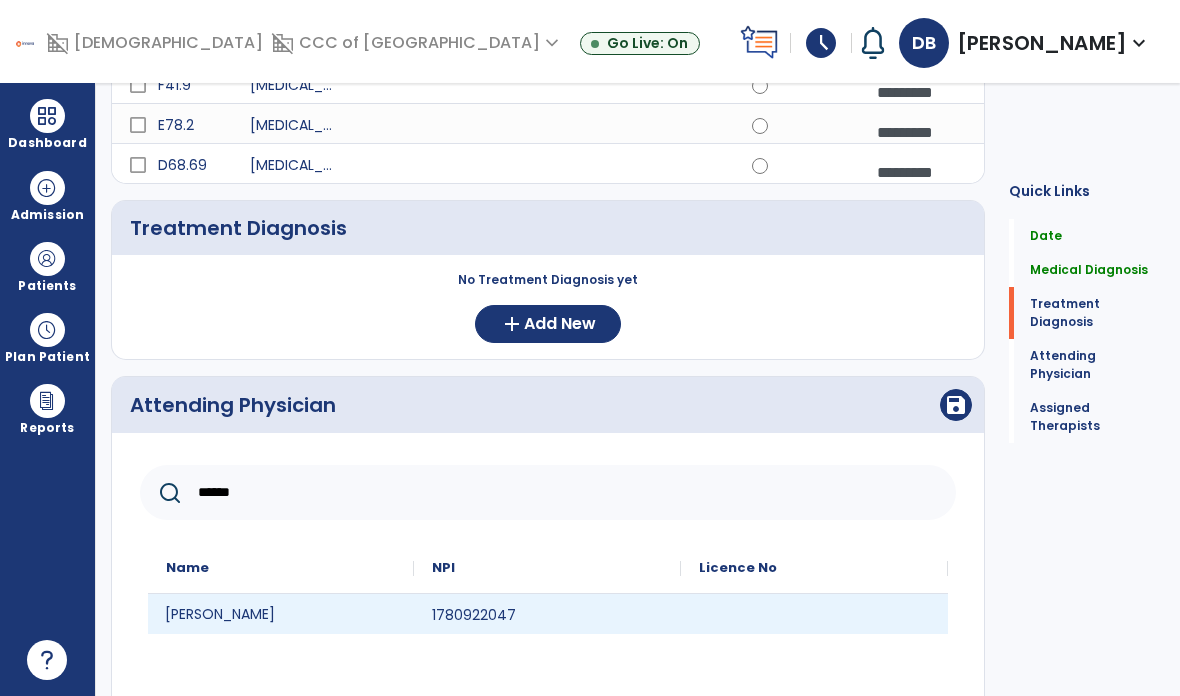 type on "******" 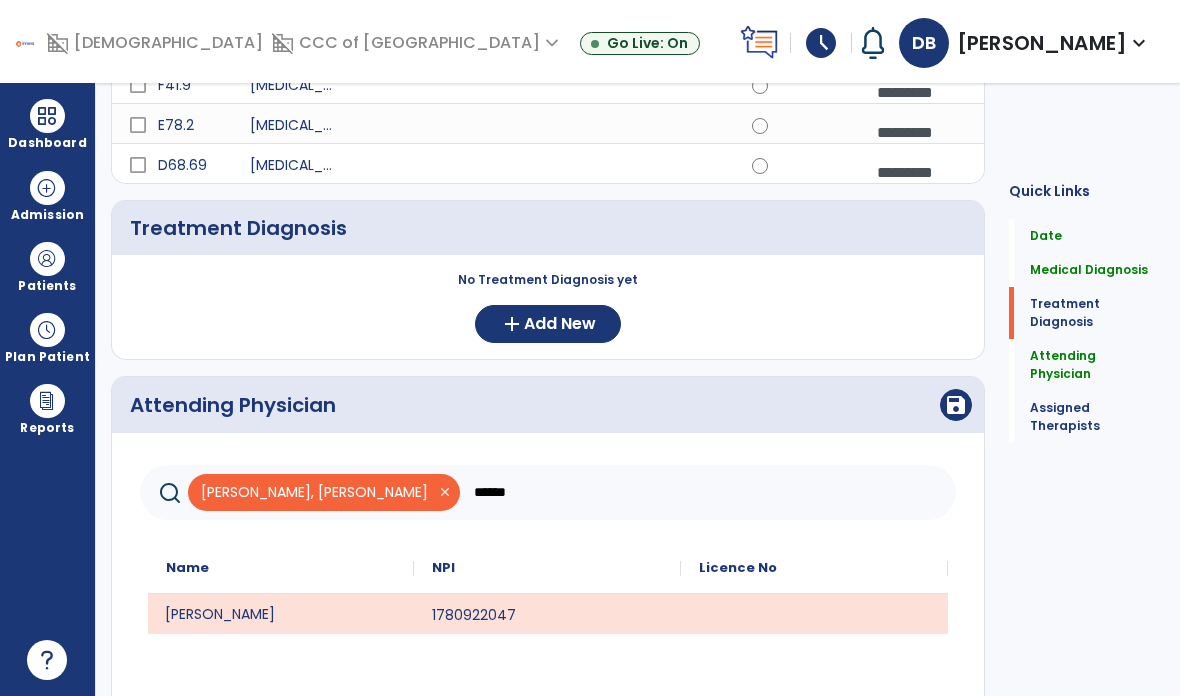 click on "save" 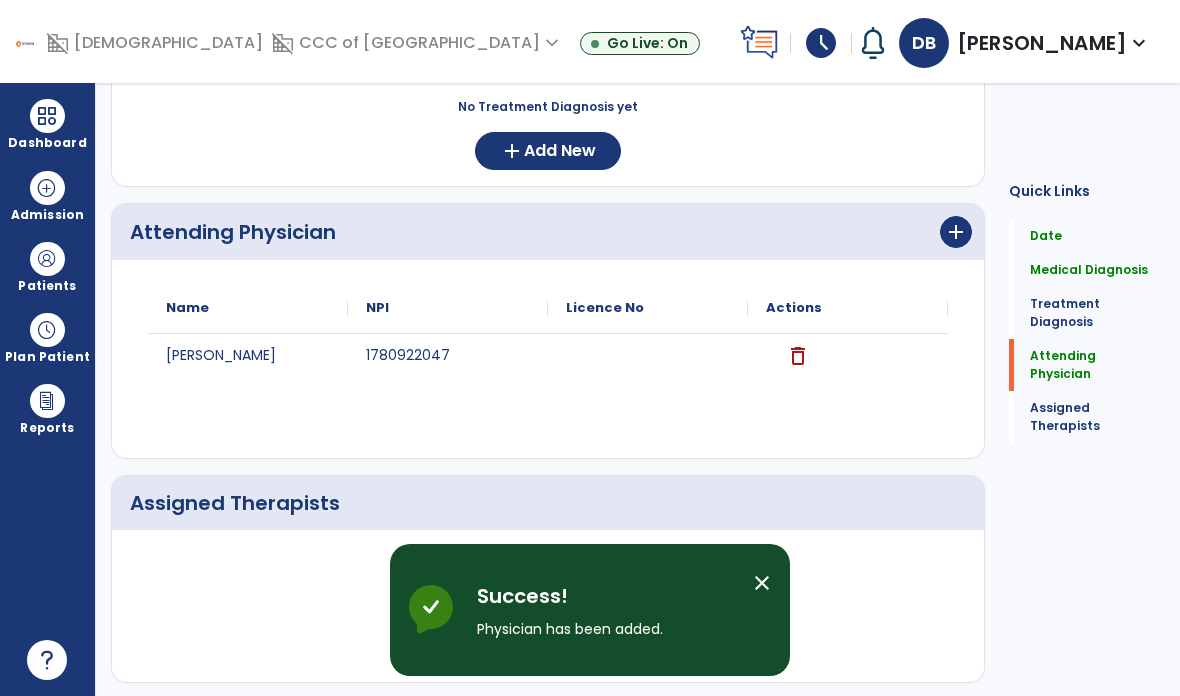 click on "Assigned Therapists" 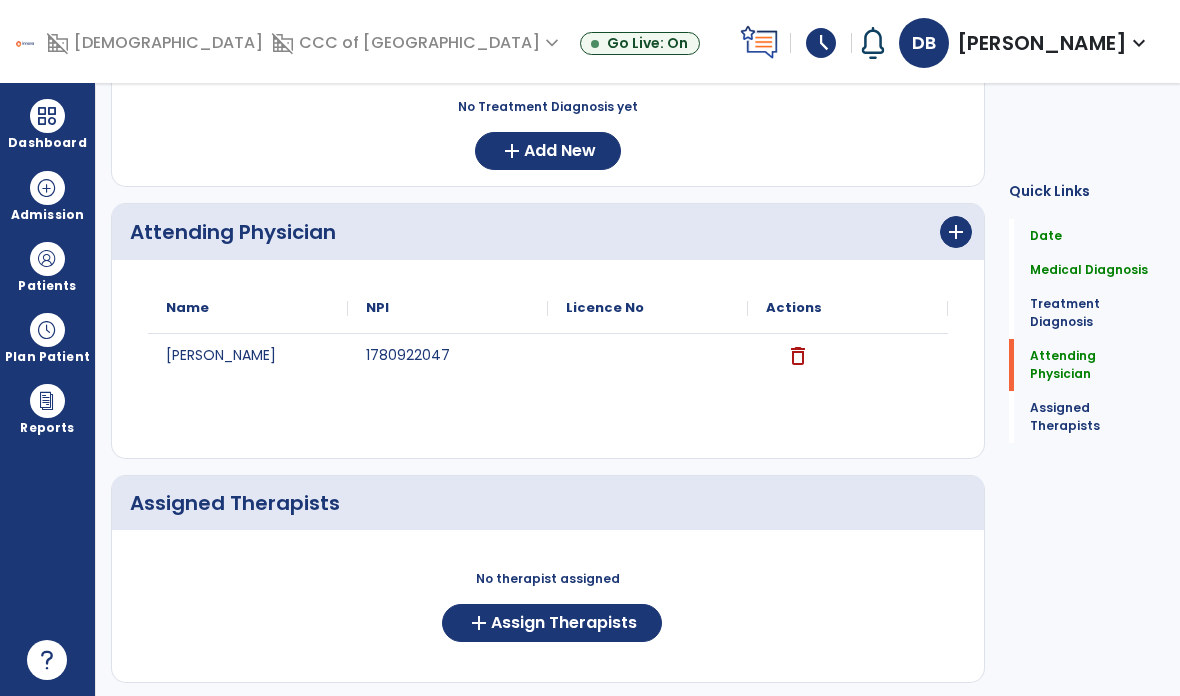 click on "Assign Therapists" 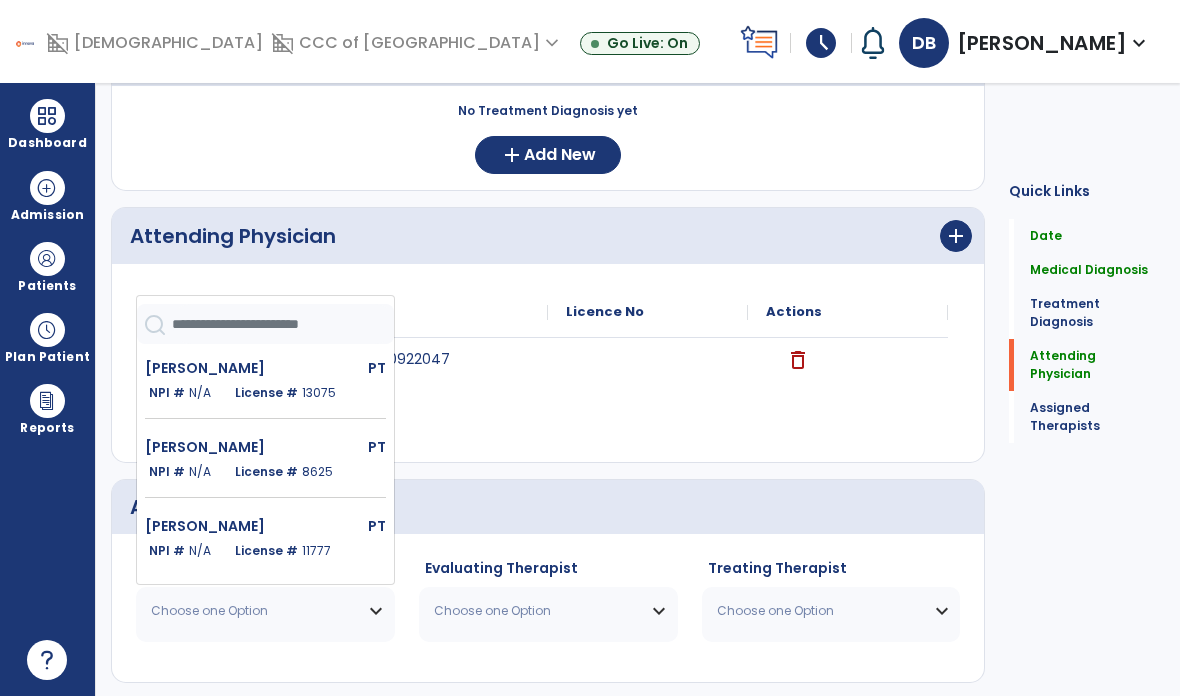 click on "8625" 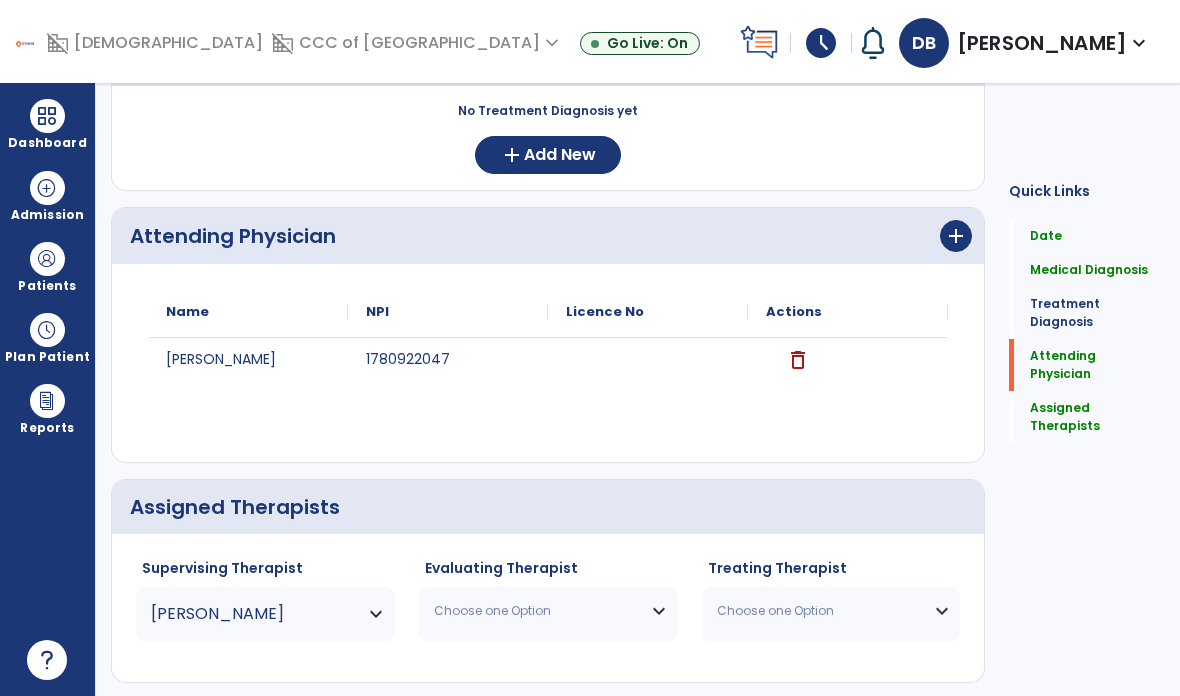 click on "Choose one Option" at bounding box center (536, 611) 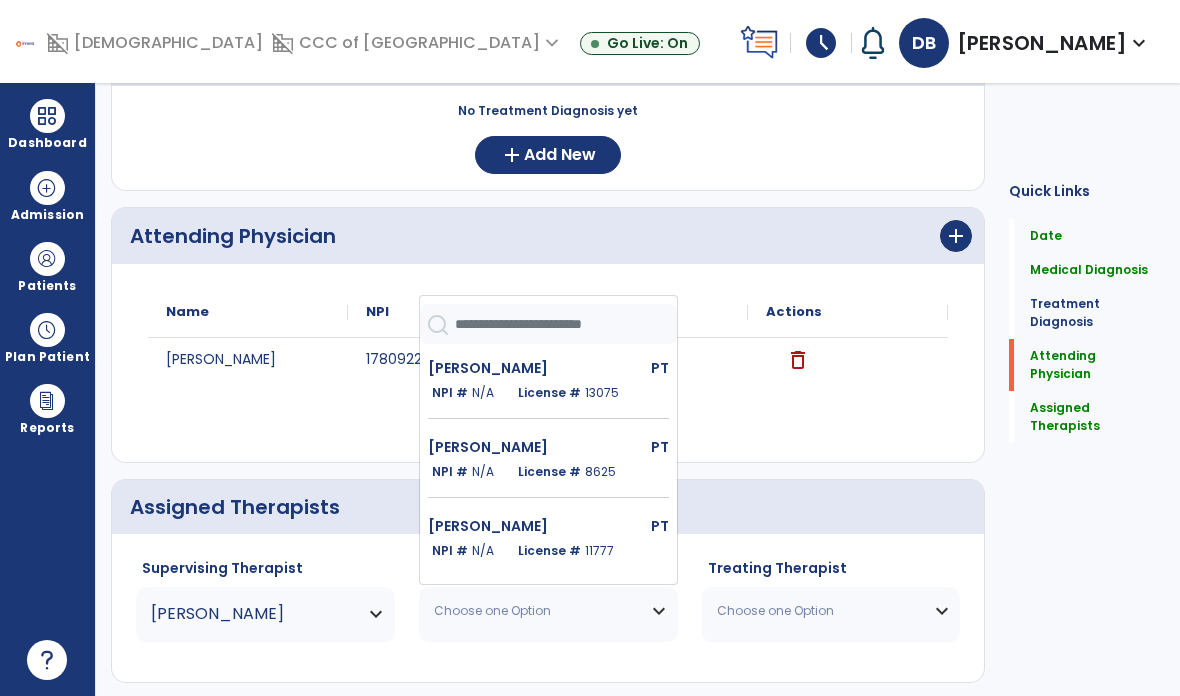 click on "License #  8625" 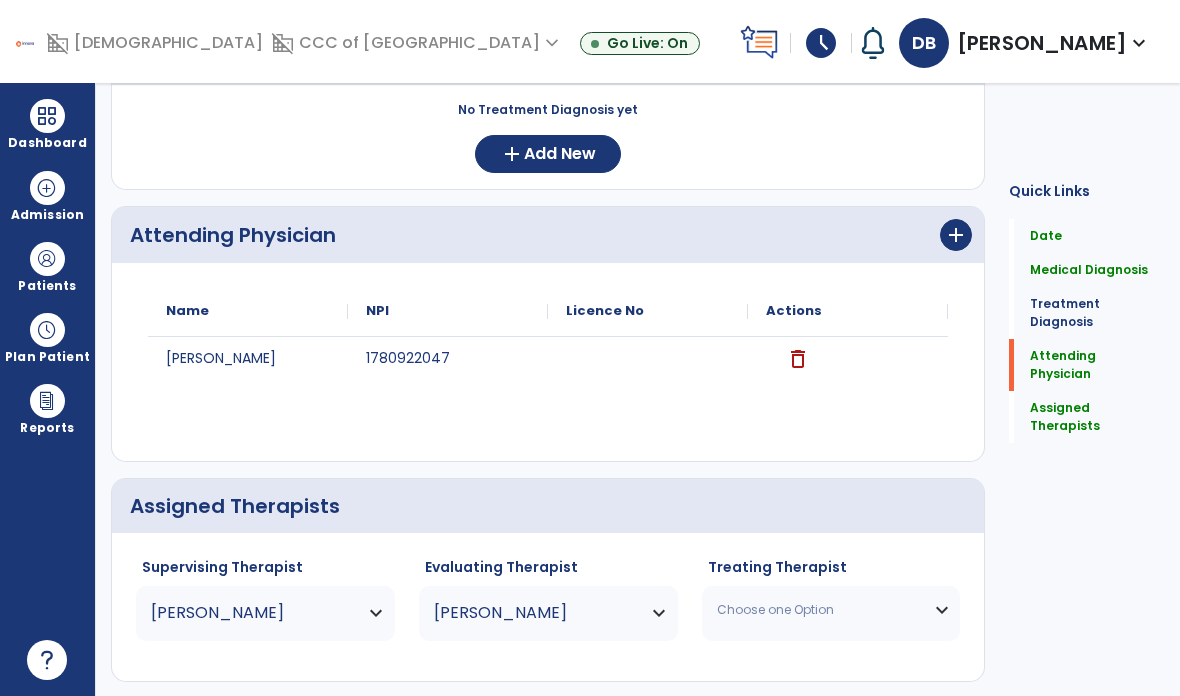 scroll, scrollTop: 808, scrollLeft: 0, axis: vertical 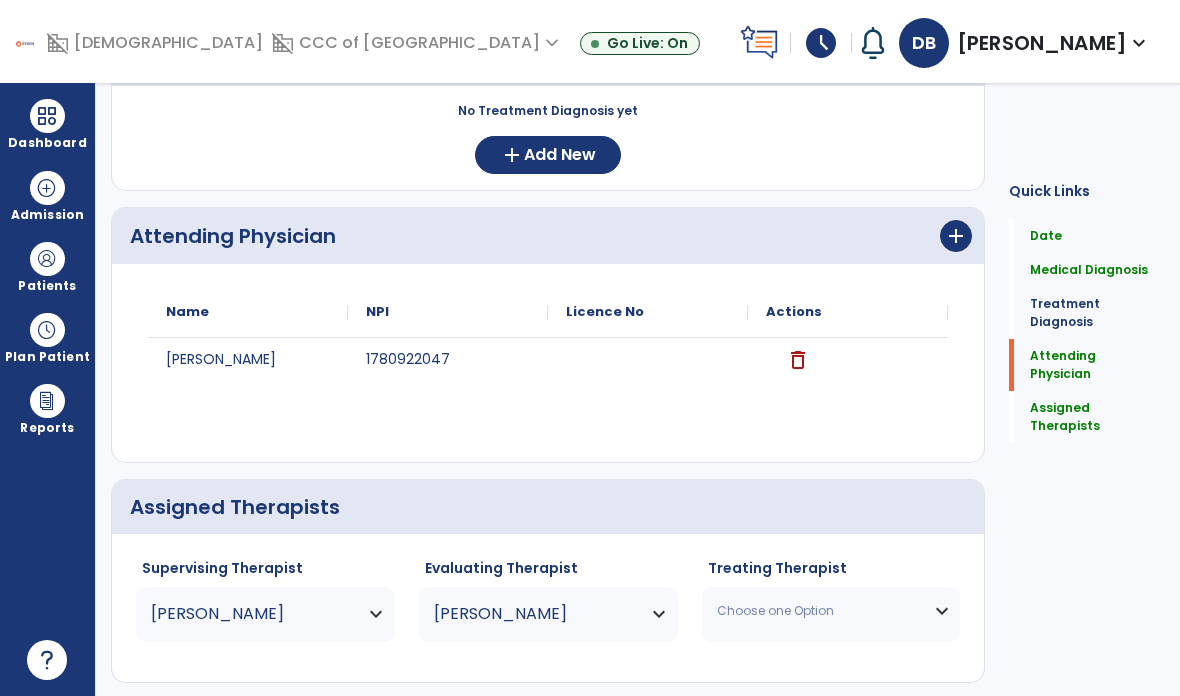 click on "Assigned Therapists" 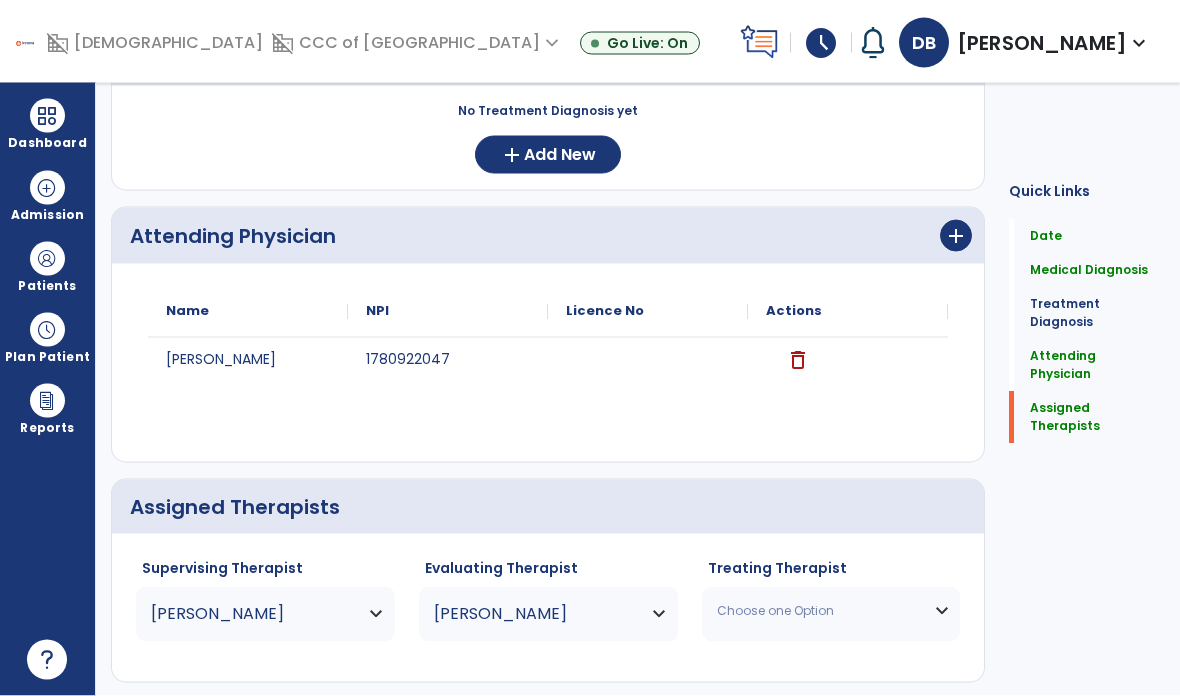 click on "Save  >" 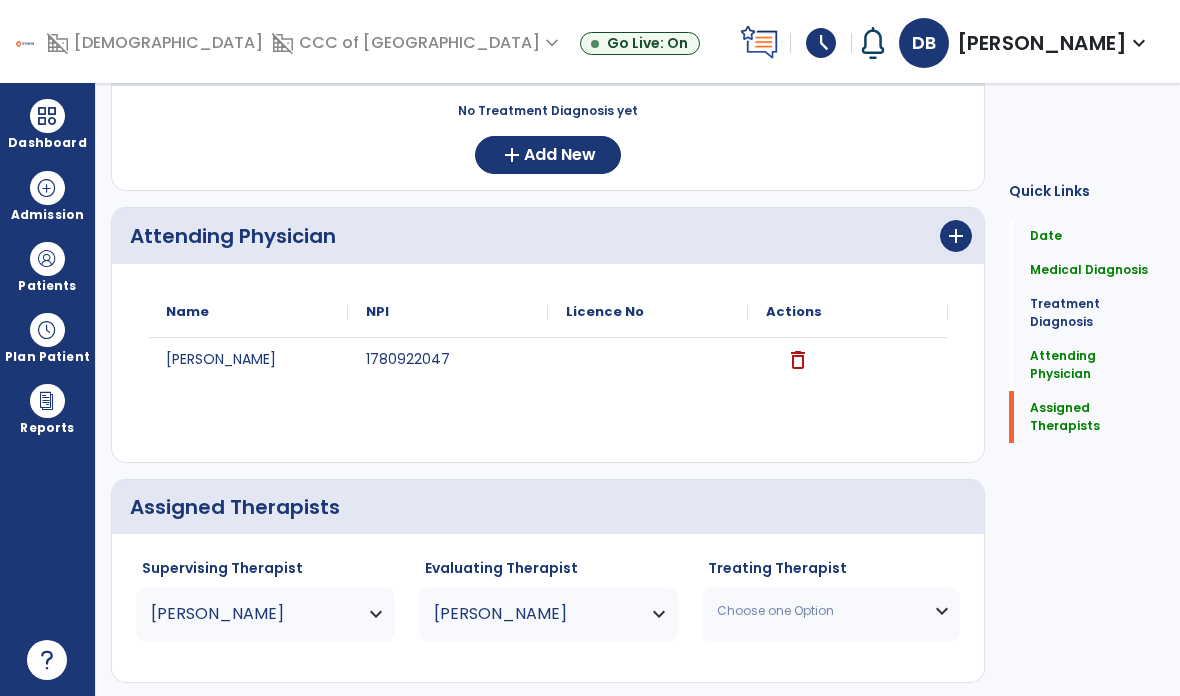 type 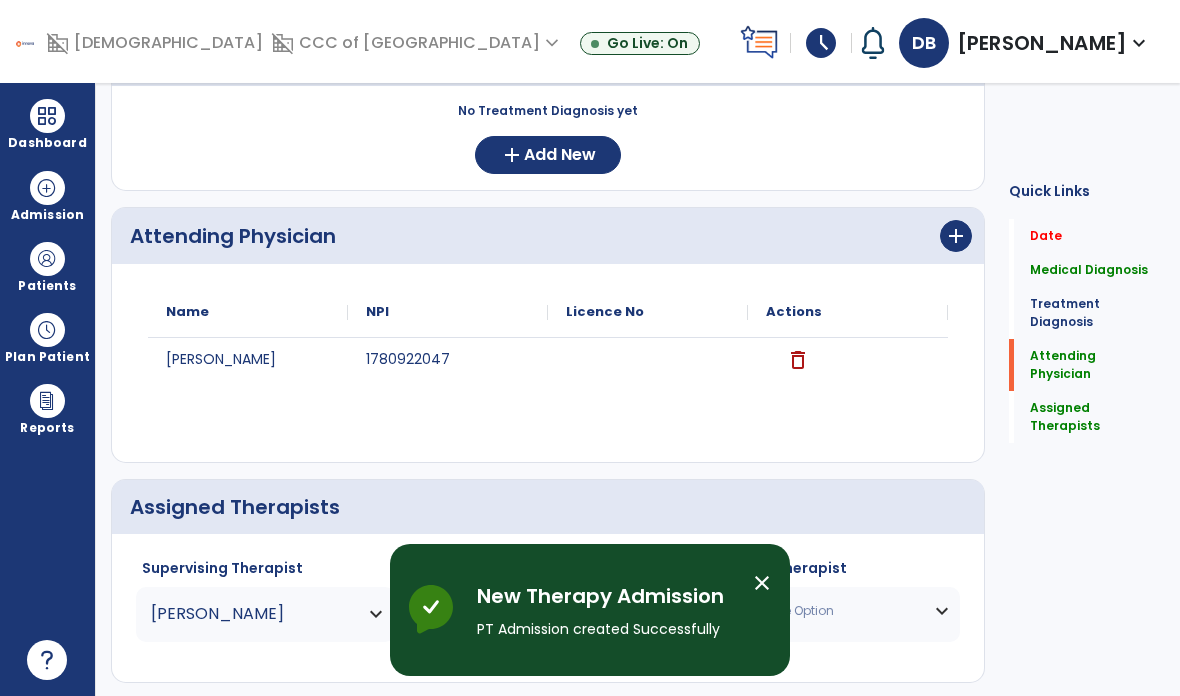 scroll, scrollTop: 0, scrollLeft: 0, axis: both 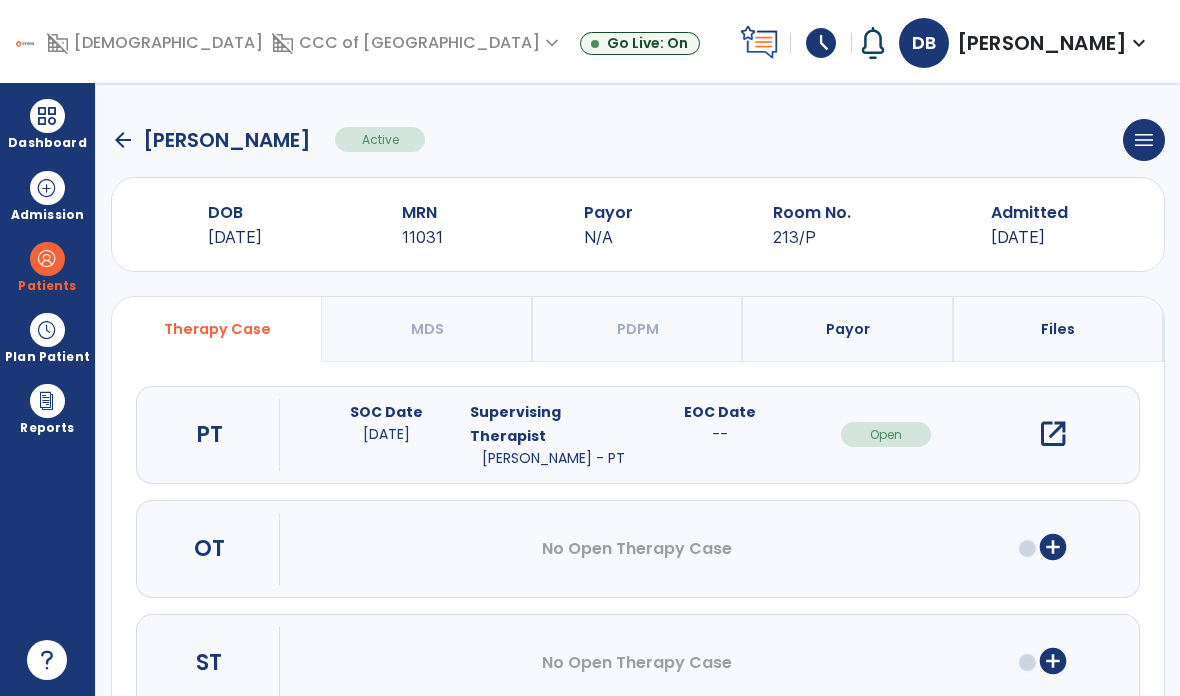click on "arrow_back   Przybylski, Carole  Active  menu   Edit Admission   View OBRA Report   Discharge Patient  DOB 08/17/1942 MRN 11031 Payor N/A Room No. 213/P Admitted 07/09/2025  Therapy Case   MDS   PDPM   Payor   Files  PT SOC Date 07/10/2025 Supervising Therapist Beggs, Devin - PT EOC Date   --    Open  open_in_new  OT No Open Therapy Case  add_circle  ST No Open Therapy Case  add_circle" at bounding box center (638, 389) 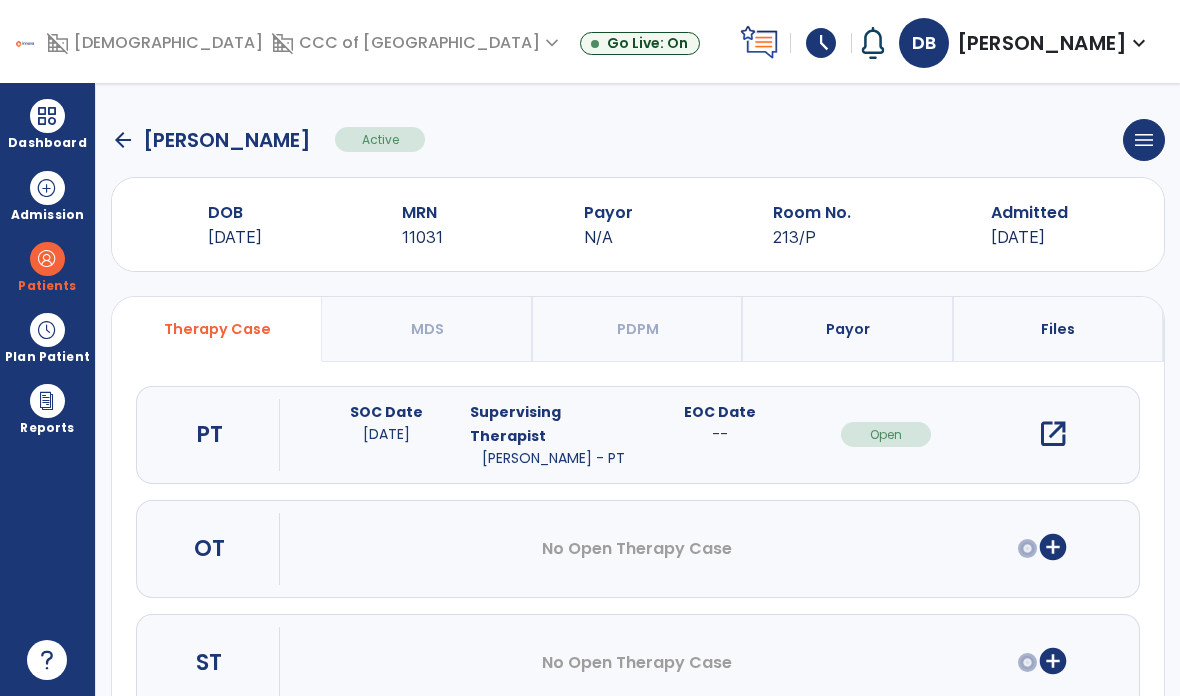 click on "arrow_back" 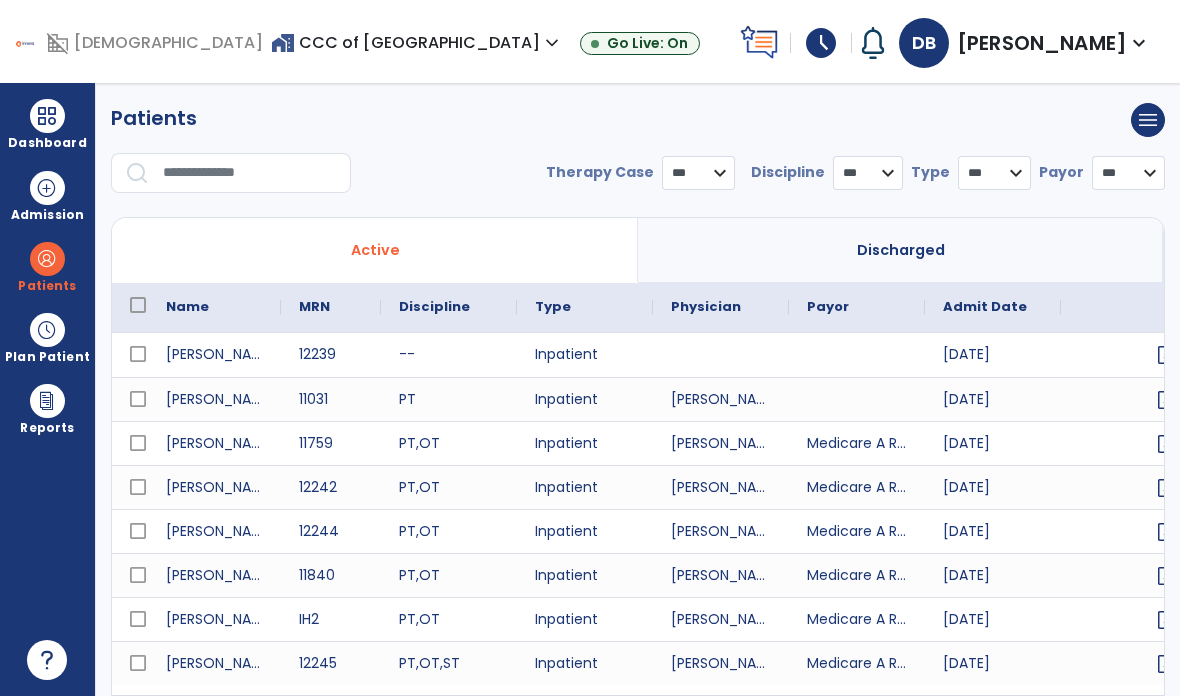 select on "***" 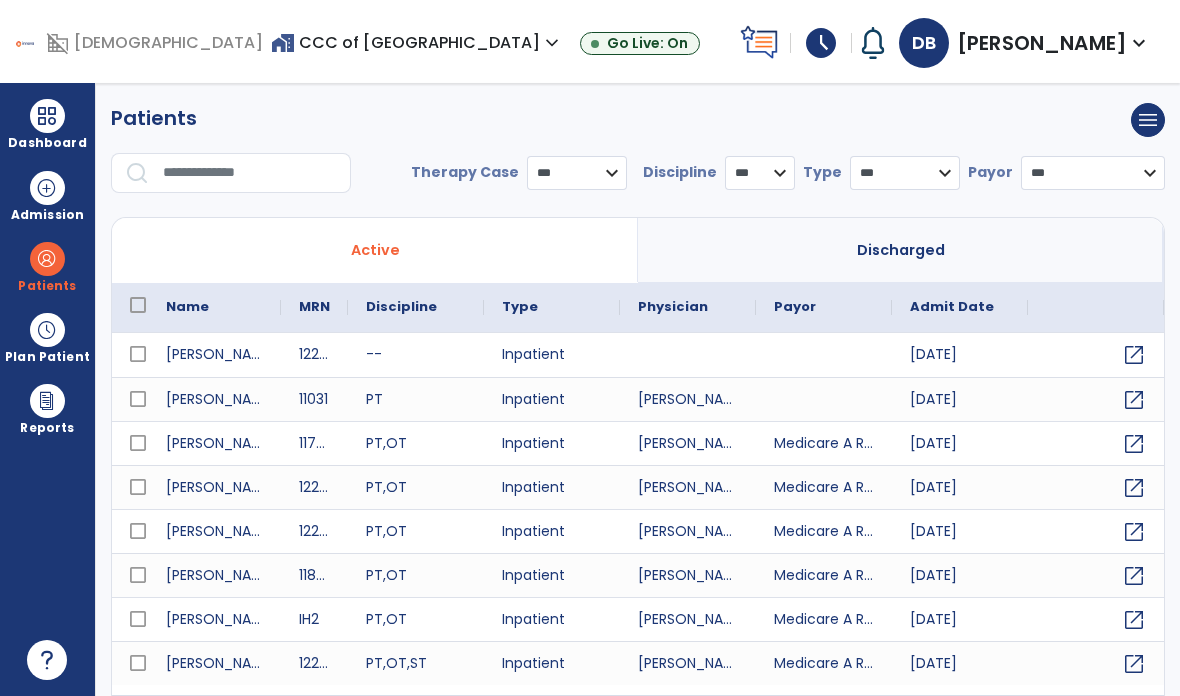 click at bounding box center (250, 173) 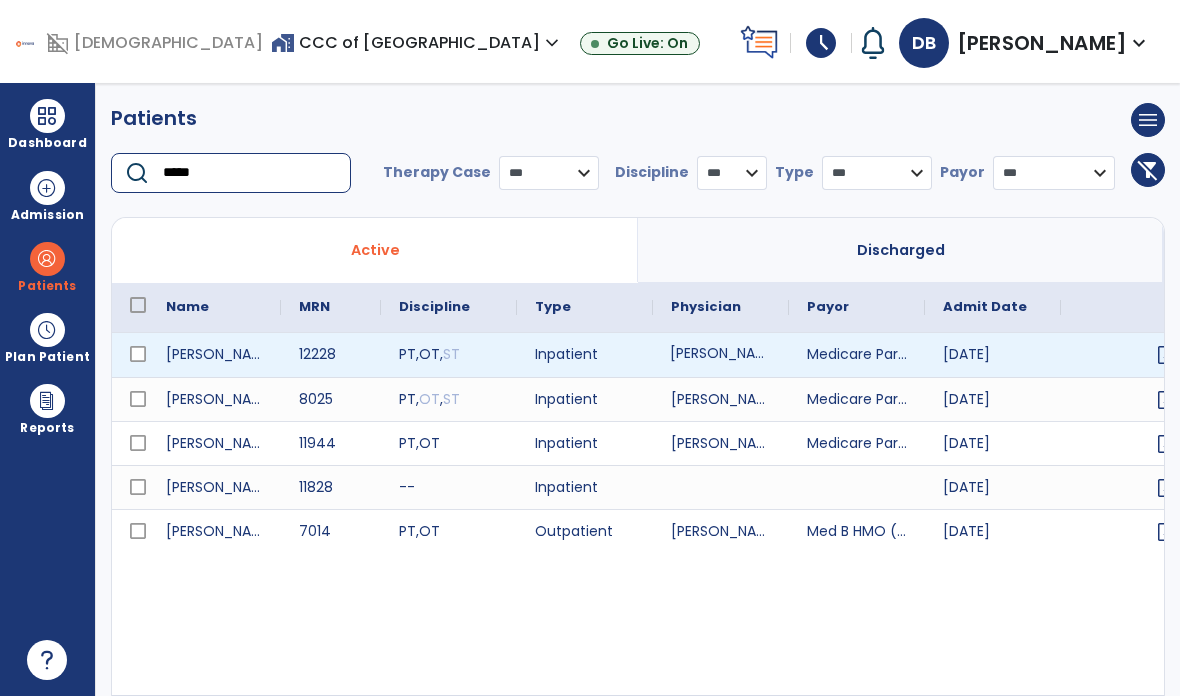 type on "*****" 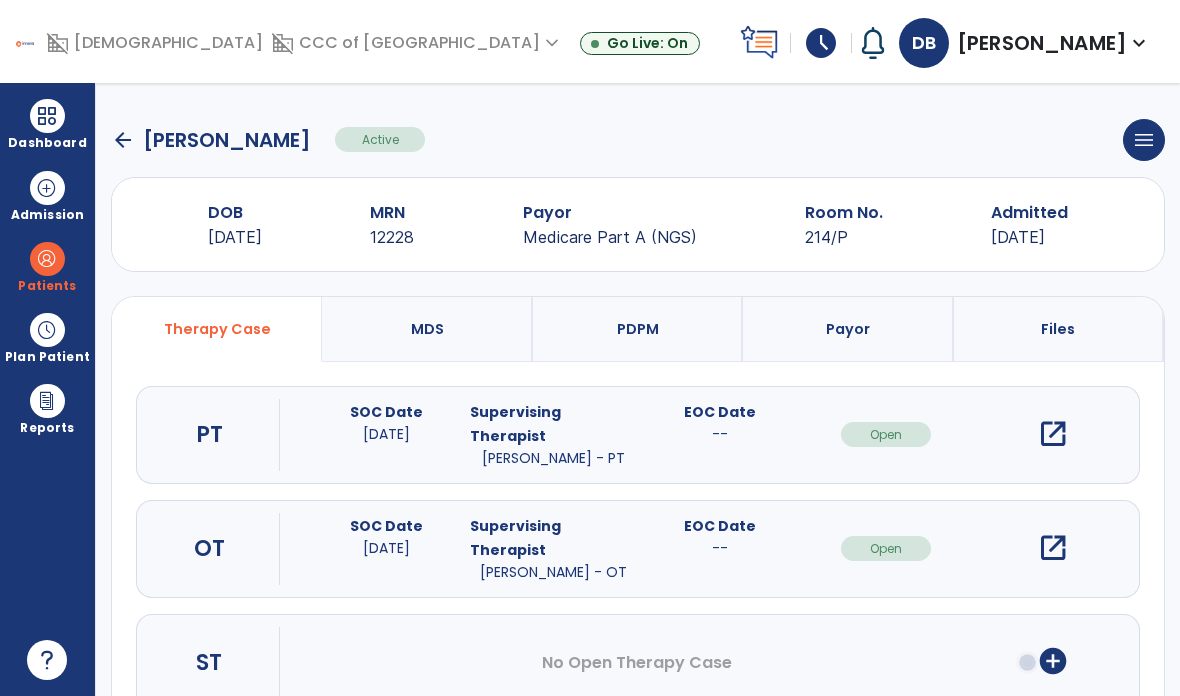 click on "open_in_new" at bounding box center [1053, 434] 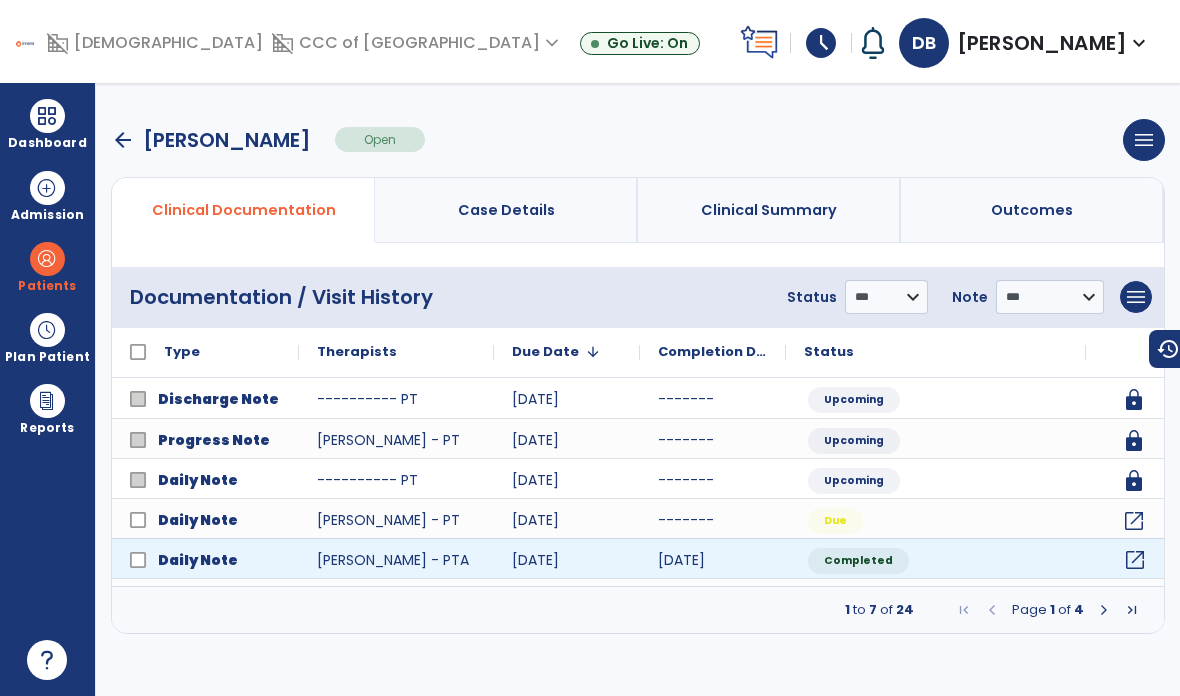 click on "open_in_new" 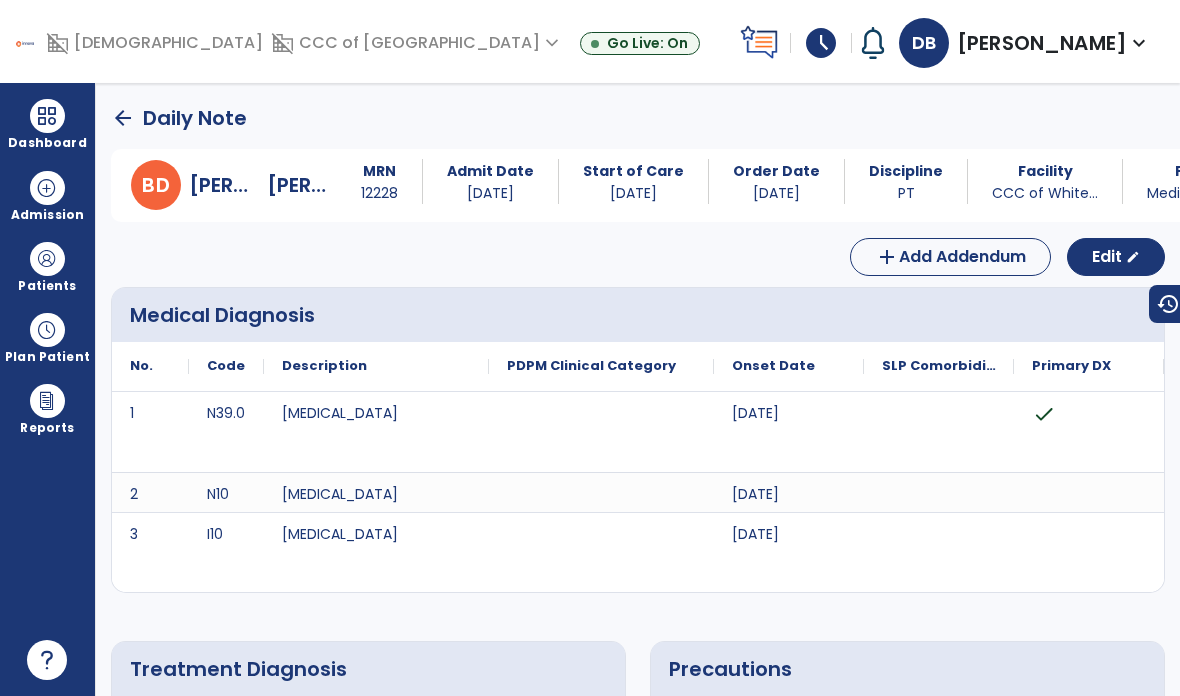click on "arrow_back" 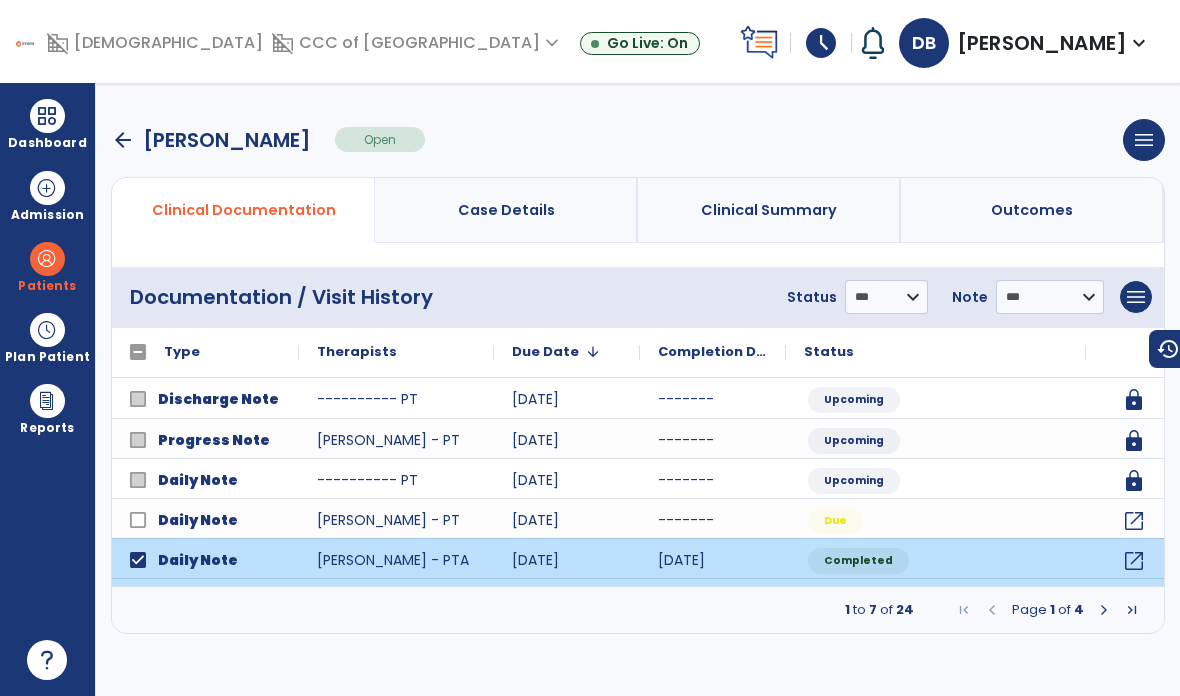 click 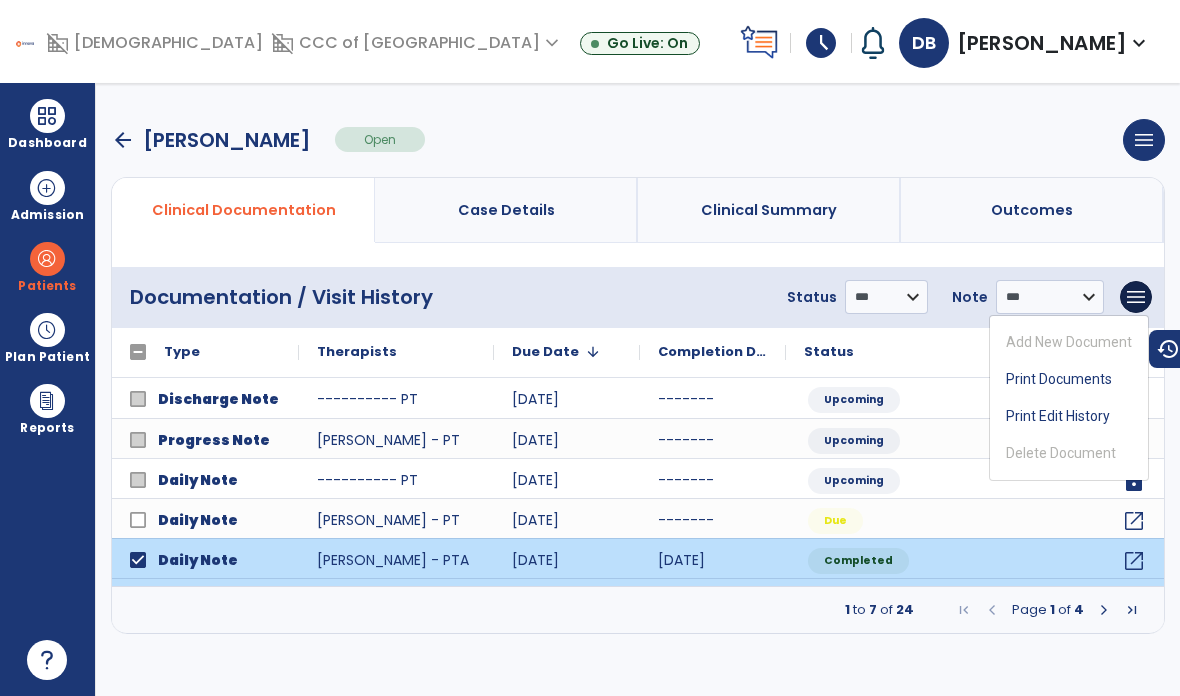 click on "Print Documents" at bounding box center [1069, 379] 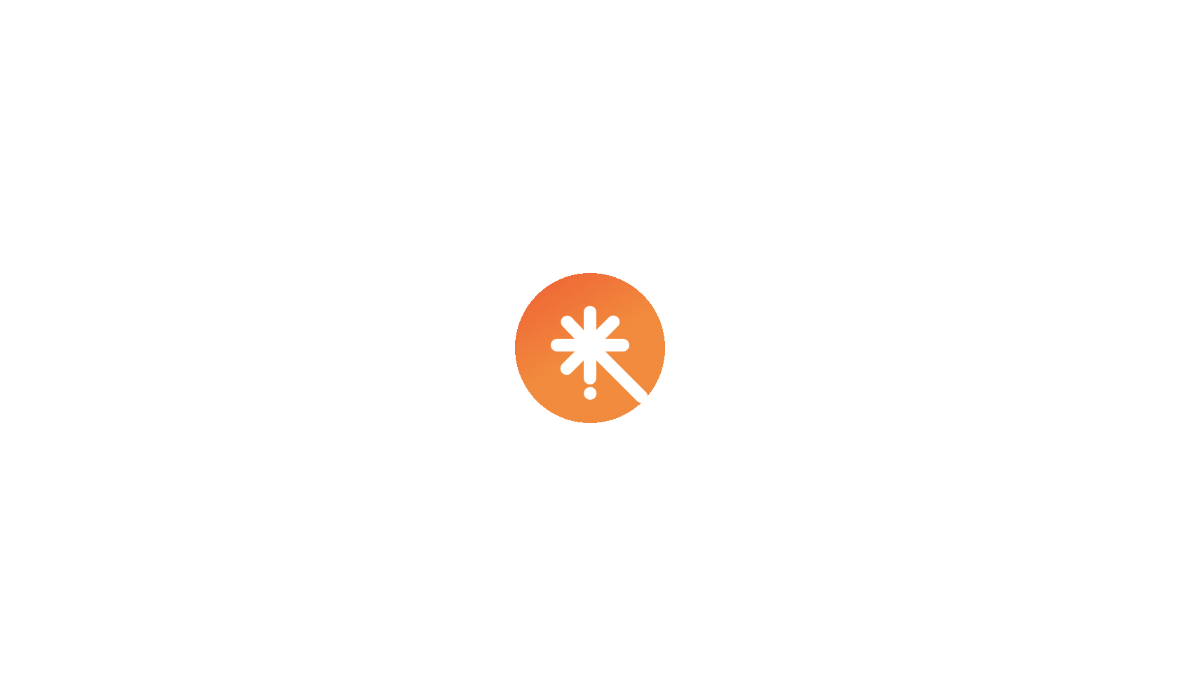 scroll, scrollTop: 0, scrollLeft: 0, axis: both 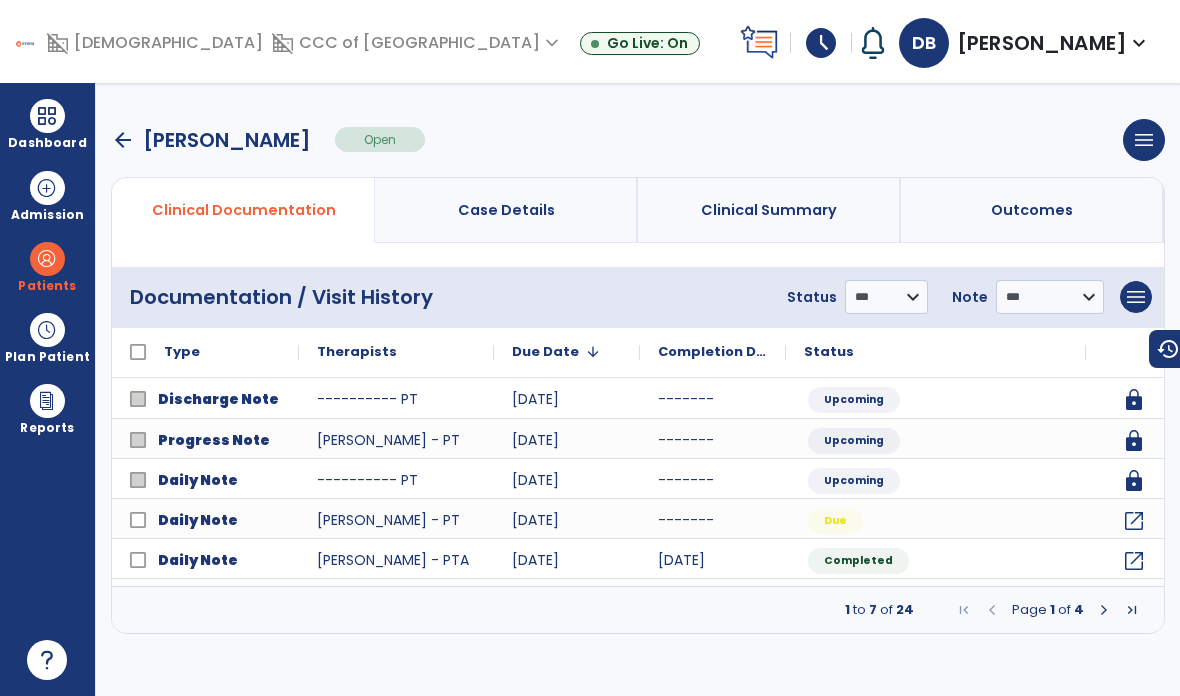 click on "arrow_back" at bounding box center (123, 140) 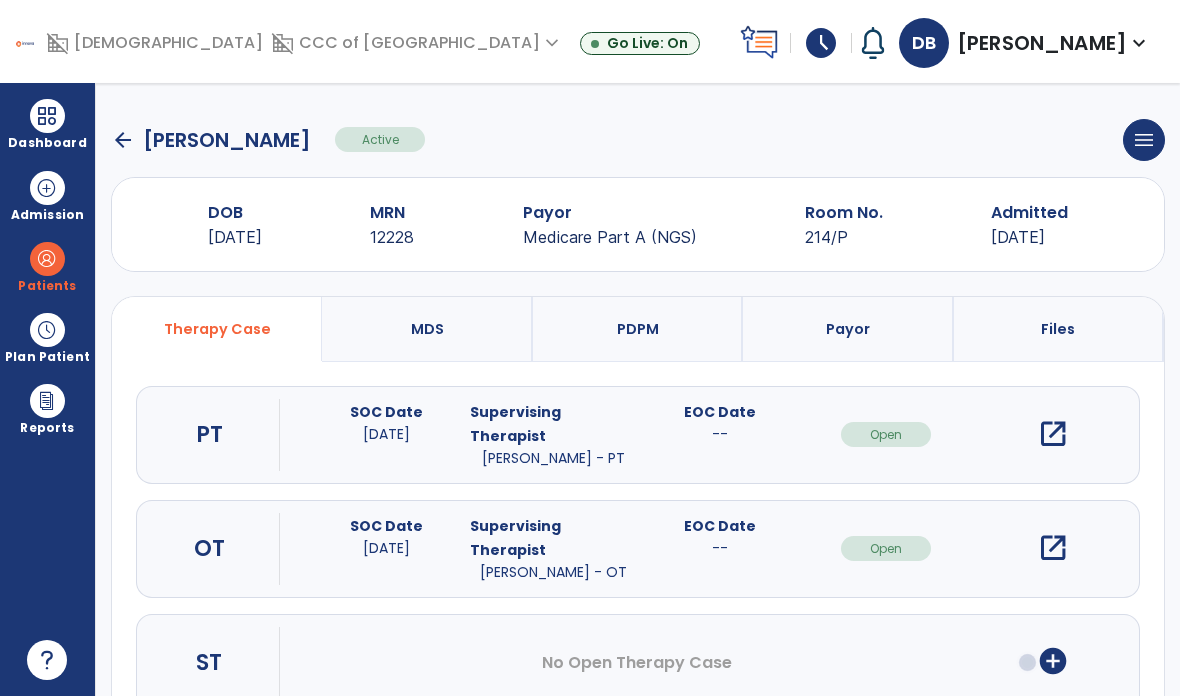 click on "arrow_back" 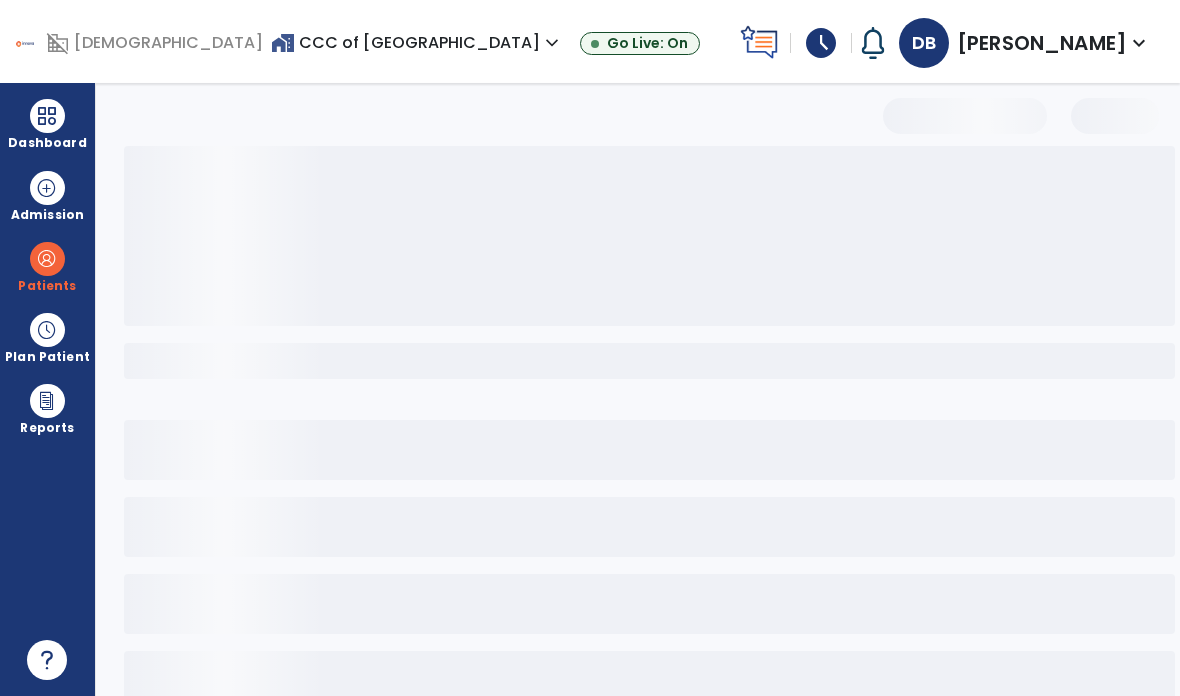 select on "***" 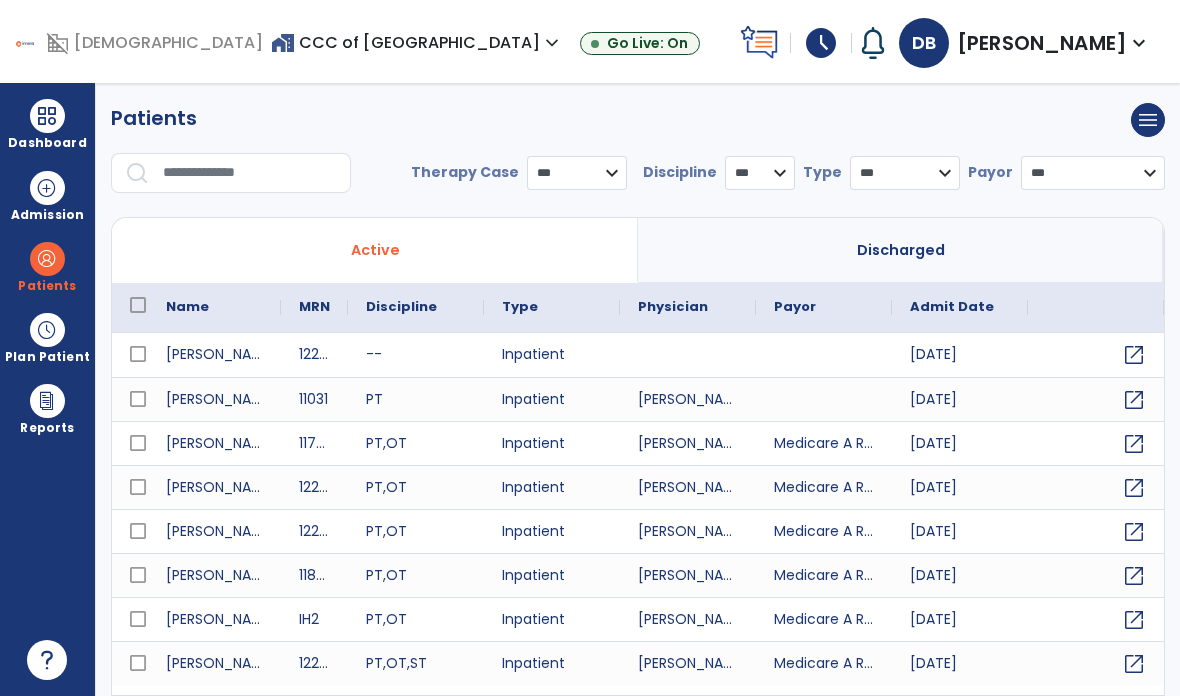 click at bounding box center [250, 173] 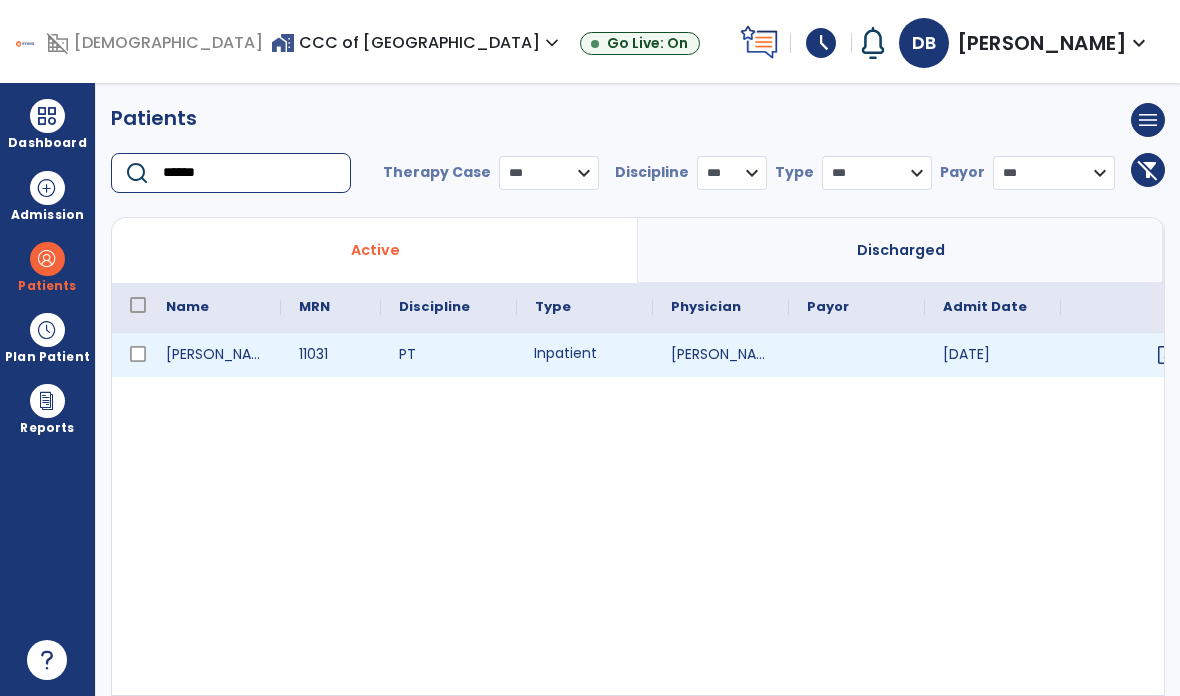 type on "******" 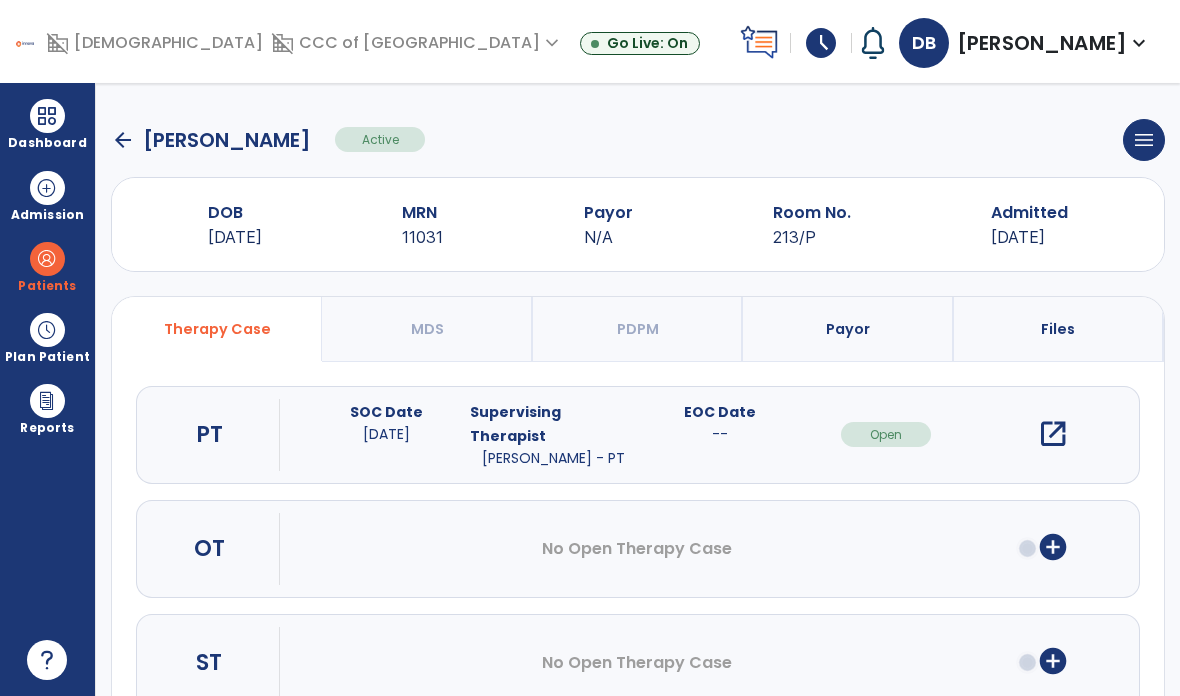 click on "open_in_new" at bounding box center [1053, 434] 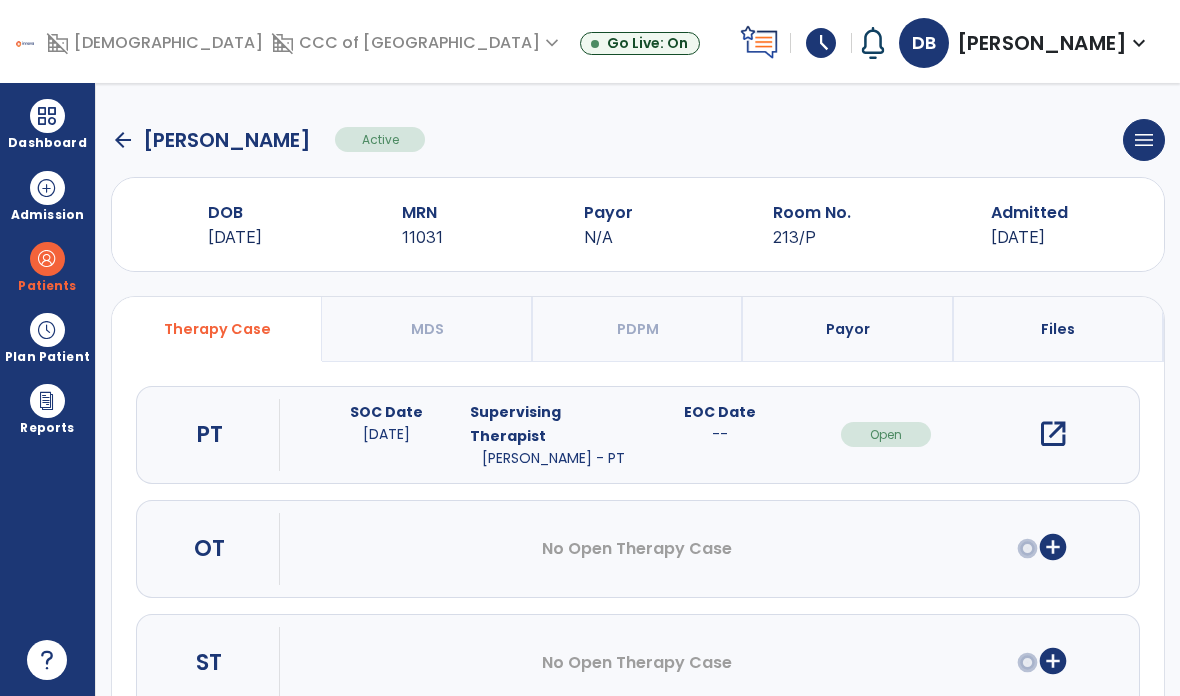 click on "open_in_new" at bounding box center (1053, 434) 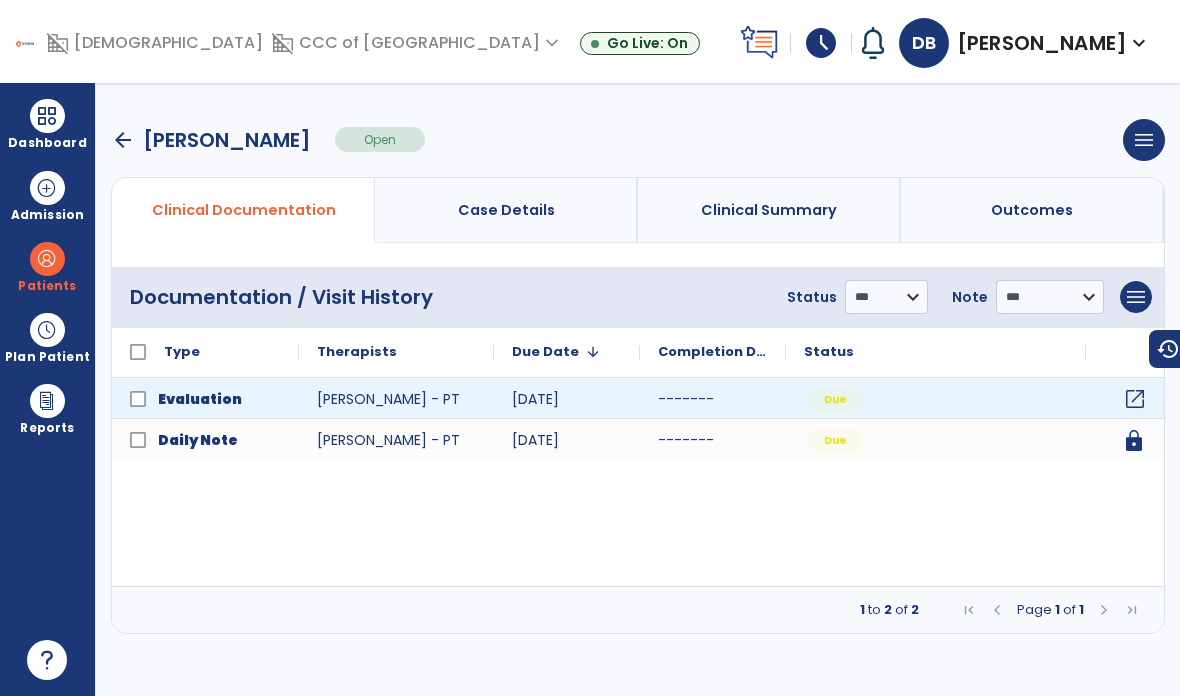 click on "open_in_new" 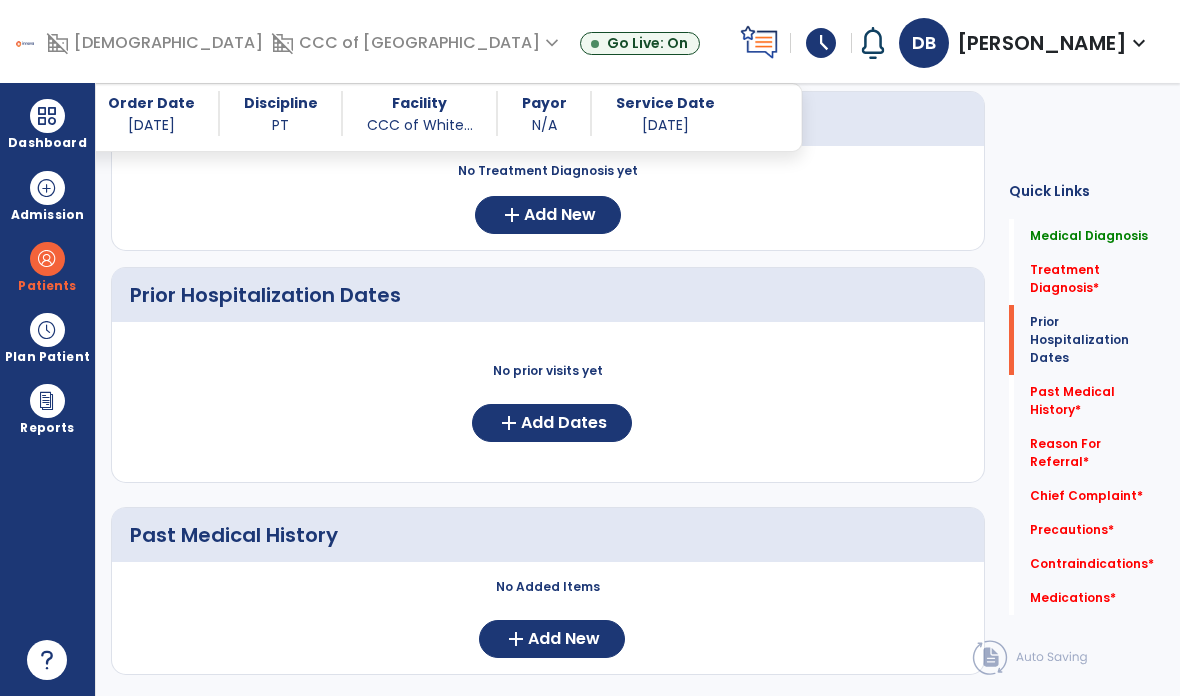 scroll, scrollTop: 872, scrollLeft: 0, axis: vertical 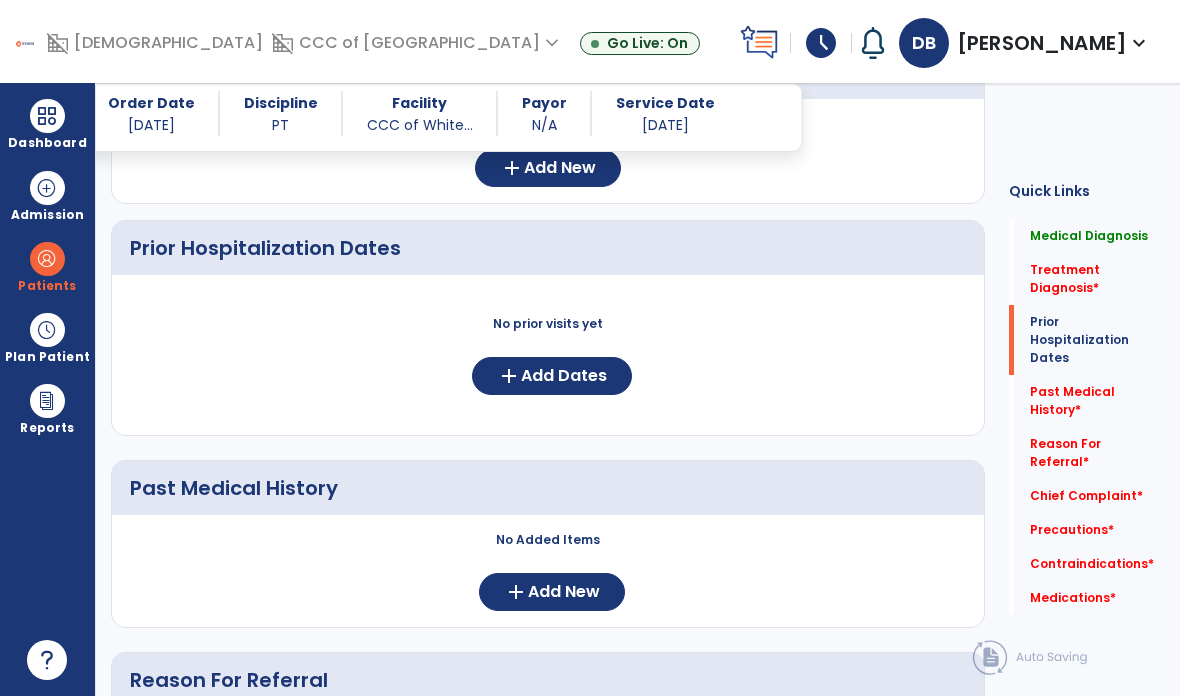 click on "Add New" 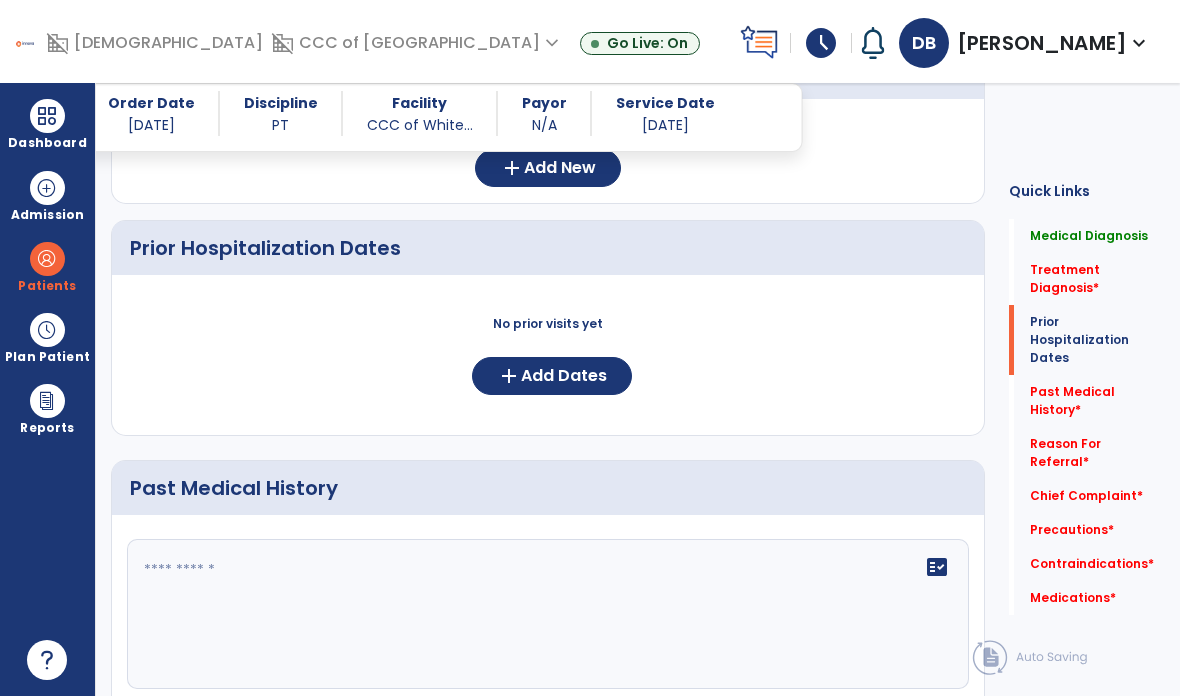 click on "fact_check" 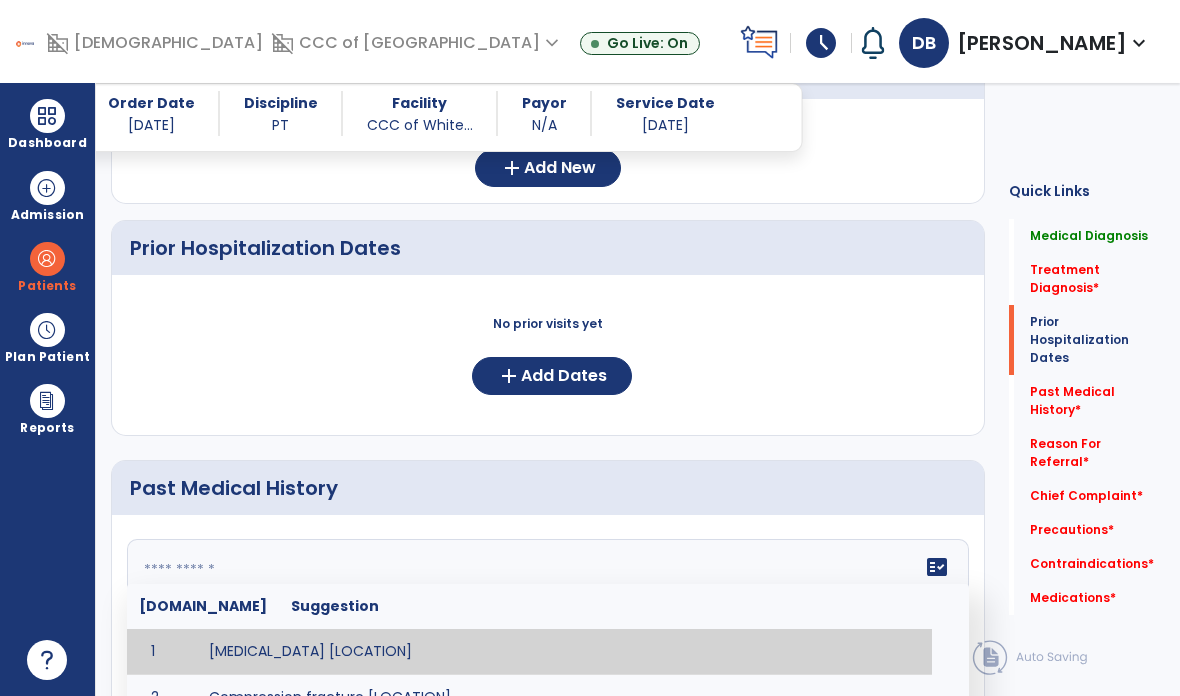 paste on "**********" 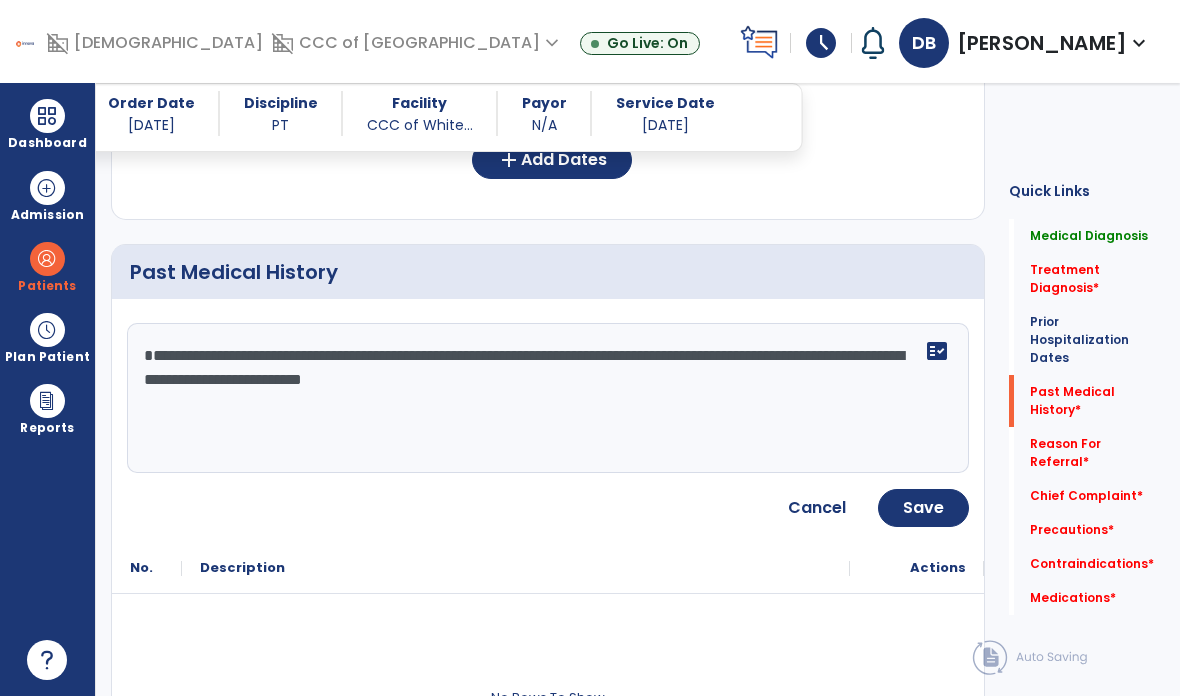 scroll, scrollTop: 1092, scrollLeft: 0, axis: vertical 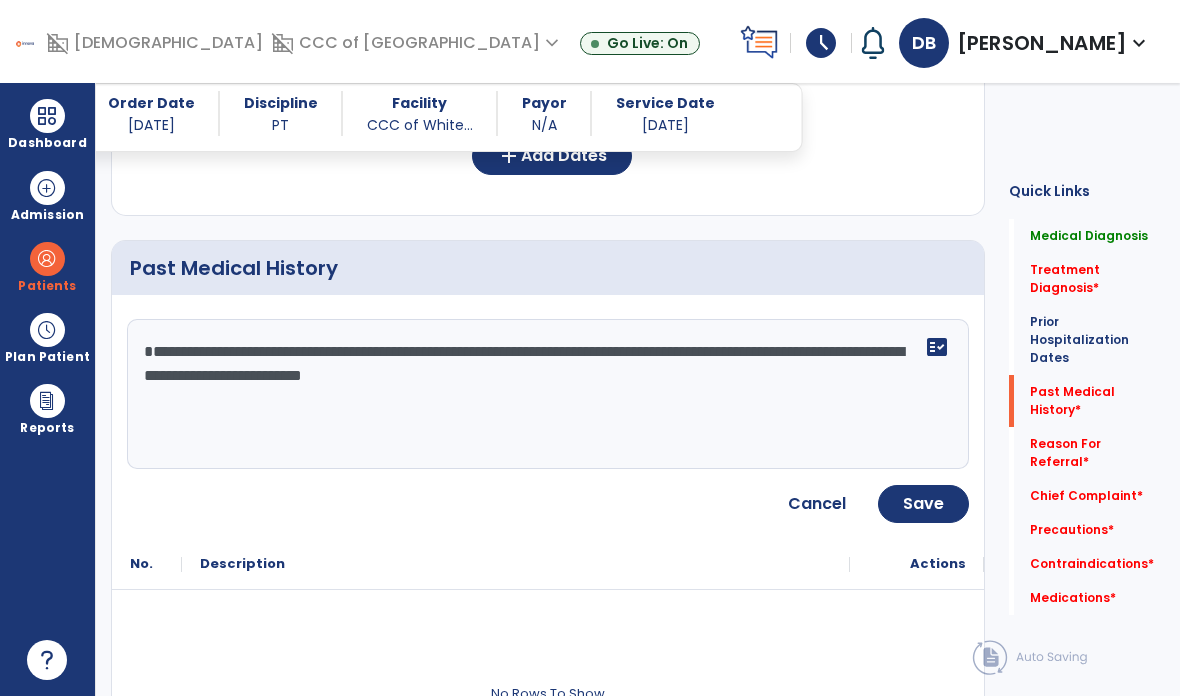 click on "**********" 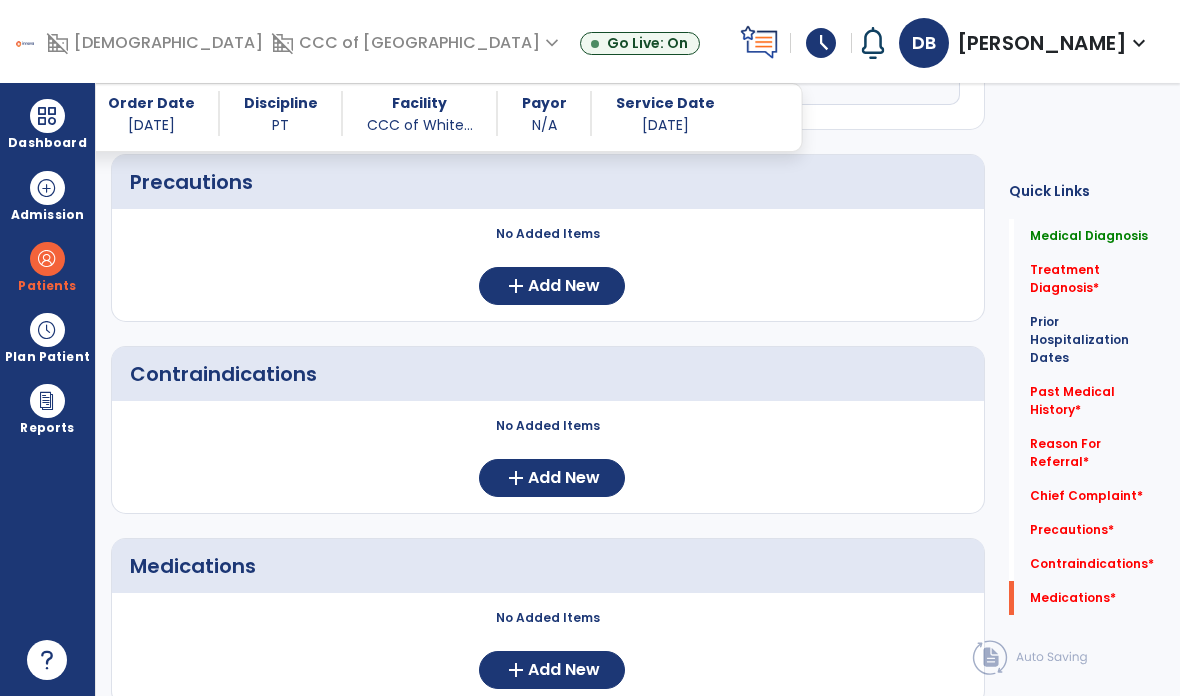 scroll, scrollTop: 2259, scrollLeft: 0, axis: vertical 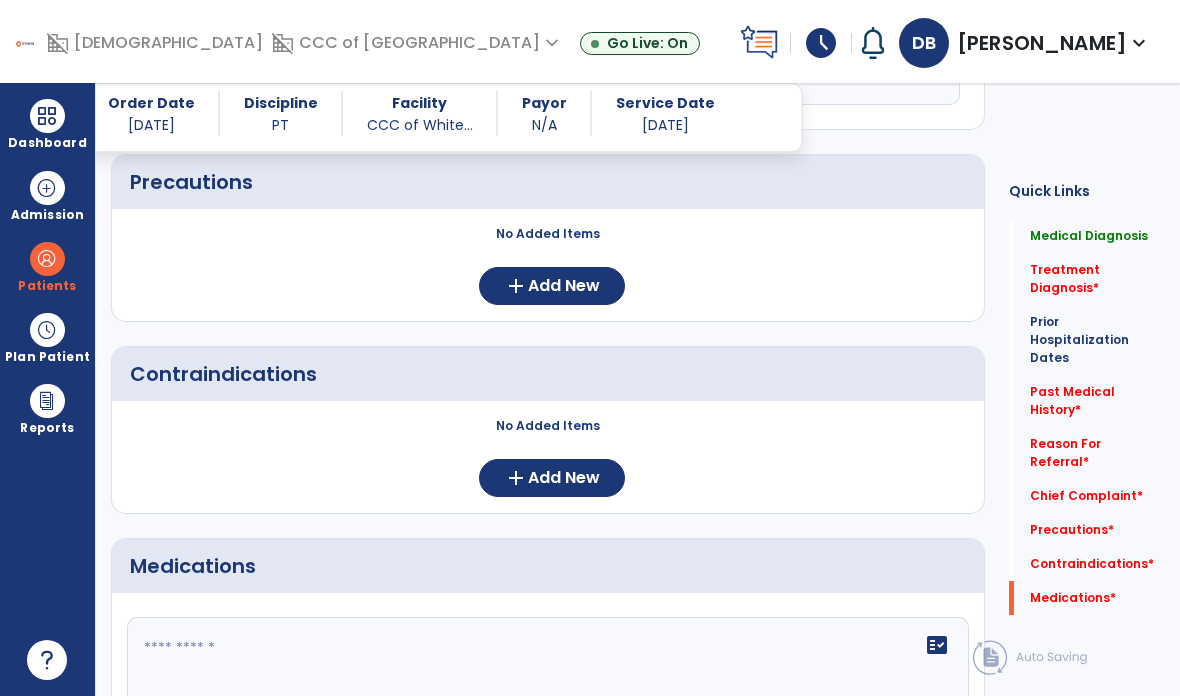 click 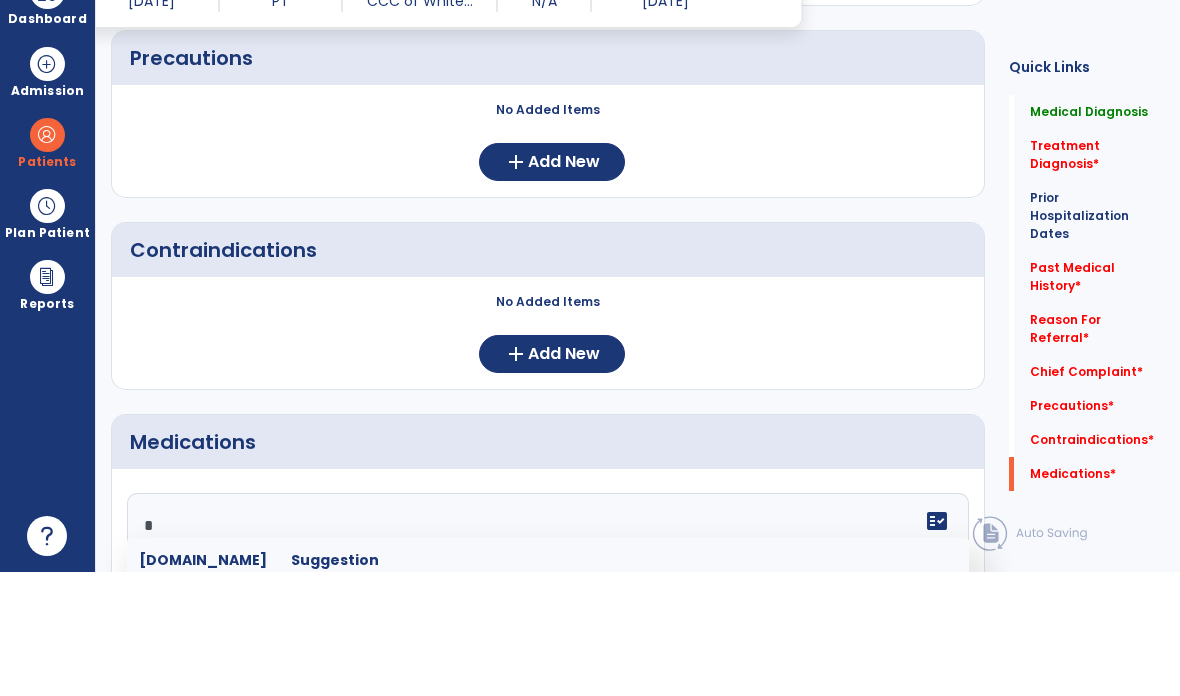 scroll, scrollTop: 80, scrollLeft: 0, axis: vertical 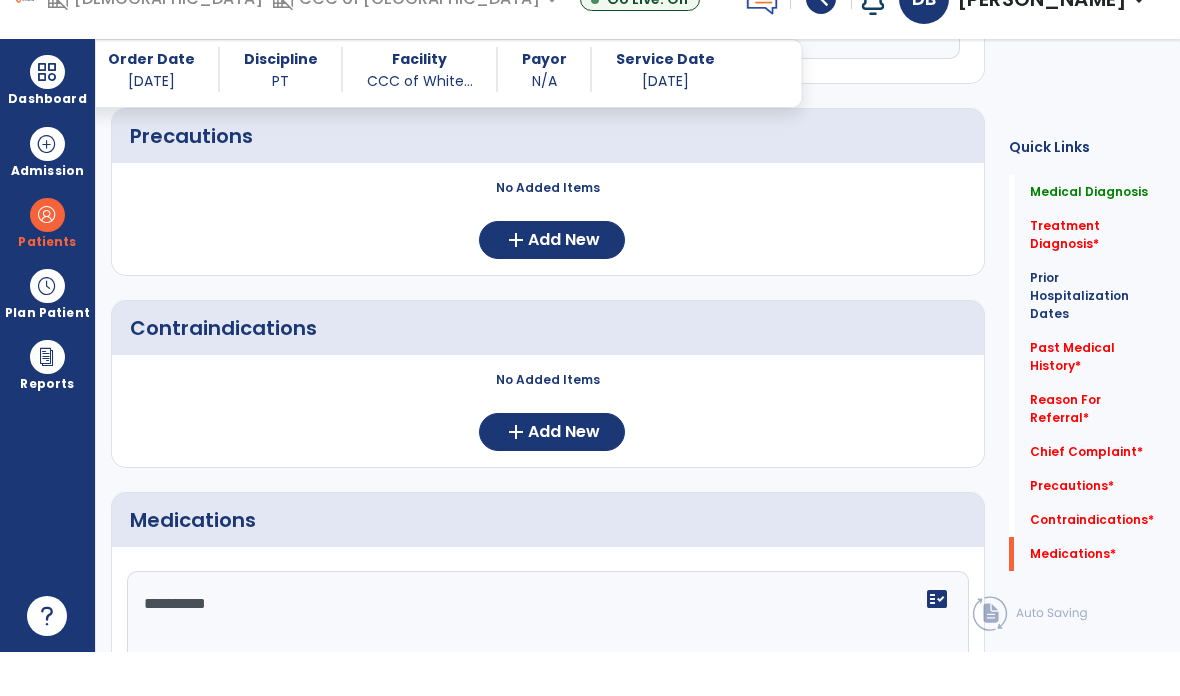 type on "**********" 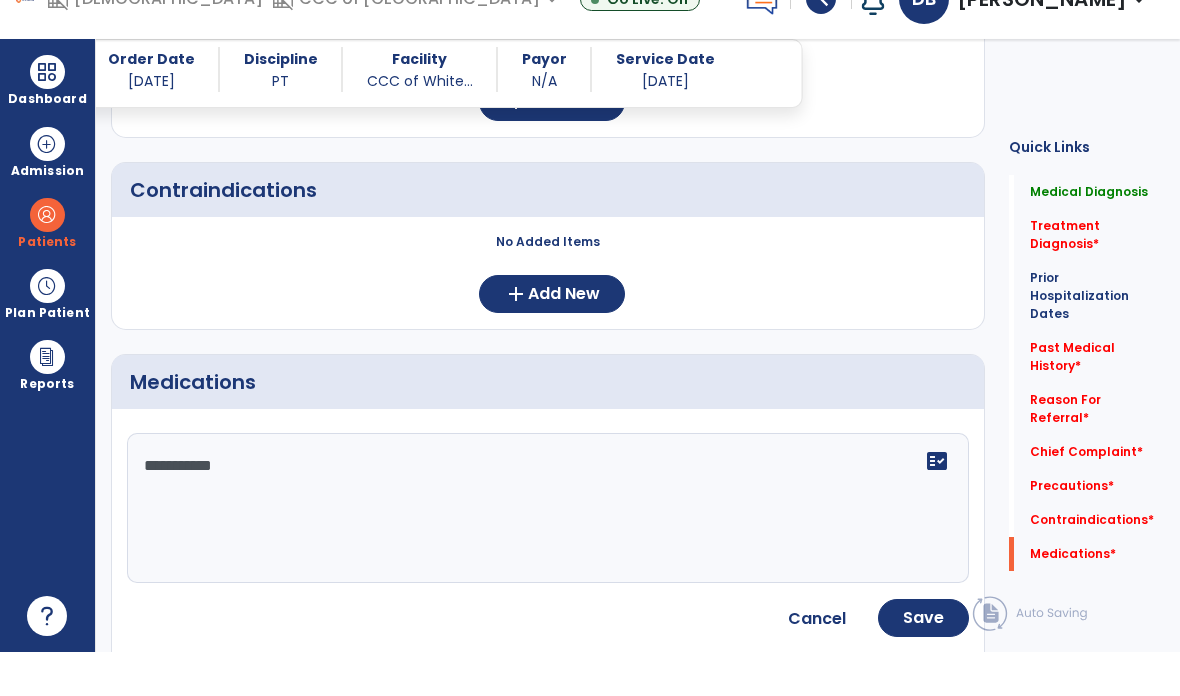 click on "Save" 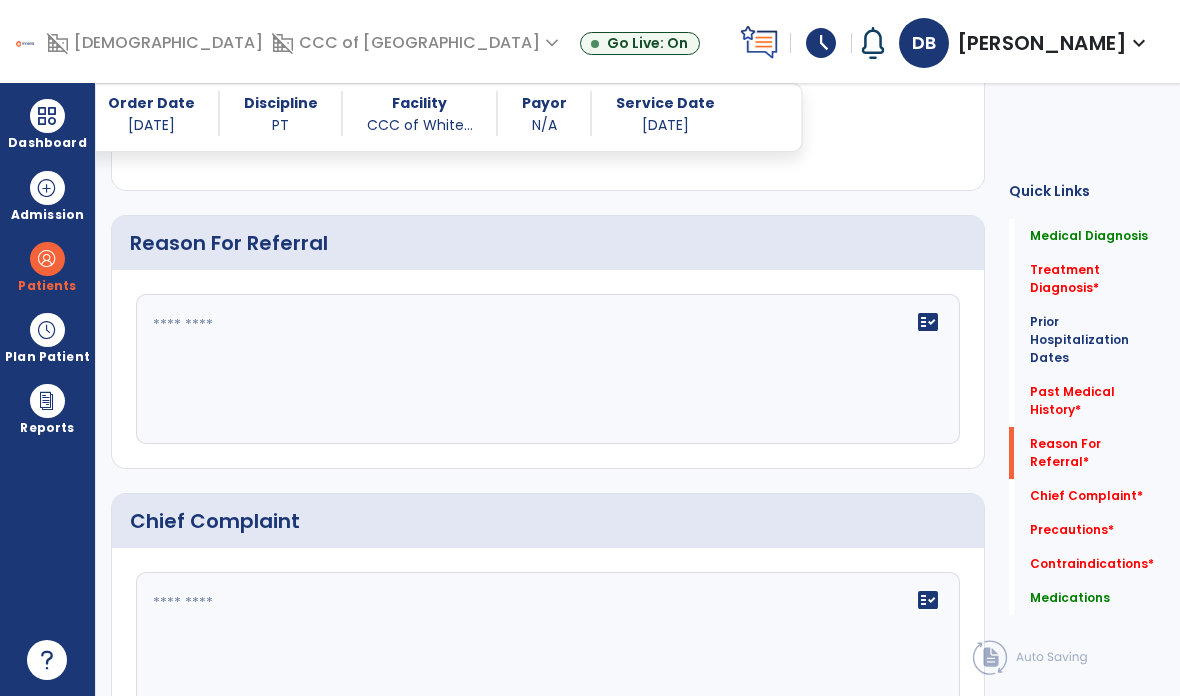 scroll, scrollTop: 1642, scrollLeft: 0, axis: vertical 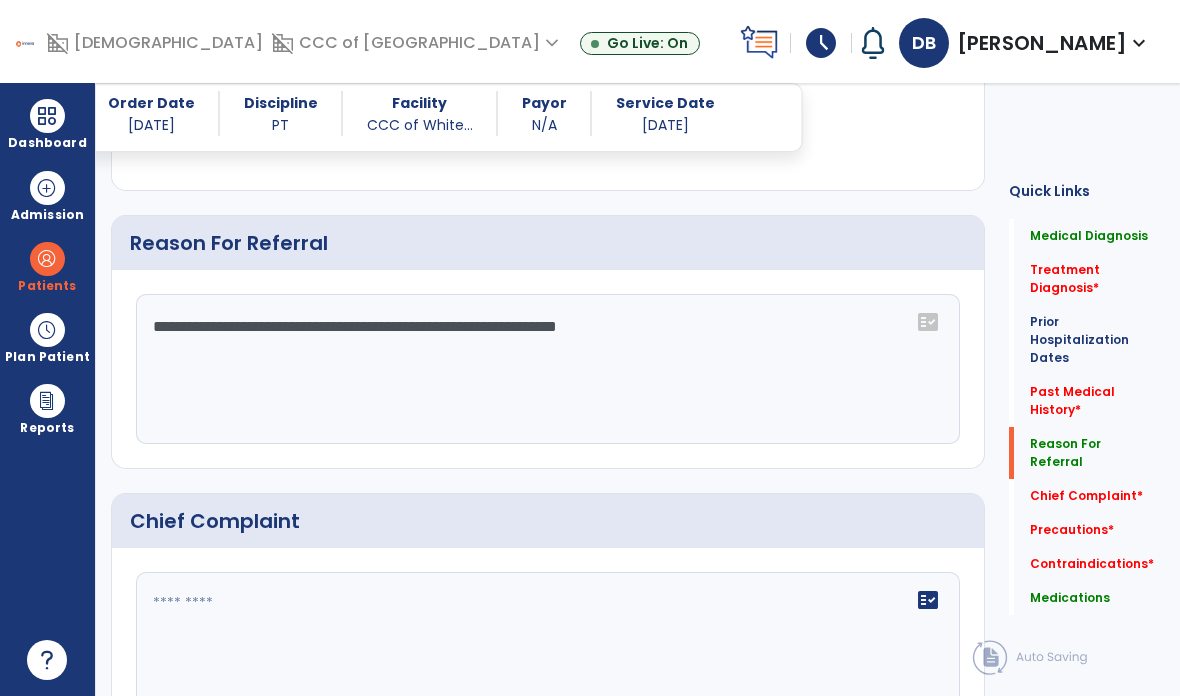 click on "**********" 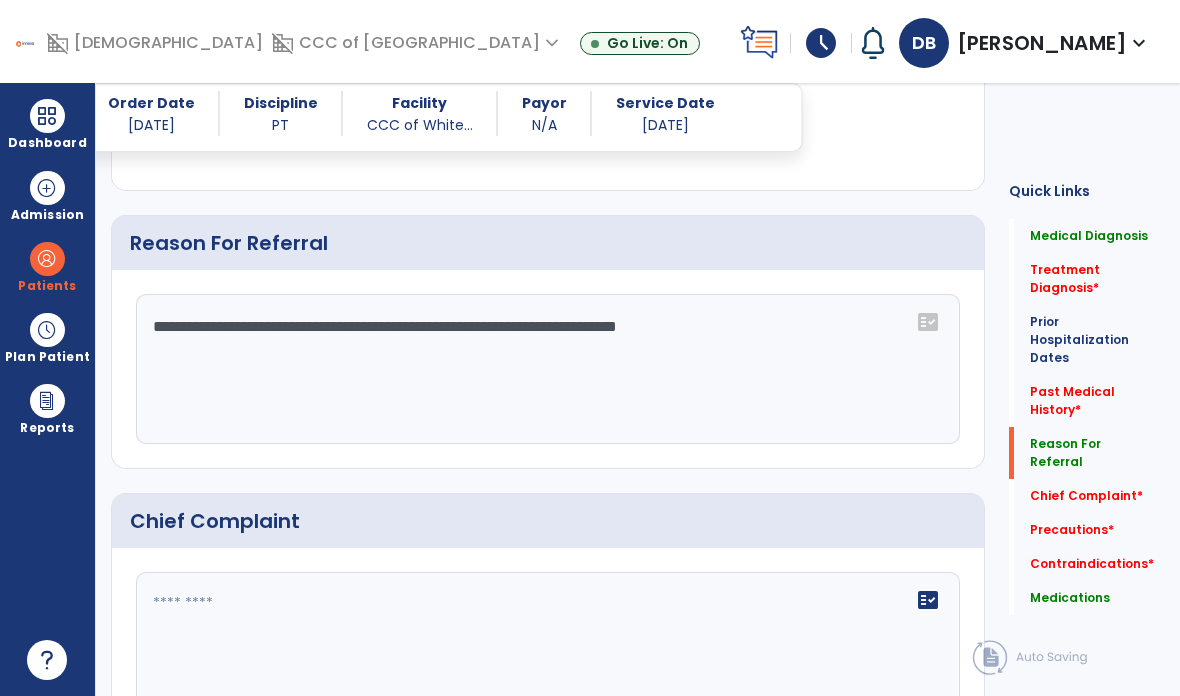 click on "**********" 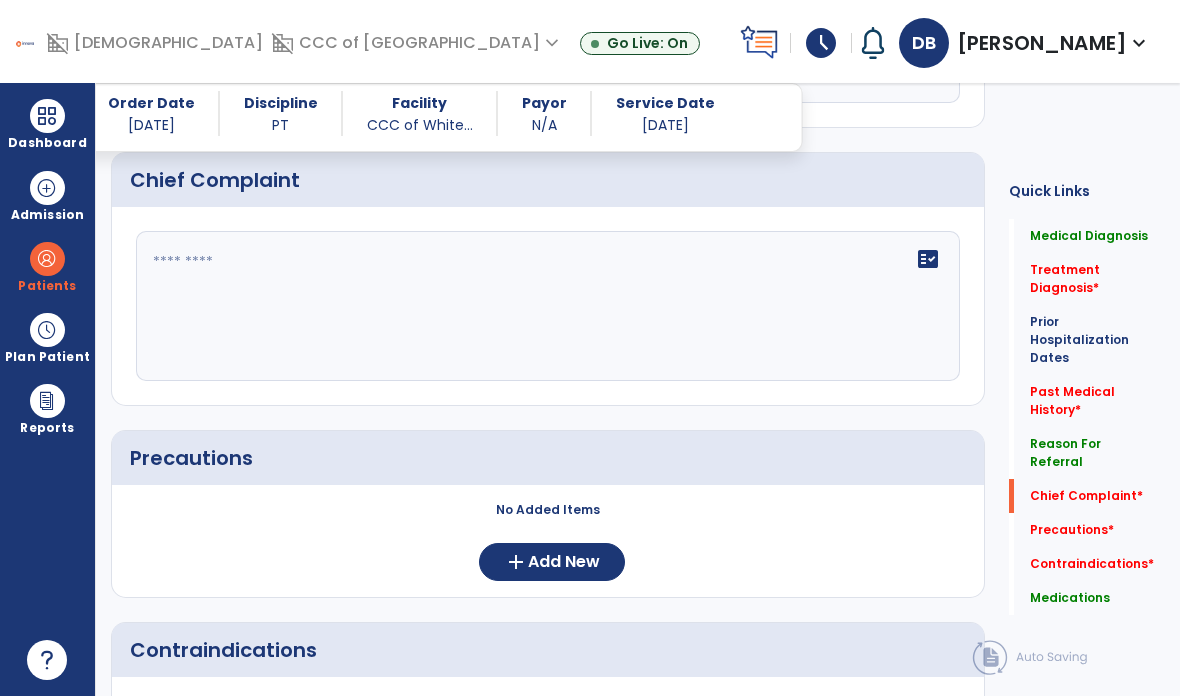 scroll, scrollTop: 1983, scrollLeft: 0, axis: vertical 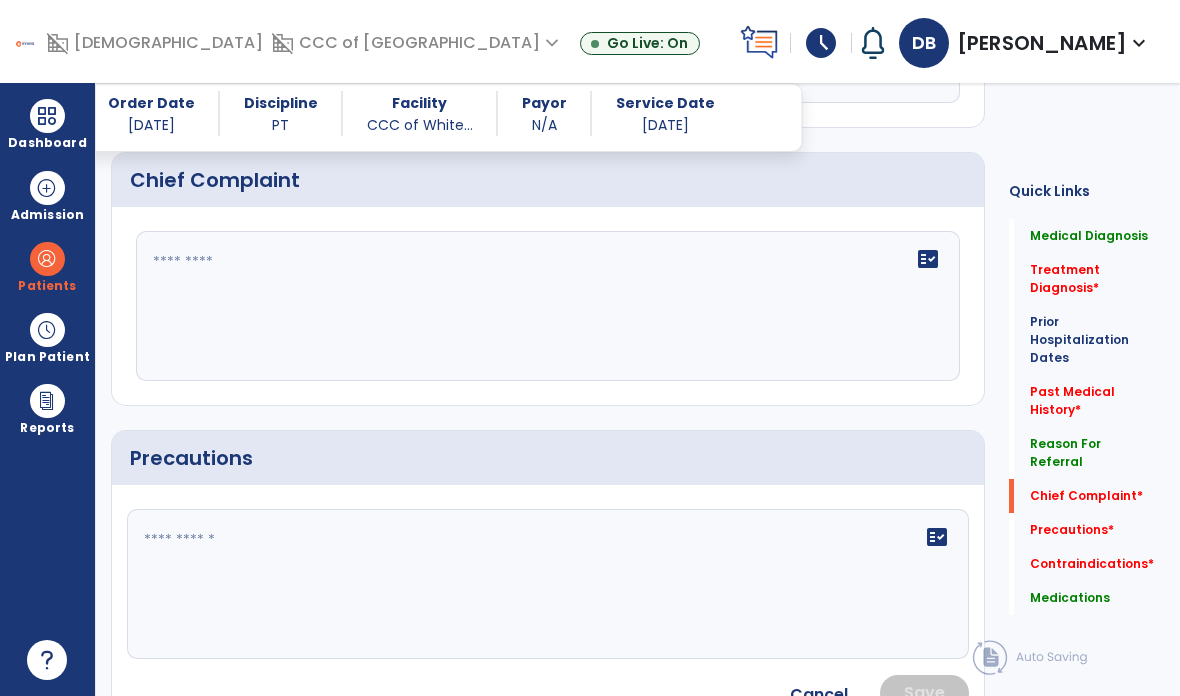 click on "fact_check" 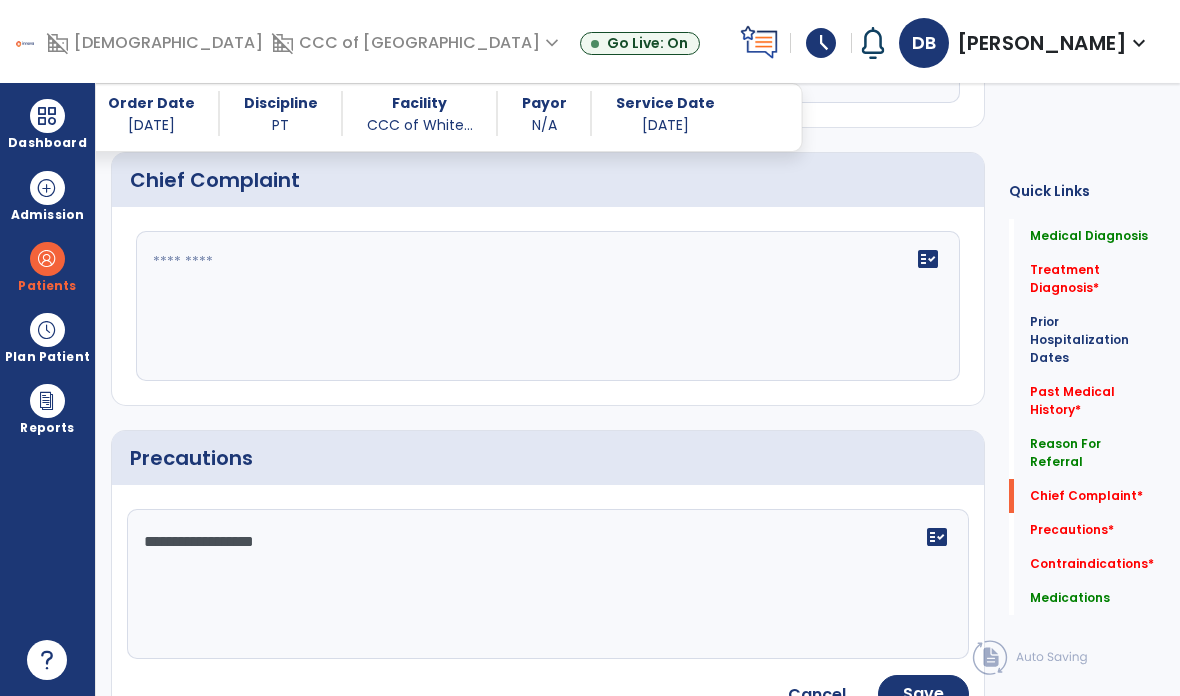 scroll, scrollTop: 0, scrollLeft: 0, axis: both 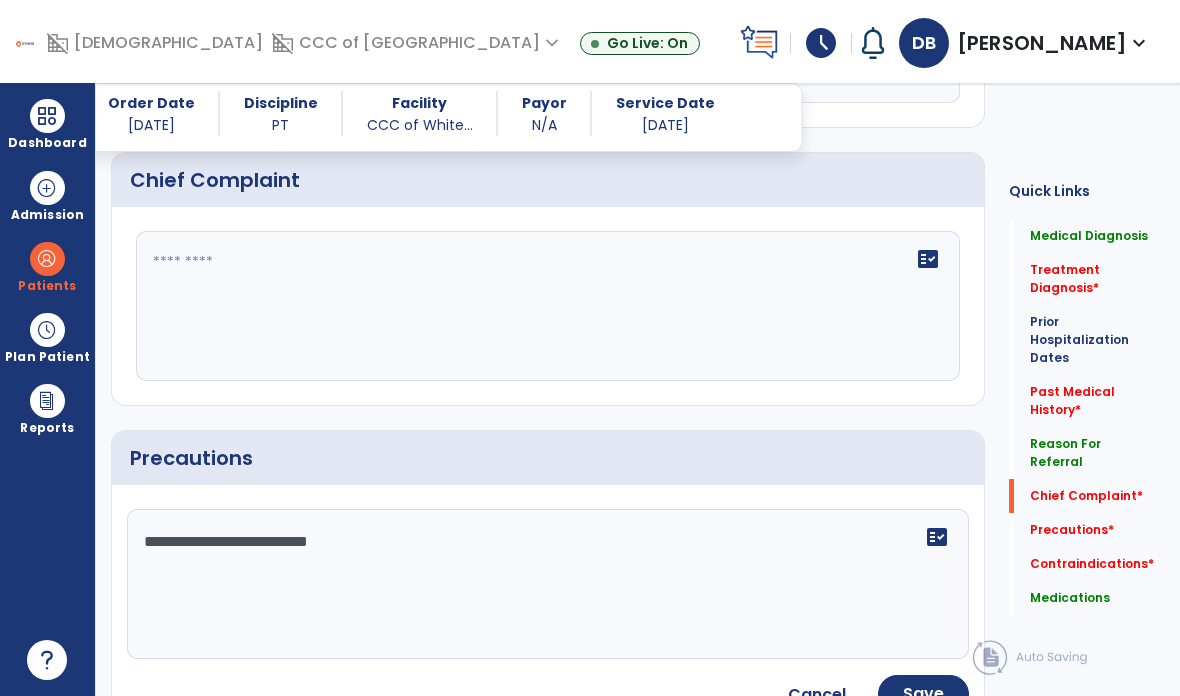 click on "**********" 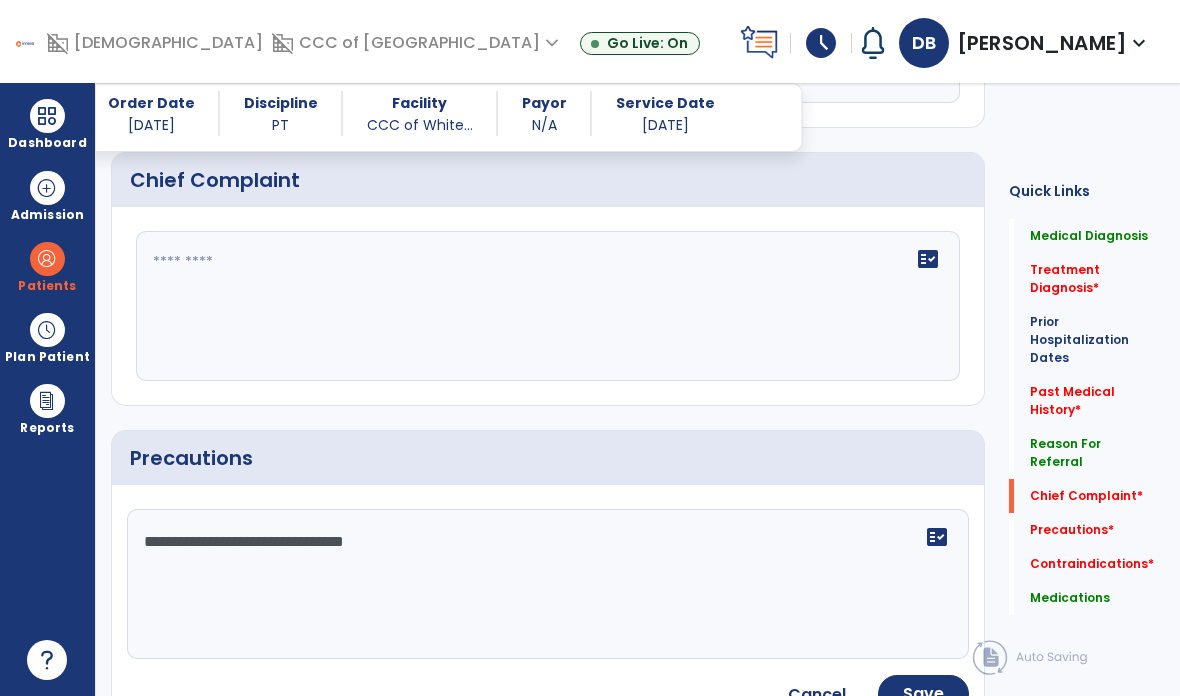 type on "**********" 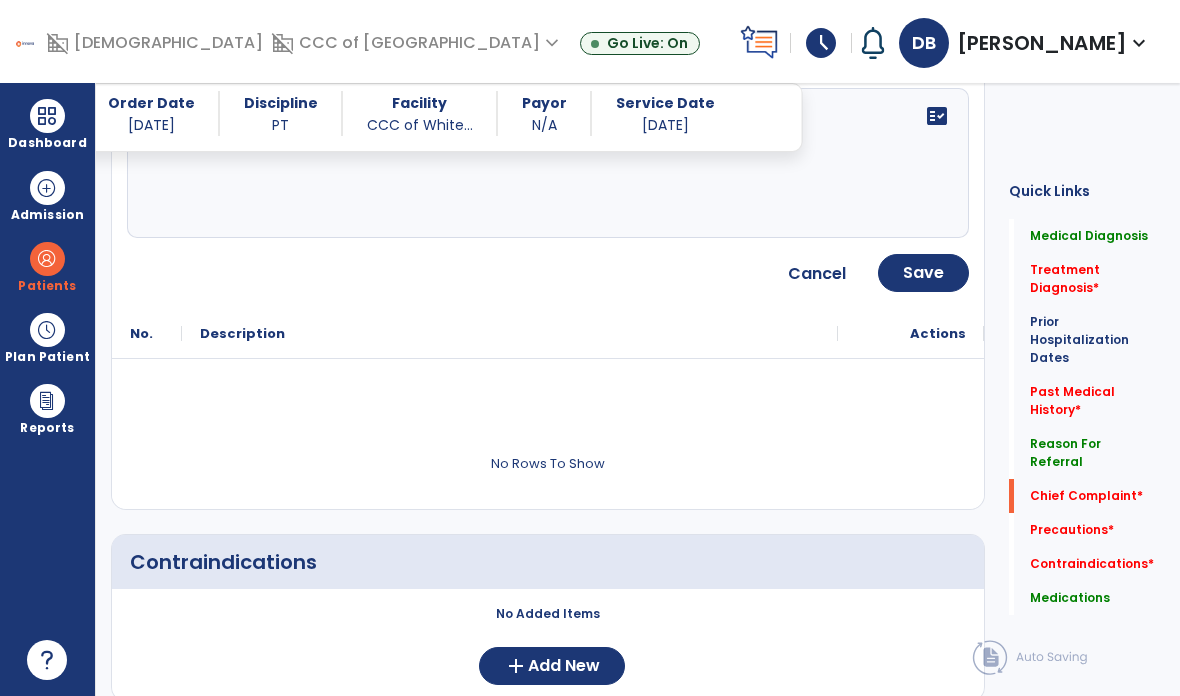 scroll, scrollTop: 2393, scrollLeft: 0, axis: vertical 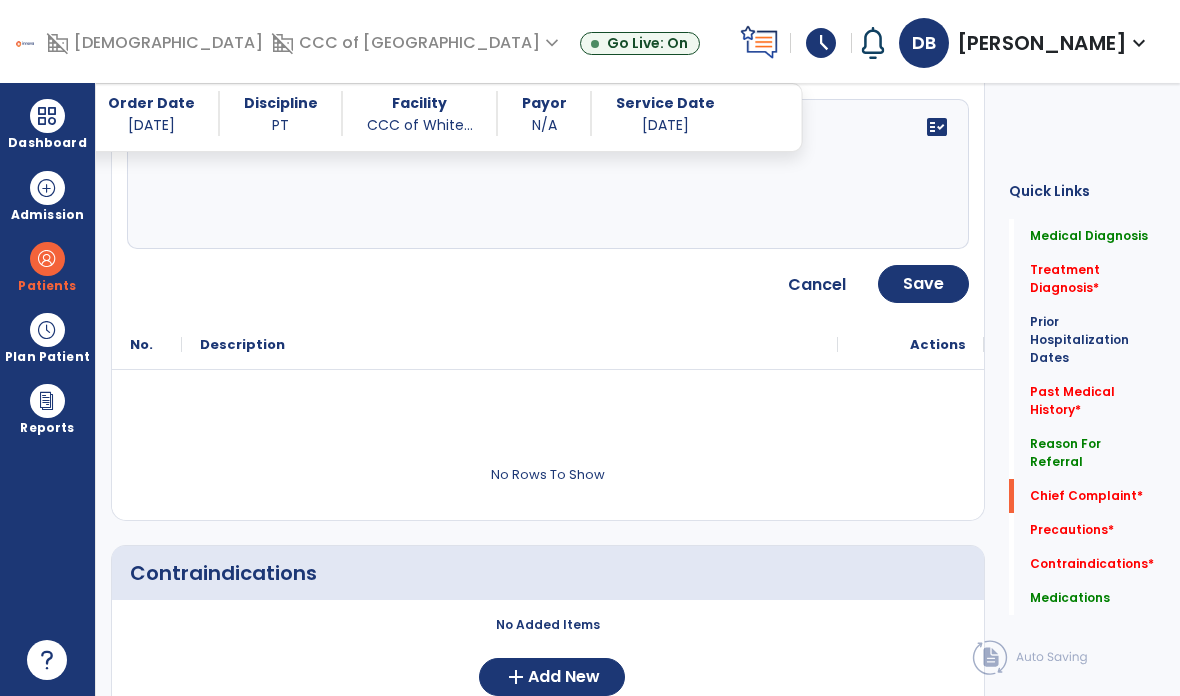 click on "Save" 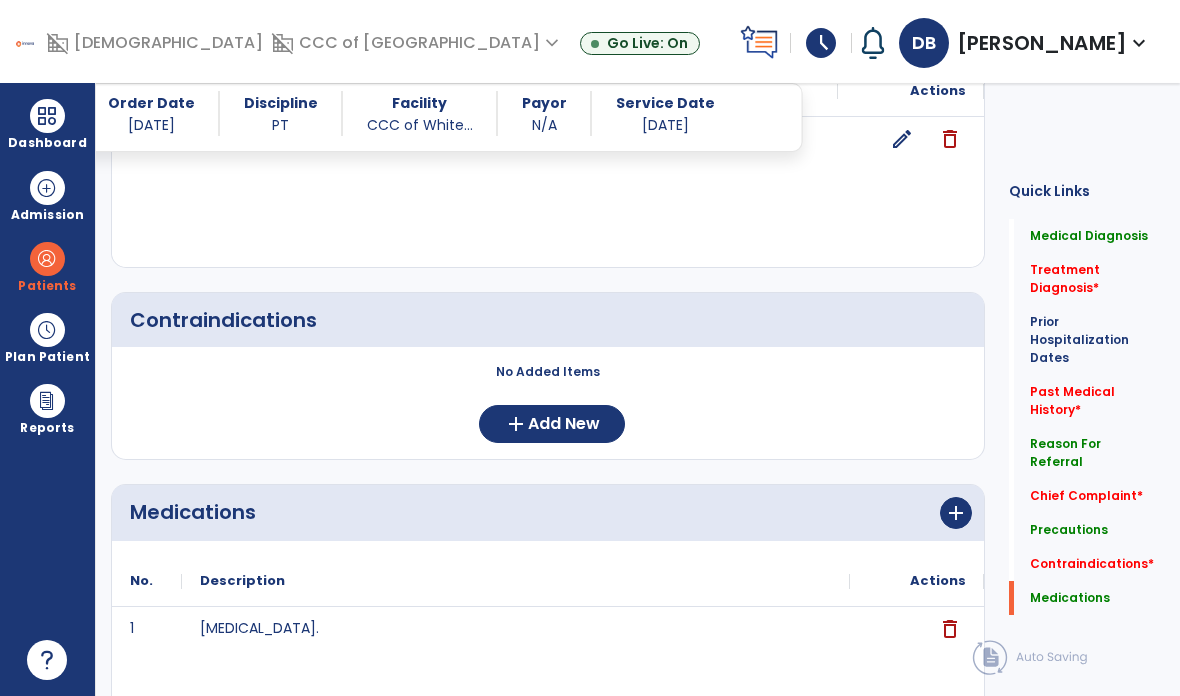 scroll, scrollTop: 2420, scrollLeft: 0, axis: vertical 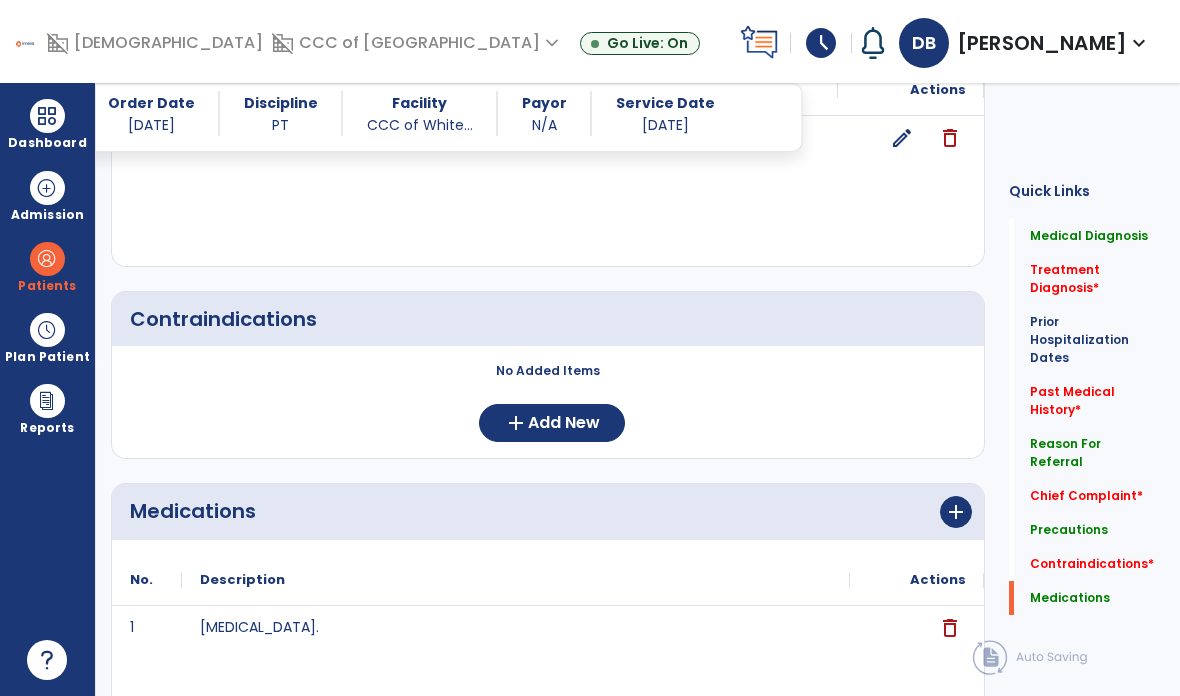 click on "add  Add New" 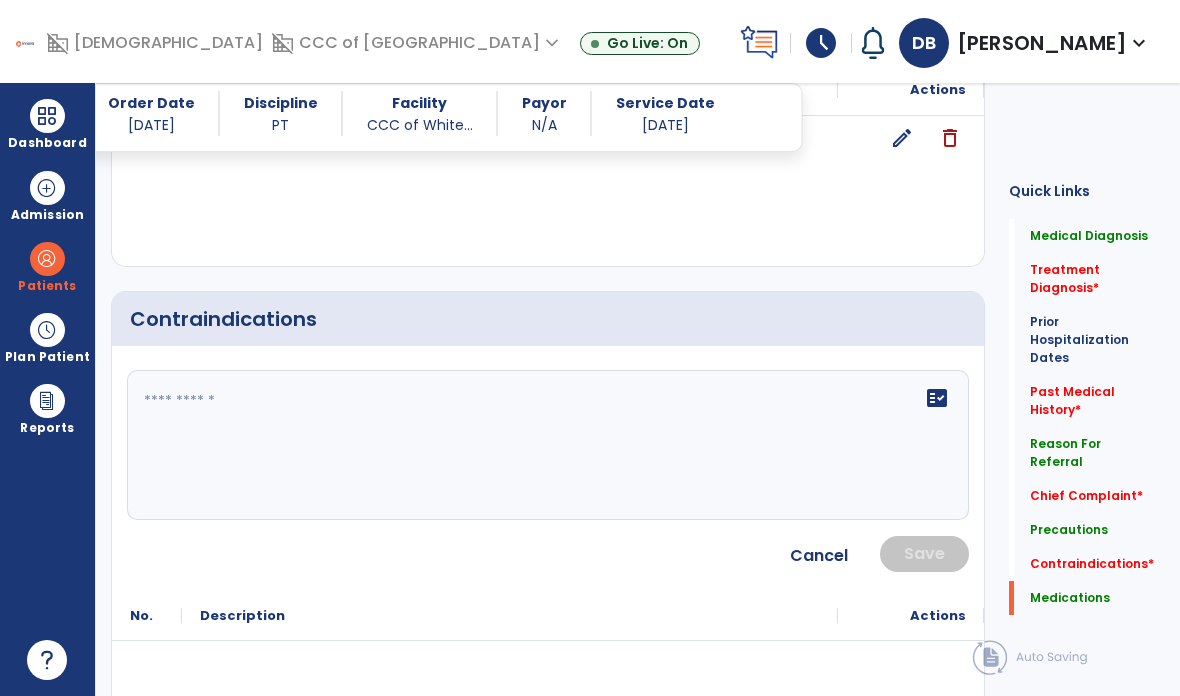 click on "fact_check" 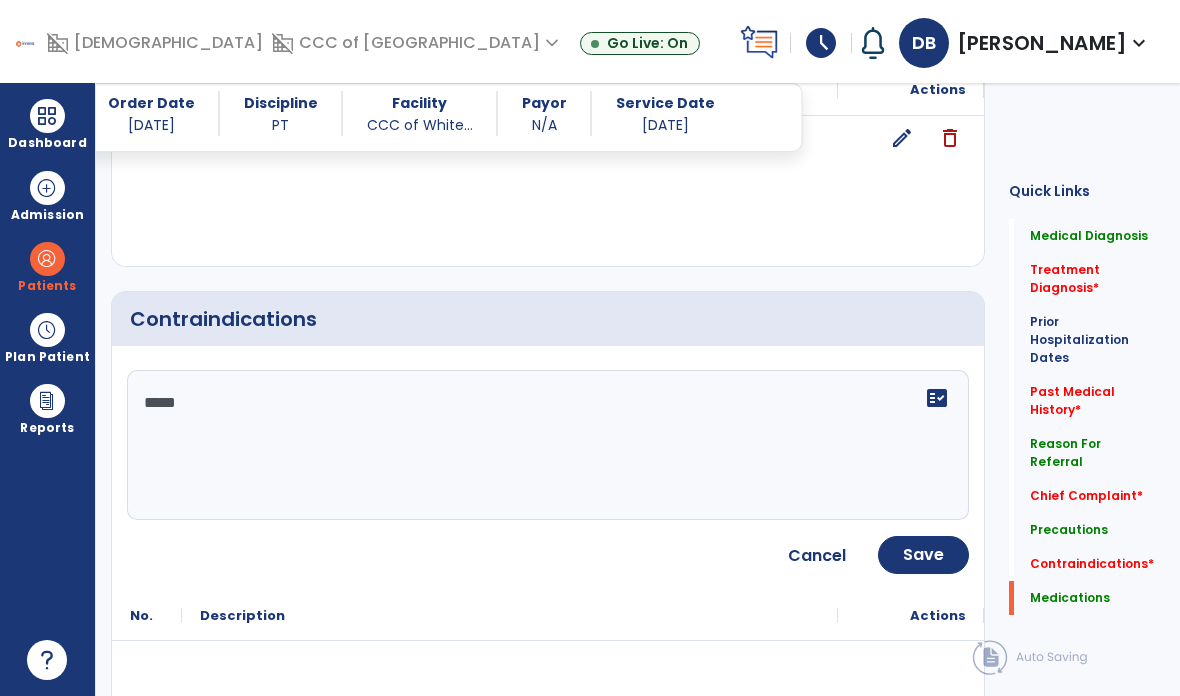 type on "****" 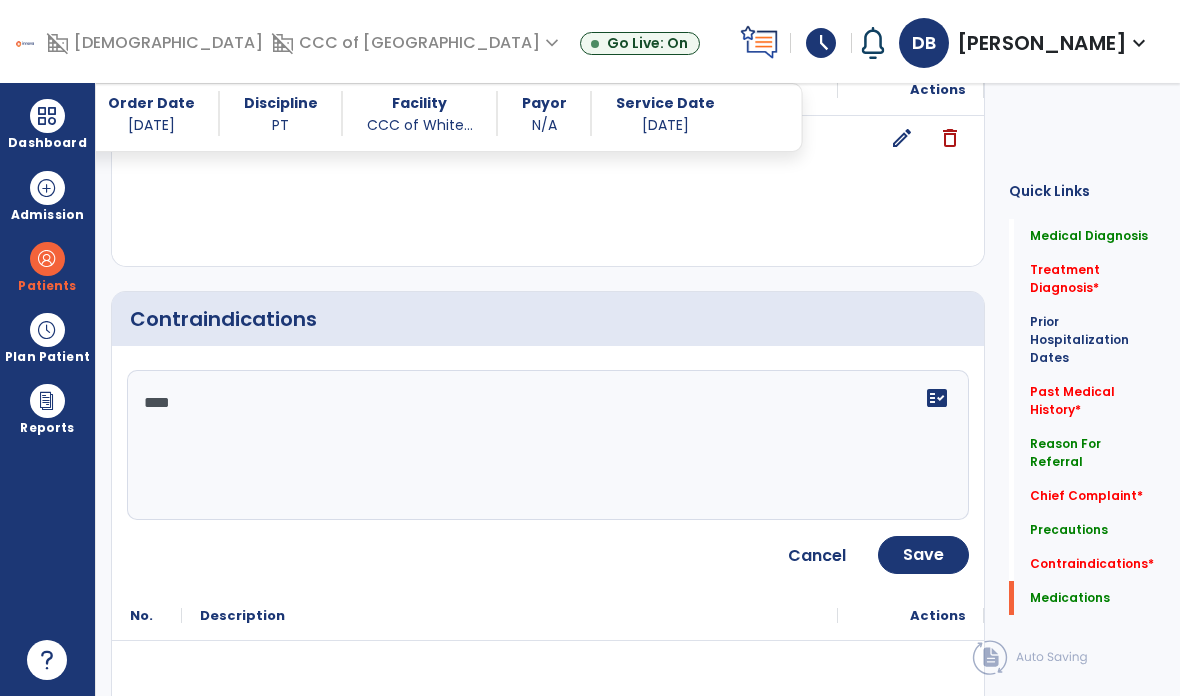 click on "Save" 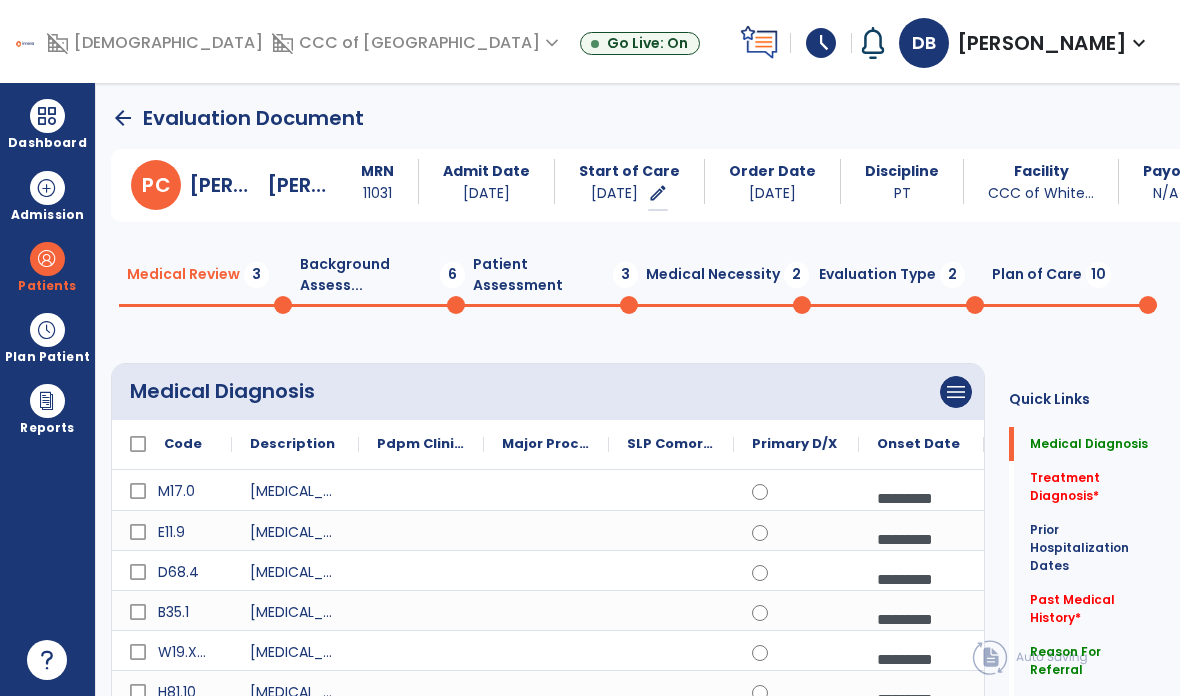 scroll, scrollTop: 3, scrollLeft: 0, axis: vertical 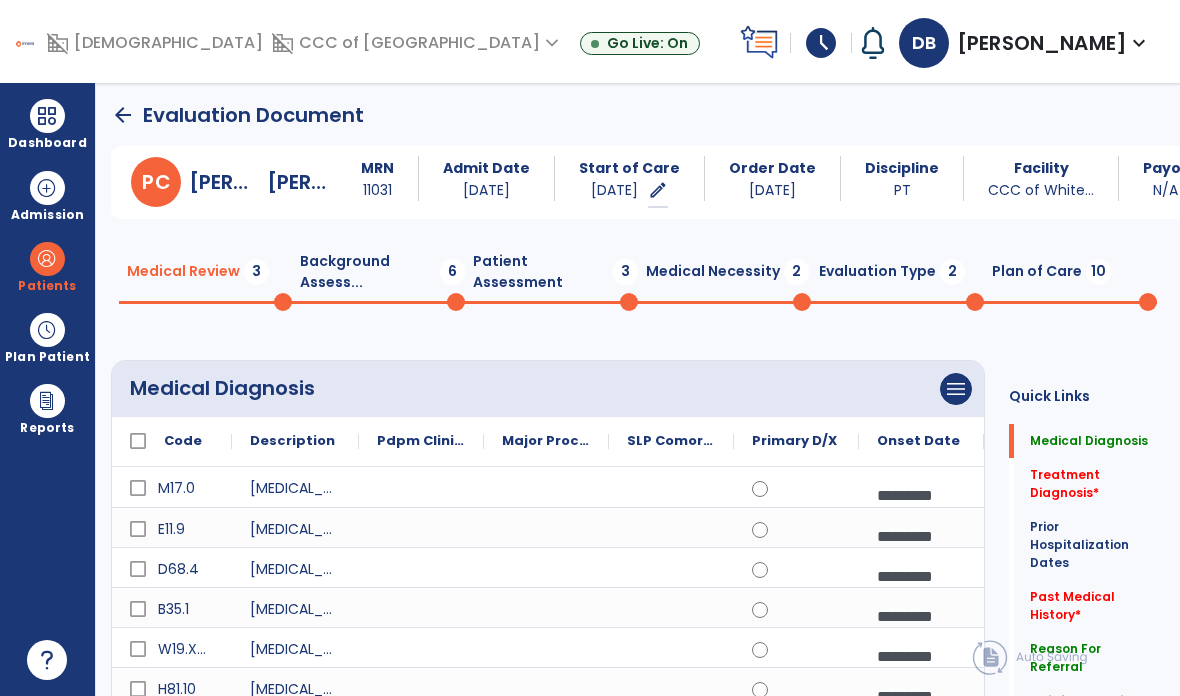 click on "Background Assess...  6" 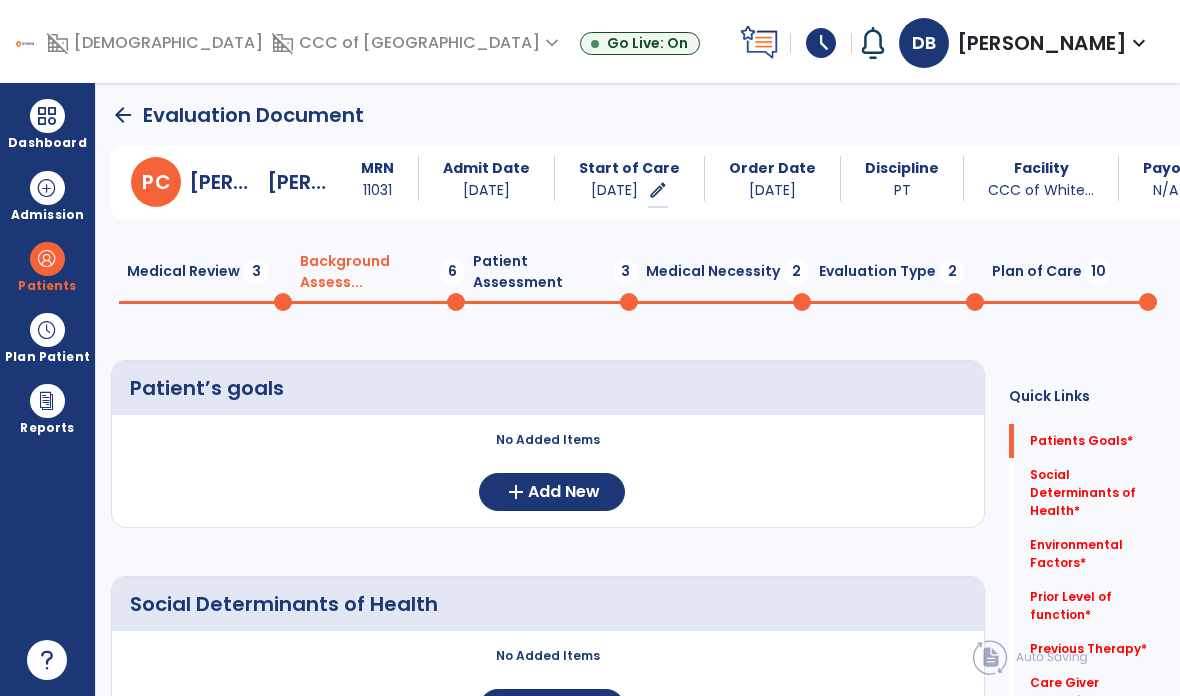 click on "add  Add New" 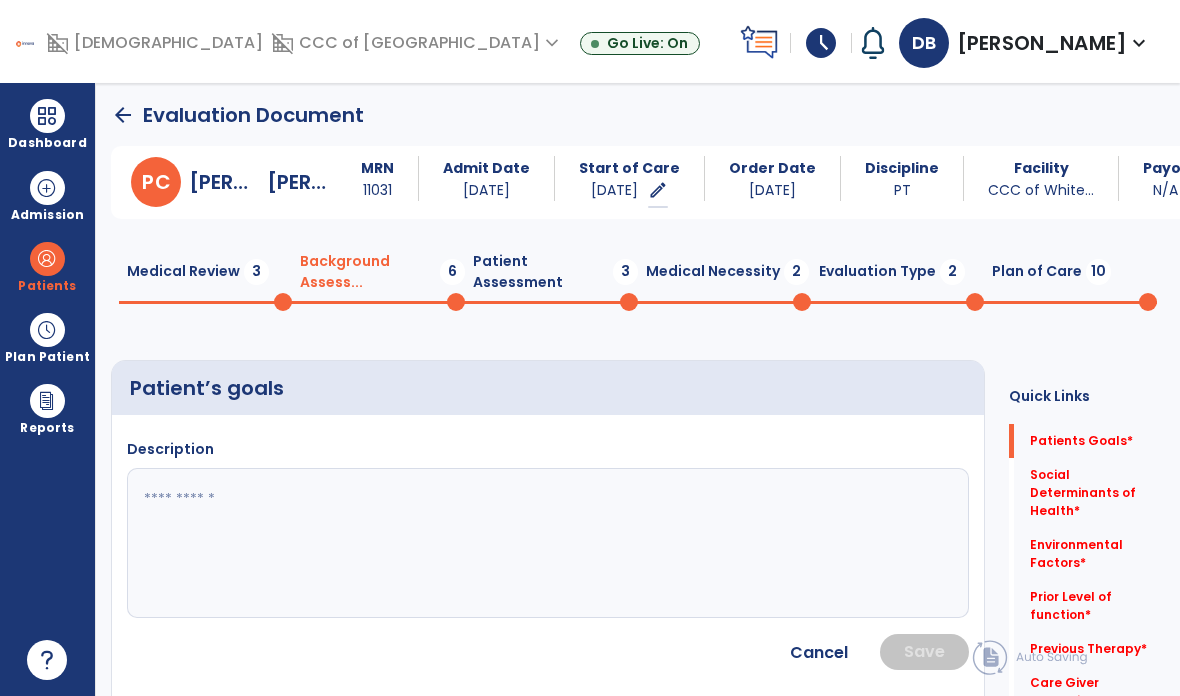 click 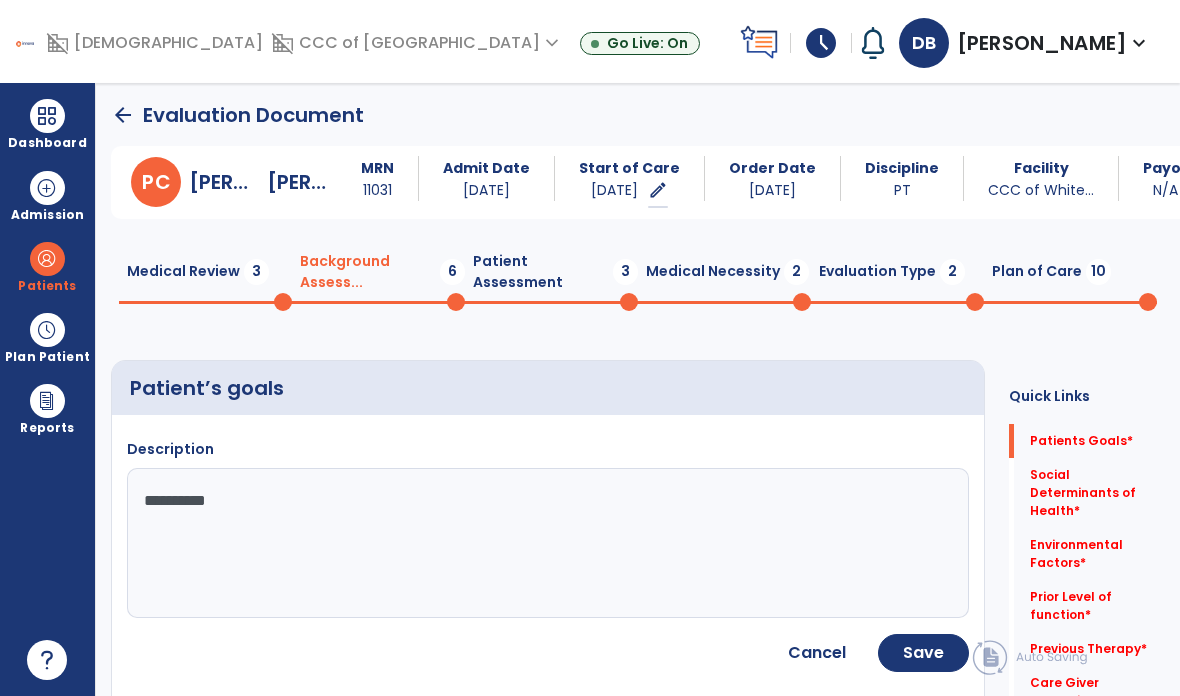 type on "**********" 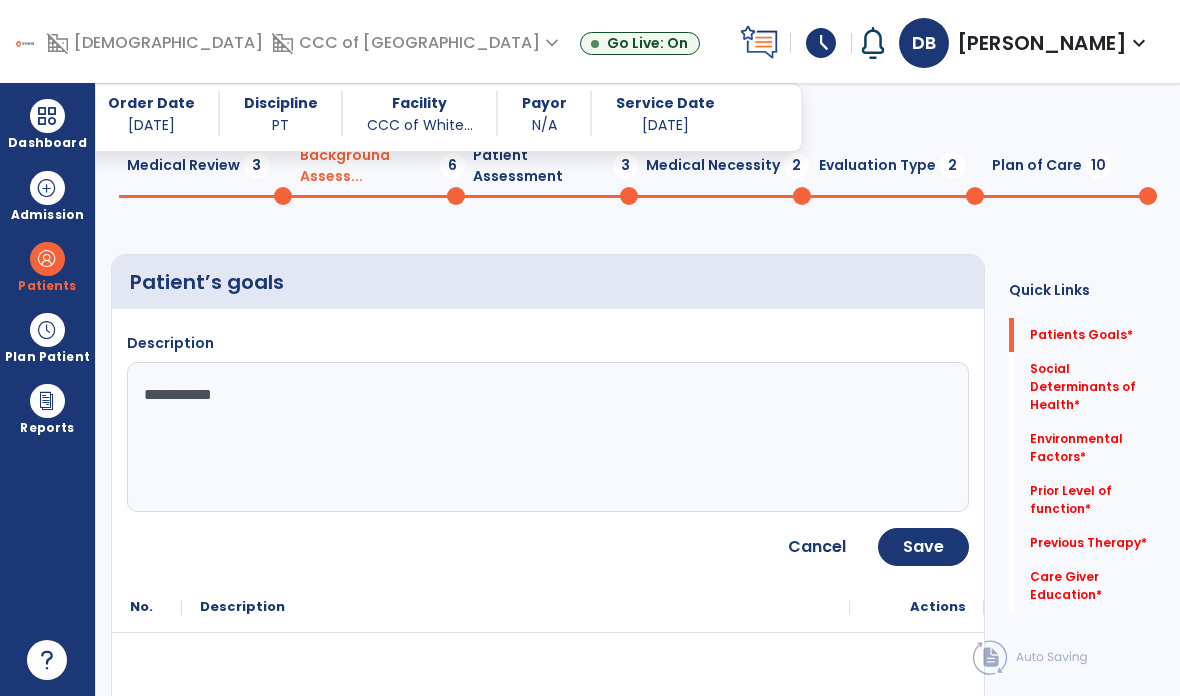 scroll, scrollTop: 126, scrollLeft: 0, axis: vertical 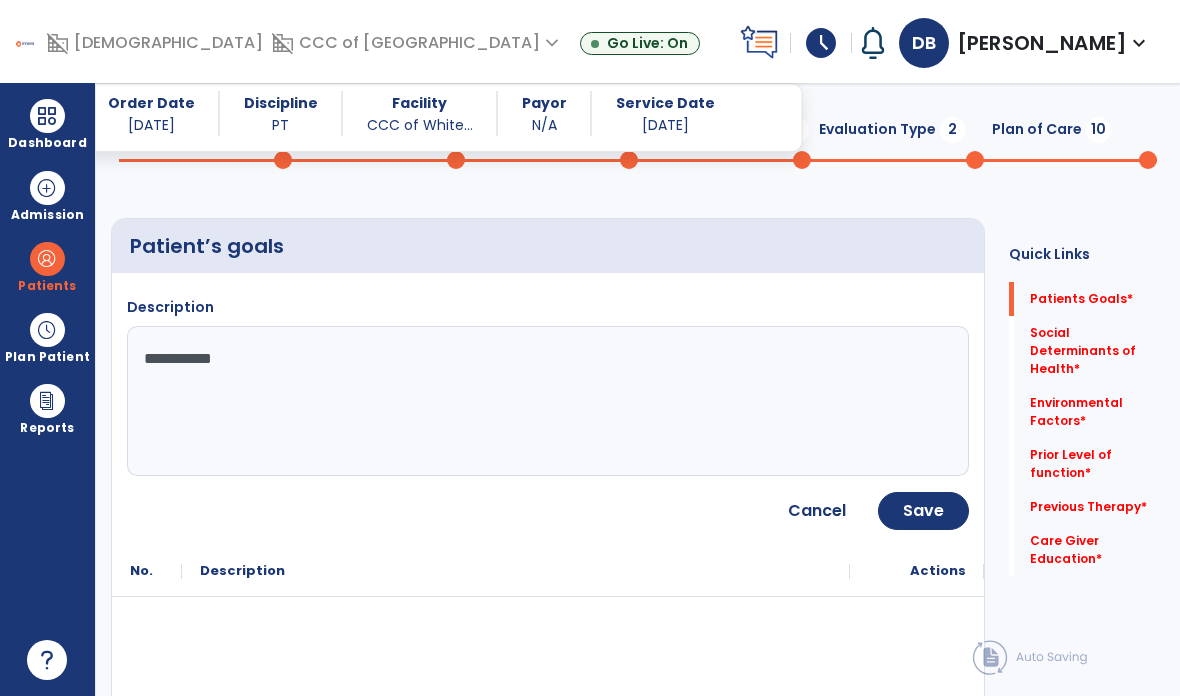 click on "Save" 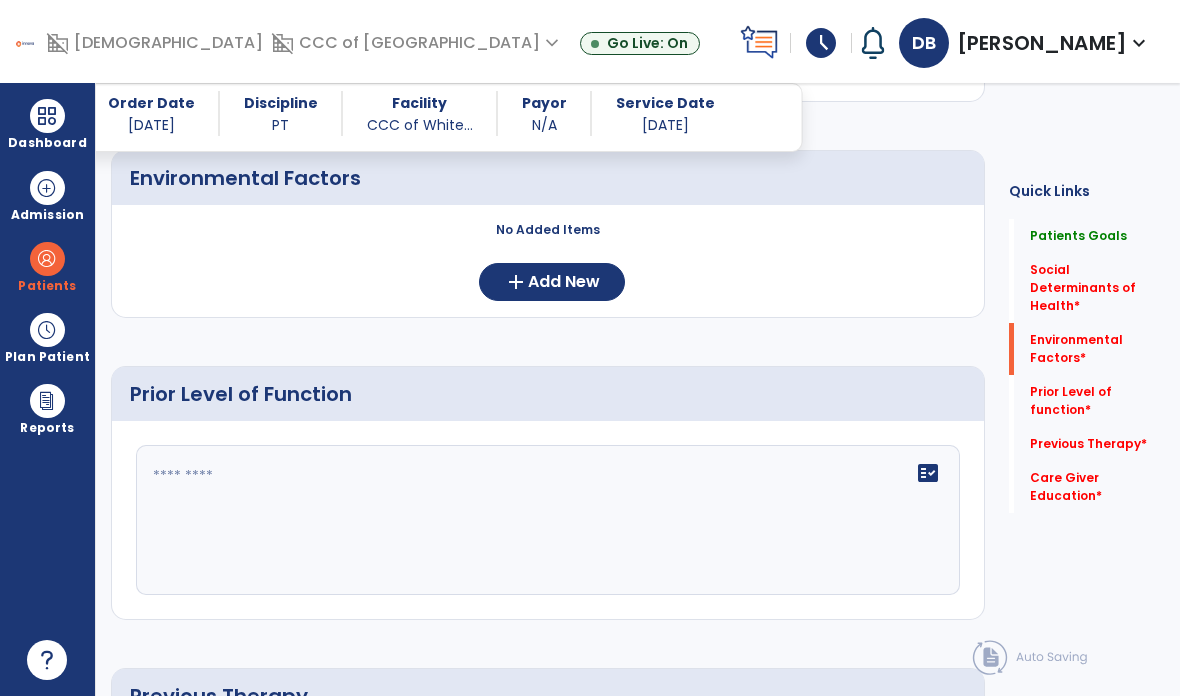 scroll, scrollTop: 732, scrollLeft: 0, axis: vertical 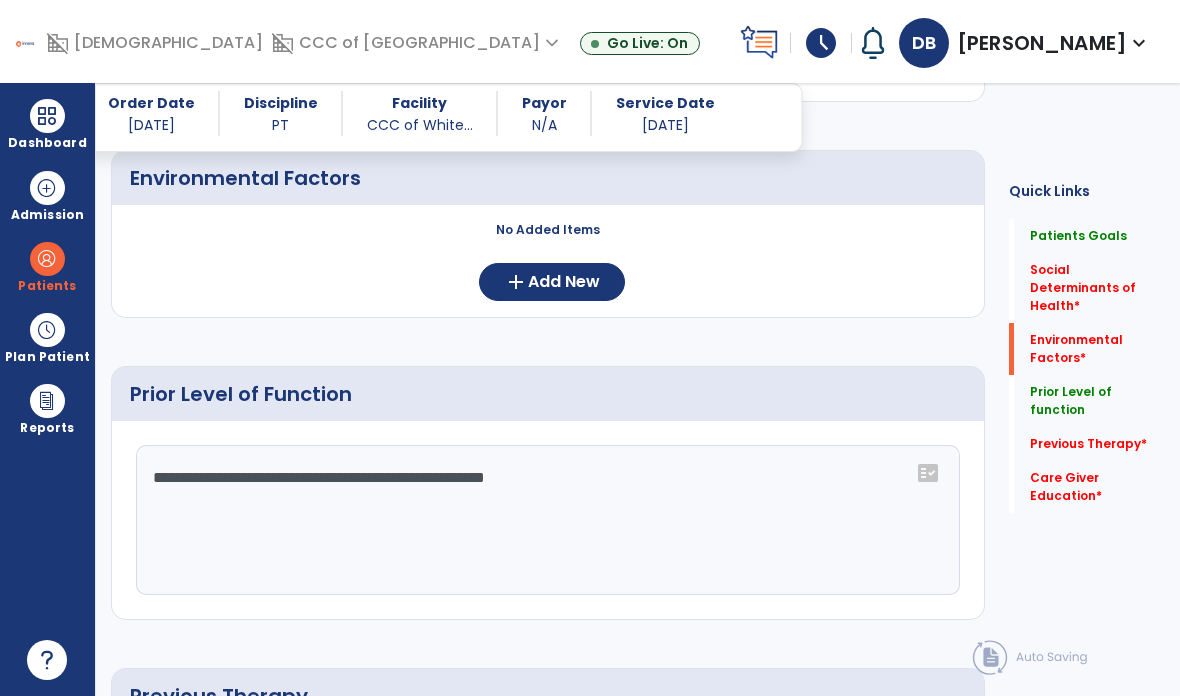 click on "**********" 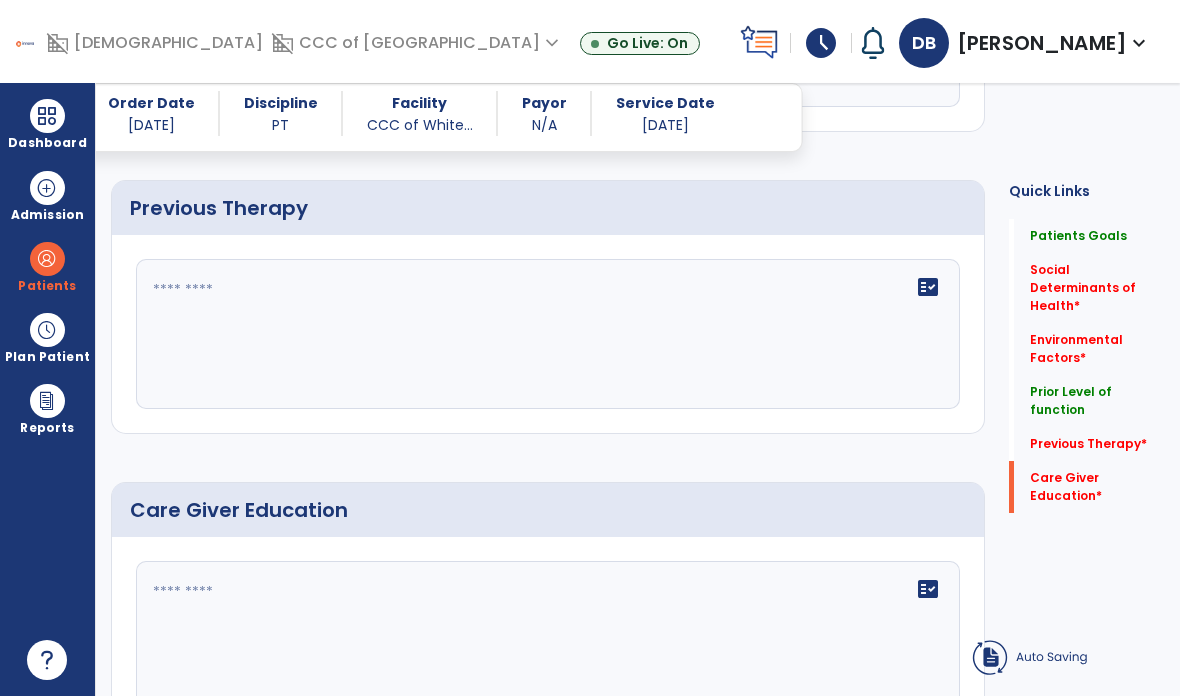 scroll, scrollTop: 1212, scrollLeft: 0, axis: vertical 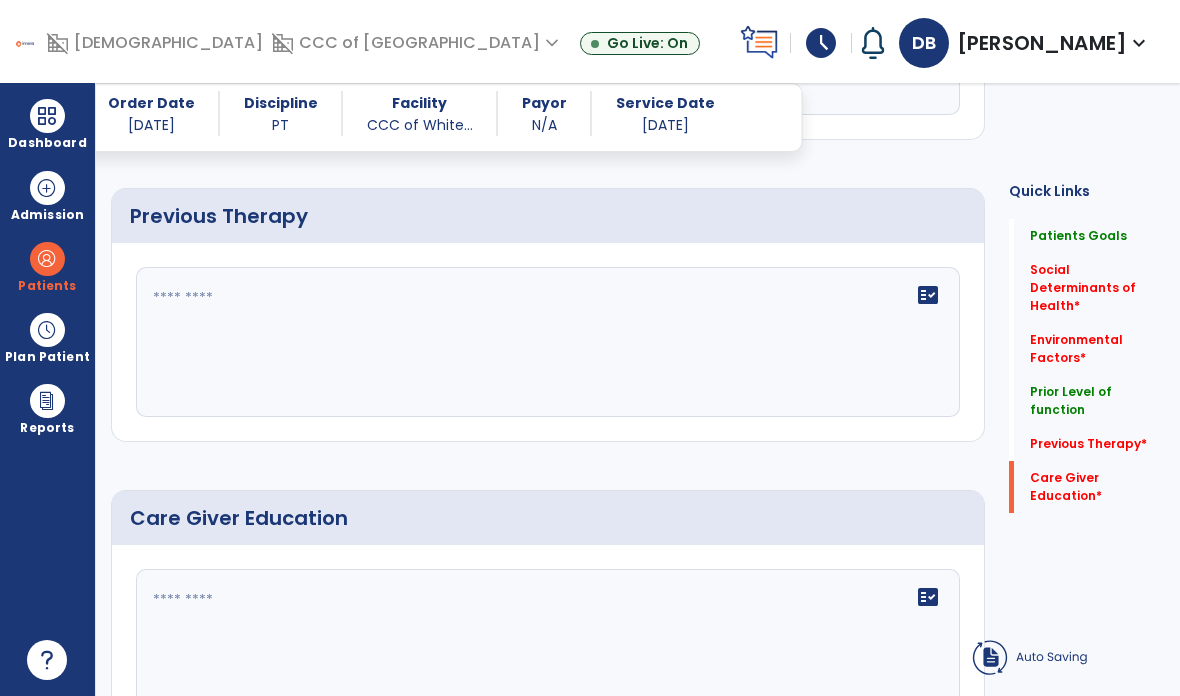 type on "**********" 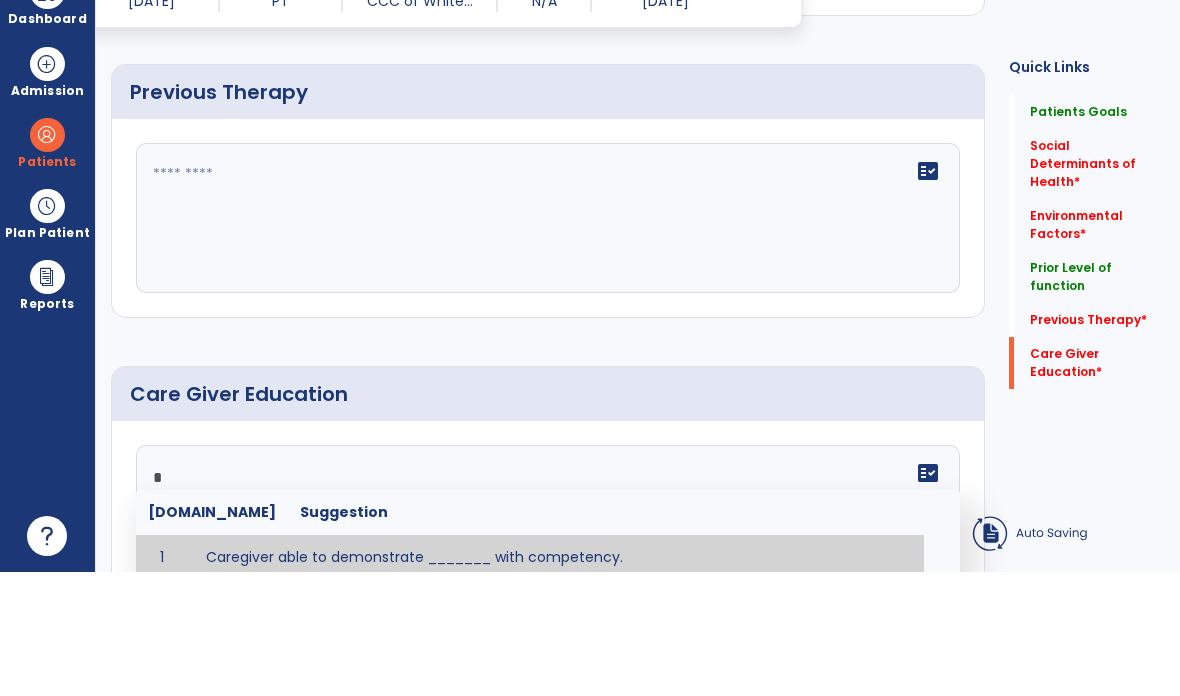 scroll, scrollTop: 80, scrollLeft: 0, axis: vertical 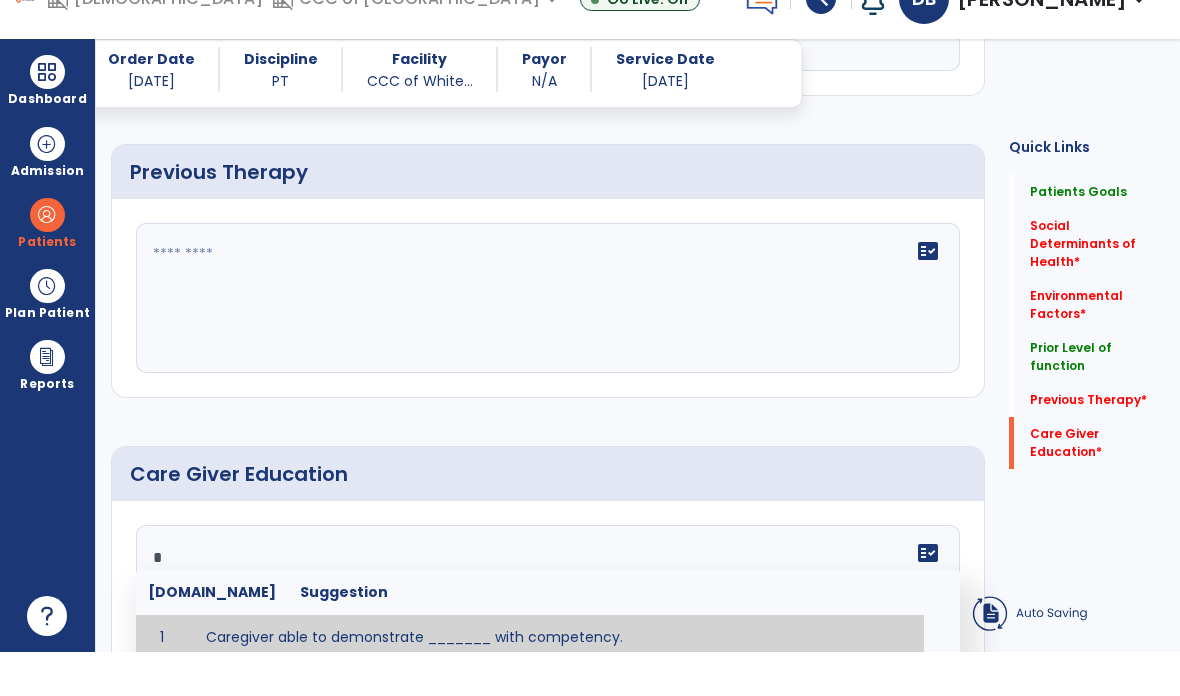 type on "**" 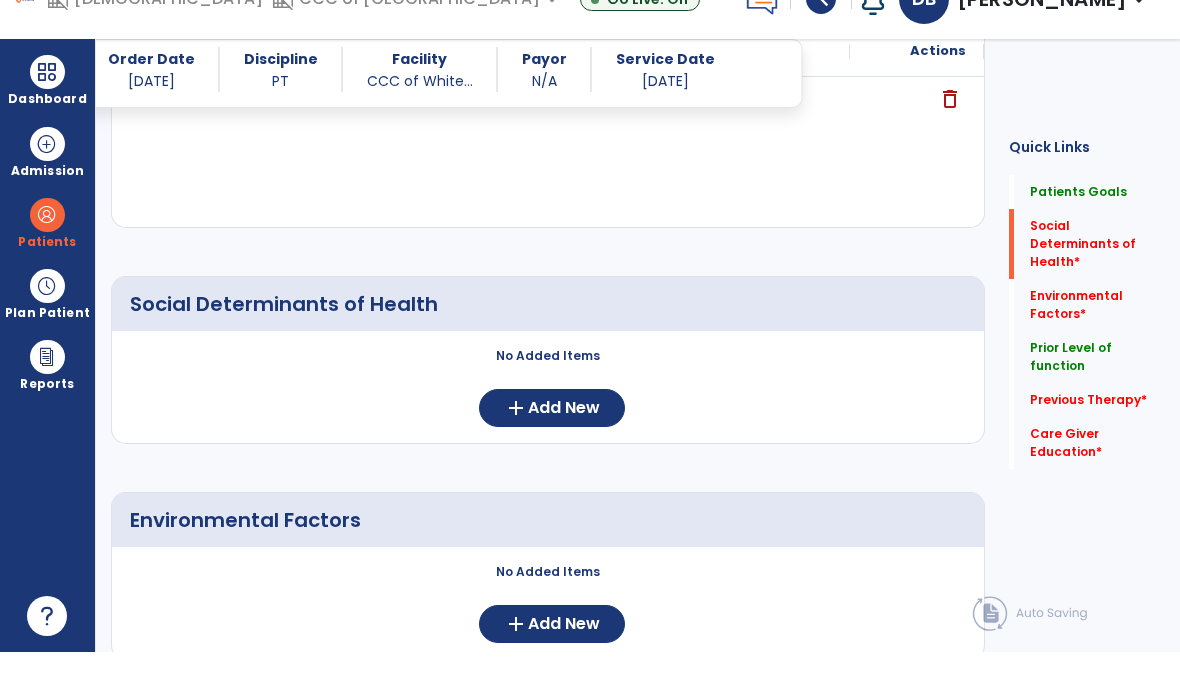 type on "**" 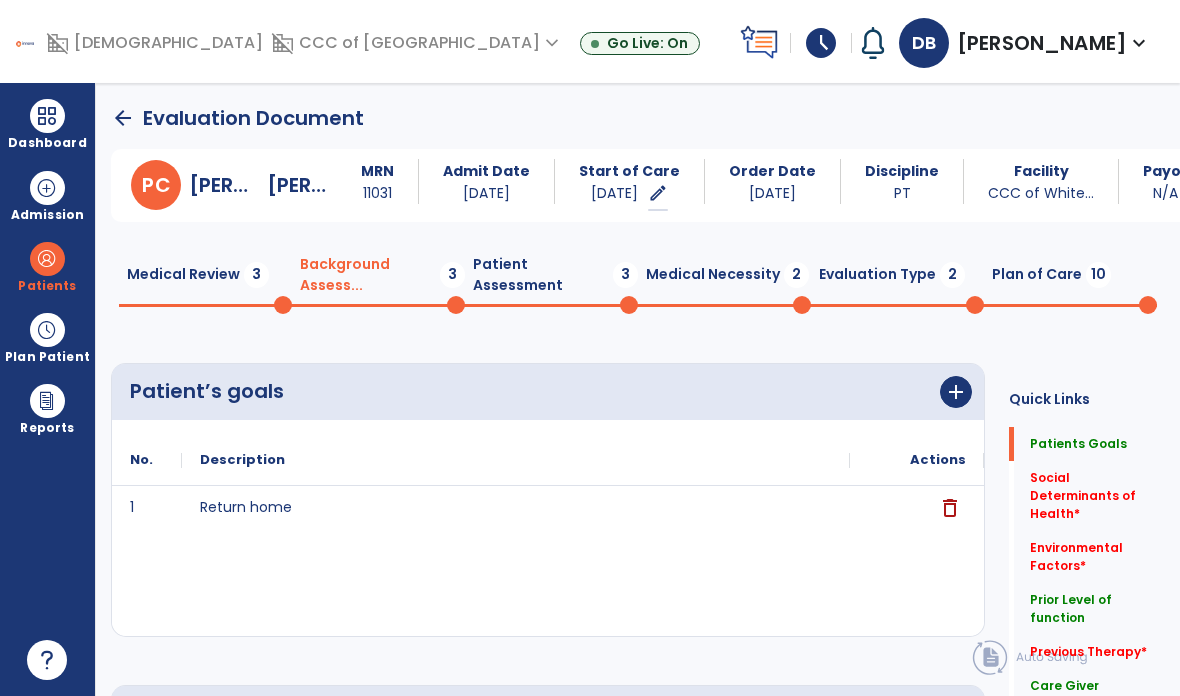 scroll, scrollTop: 0, scrollLeft: 0, axis: both 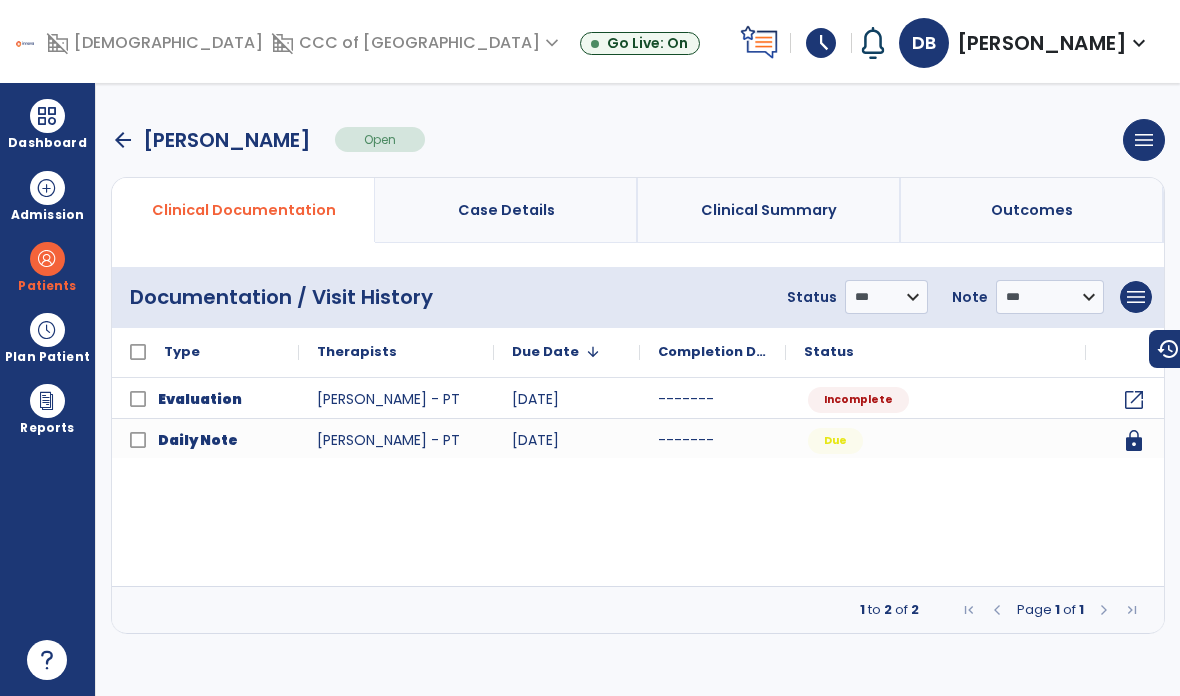 click on "**********" at bounding box center (638, 389) 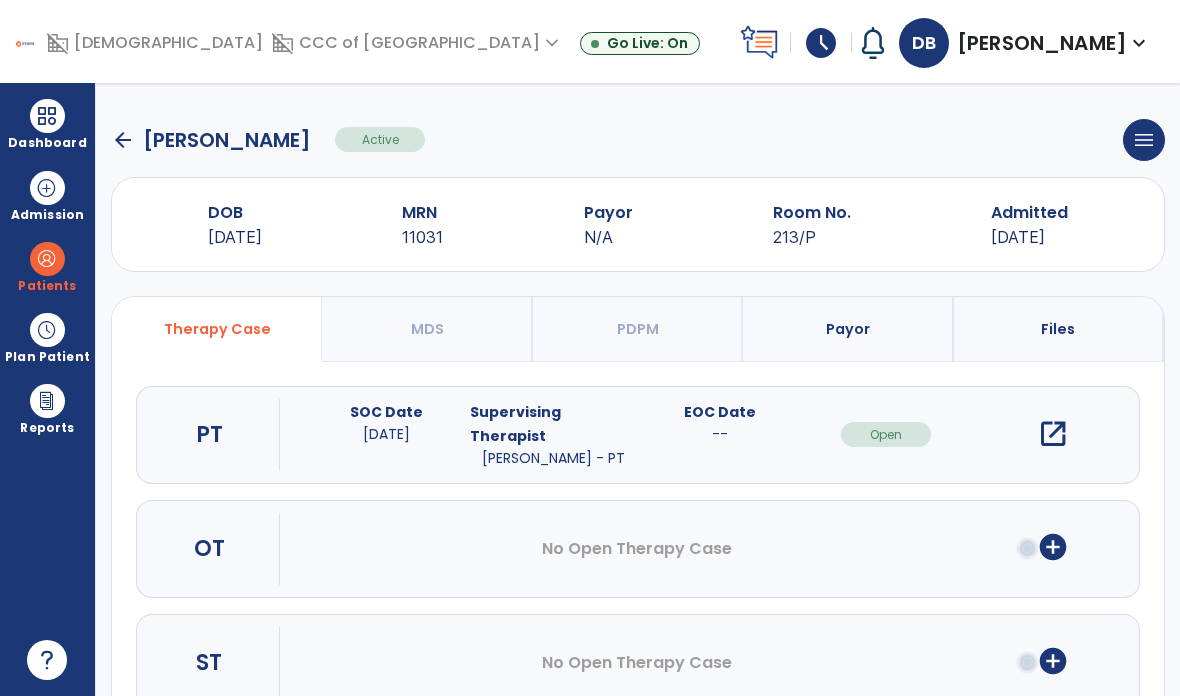 click on "arrow_back" 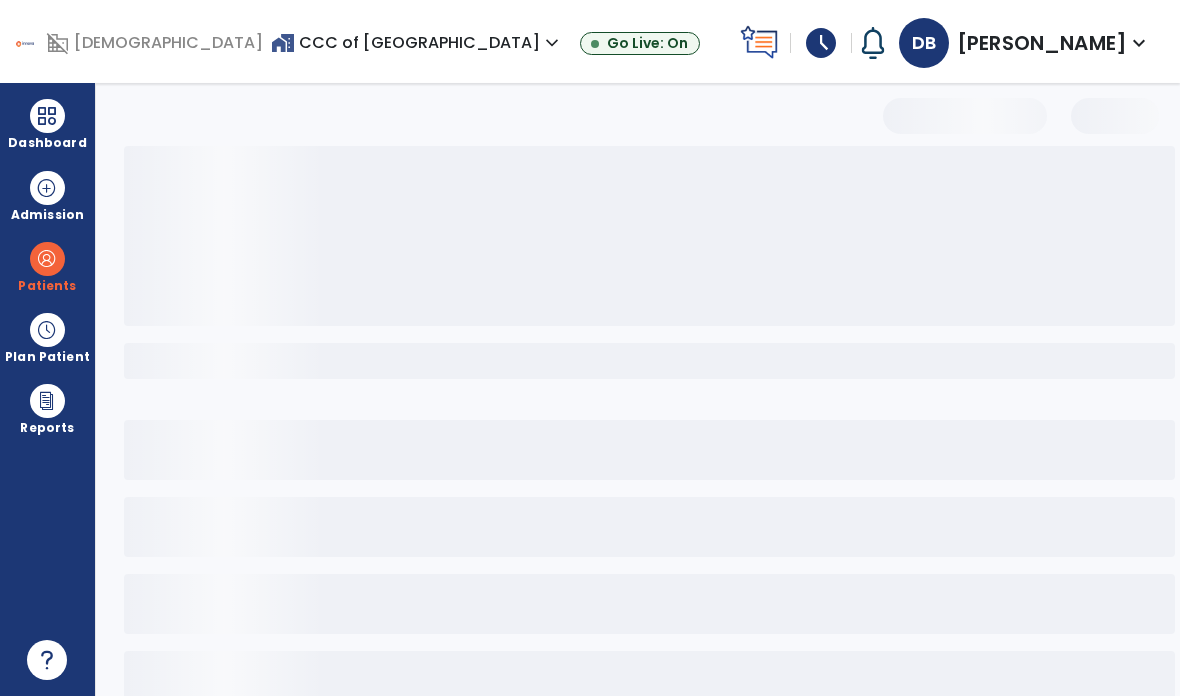 select on "***" 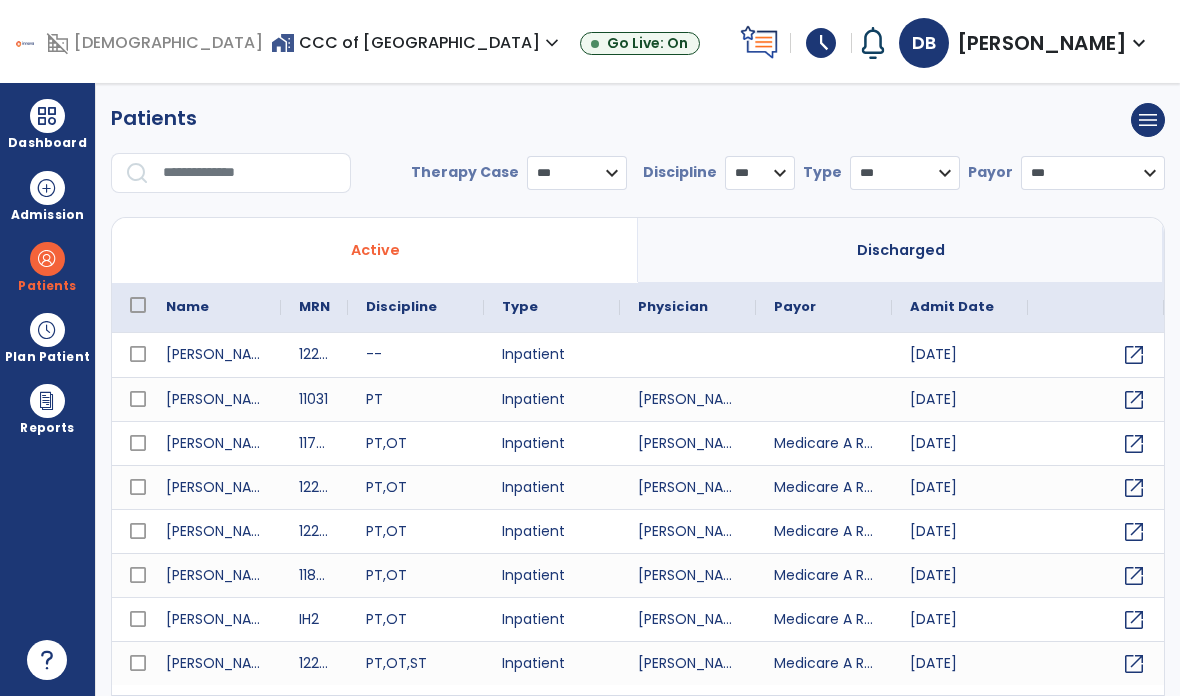 click at bounding box center (250, 173) 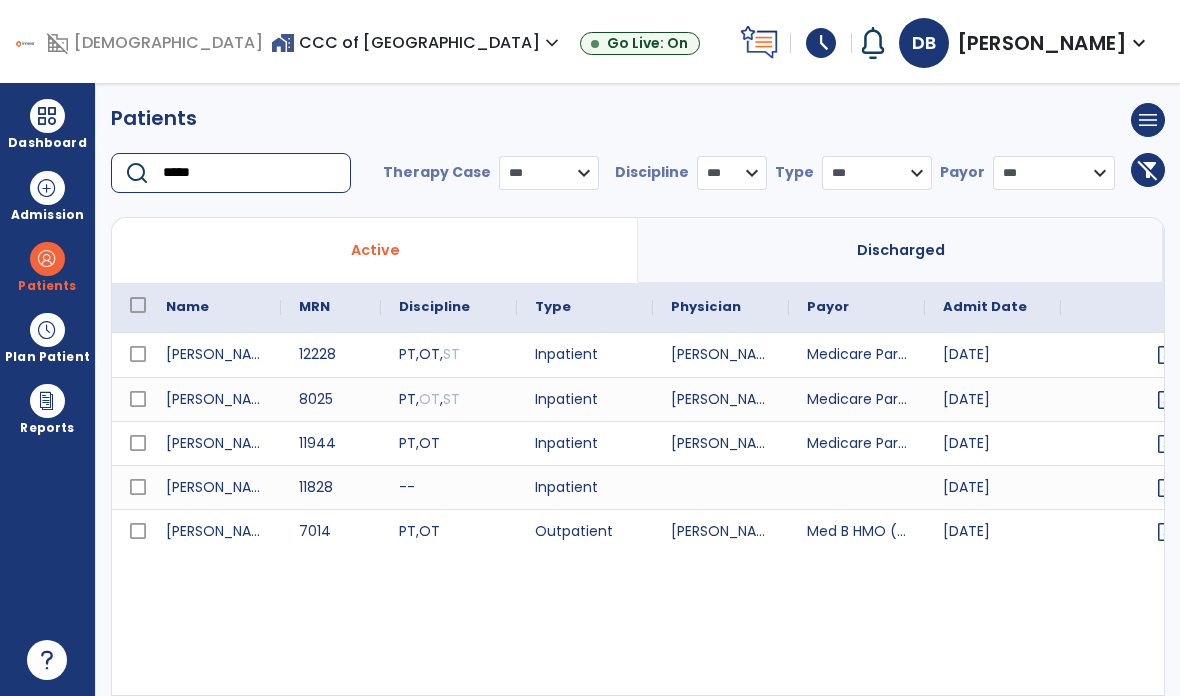 type on "*****" 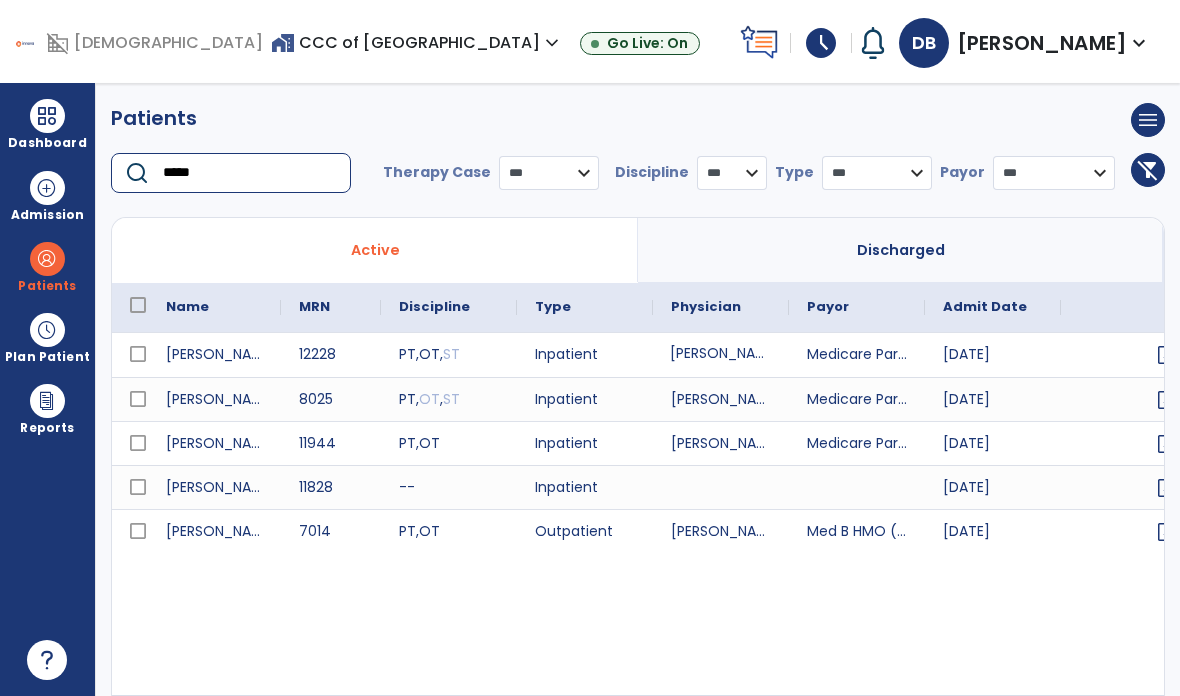 click on "[PERSON_NAME]" at bounding box center (721, 355) 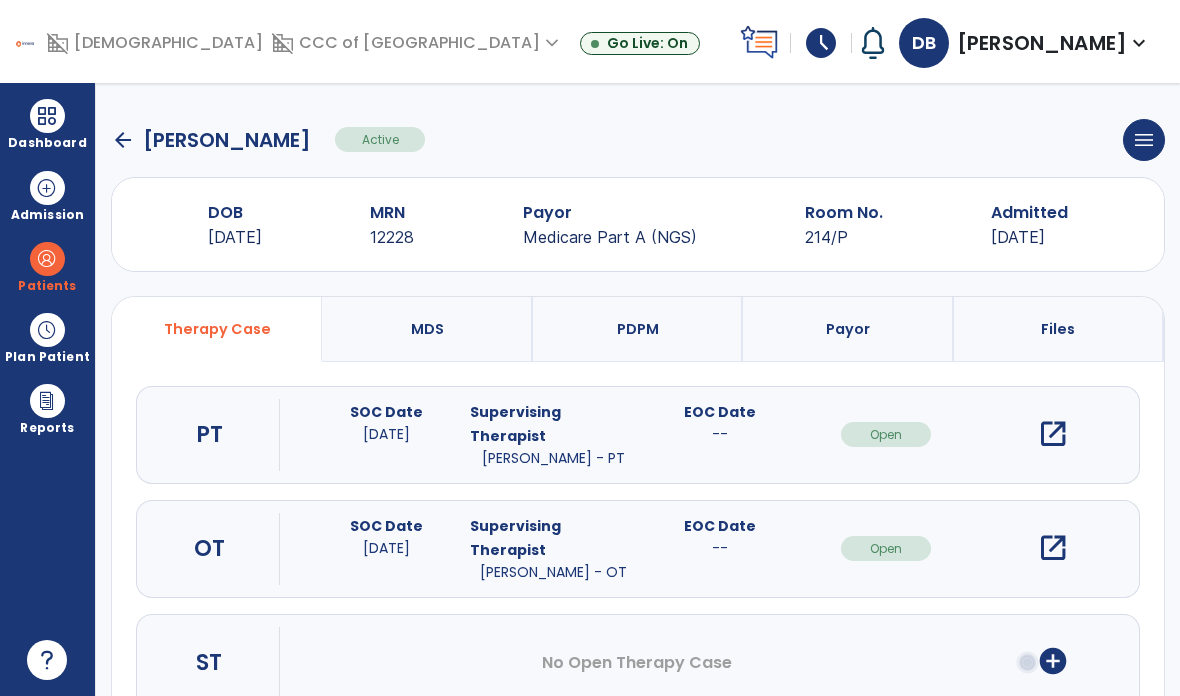 click on "open_in_new" at bounding box center [1053, 434] 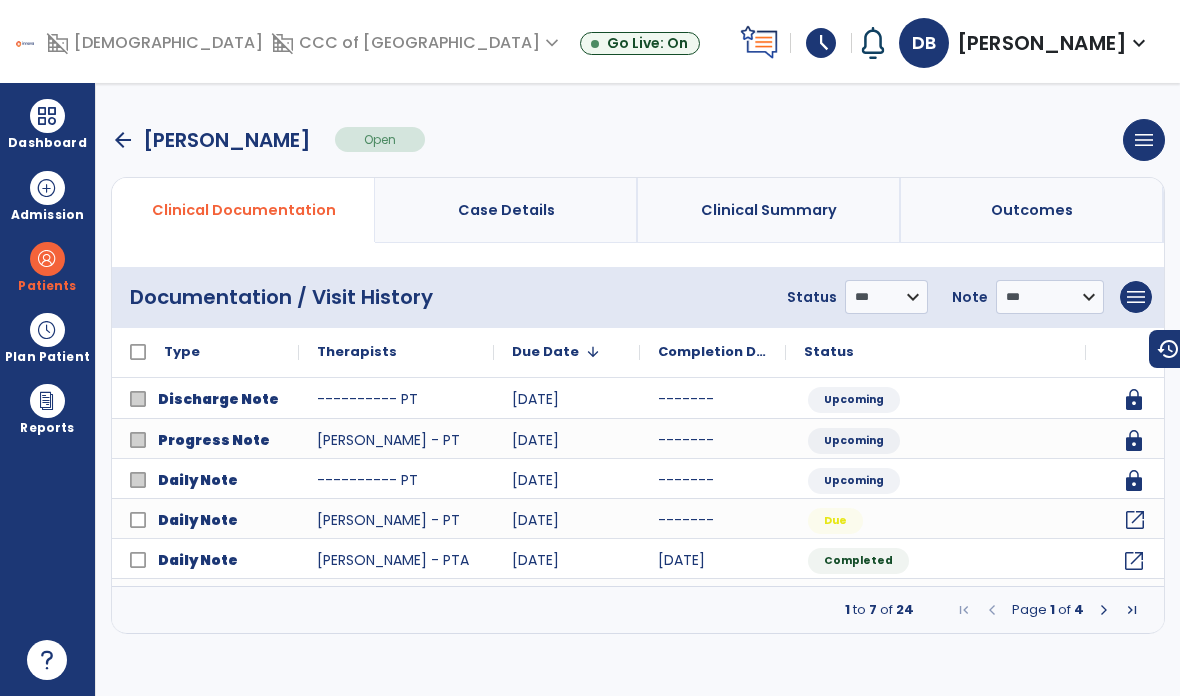 click on "open_in_new" 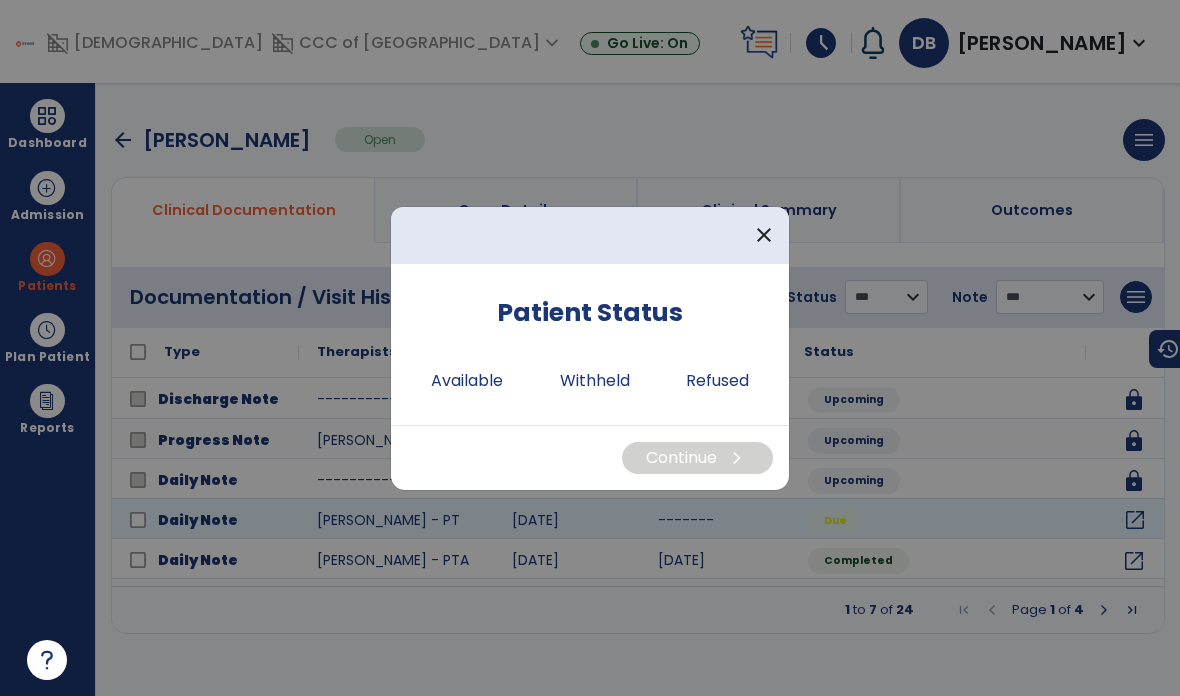 click on "Available" at bounding box center (467, 381) 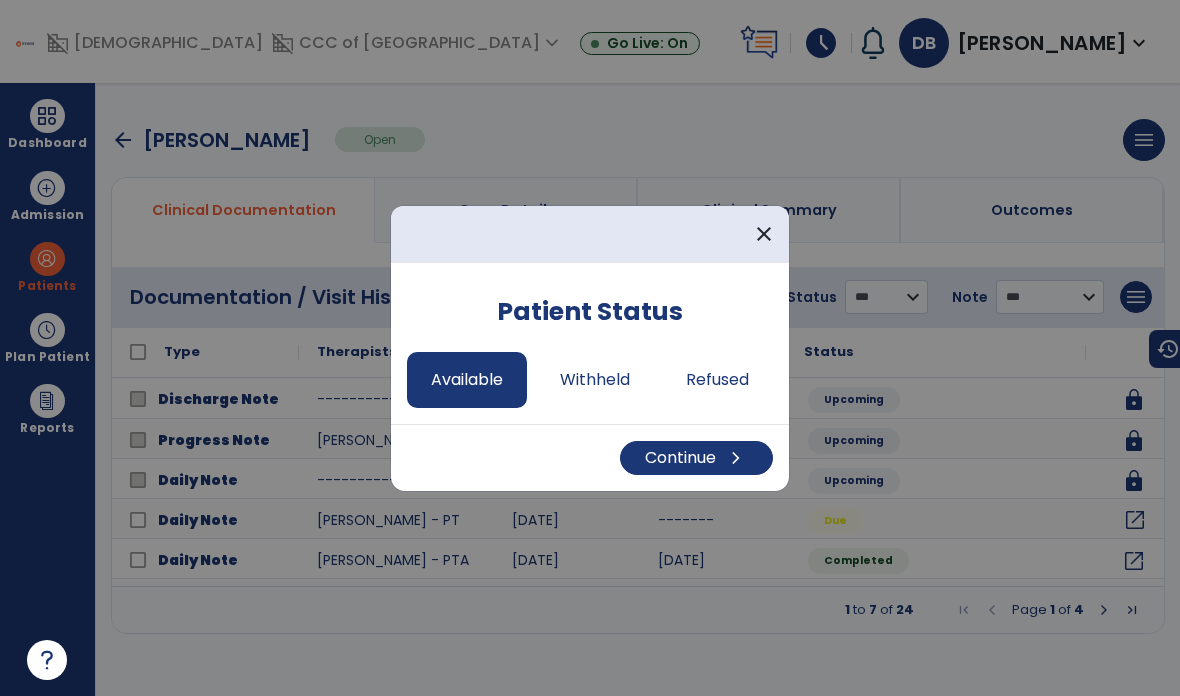 click on "Continue   chevron_right" at bounding box center (696, 458) 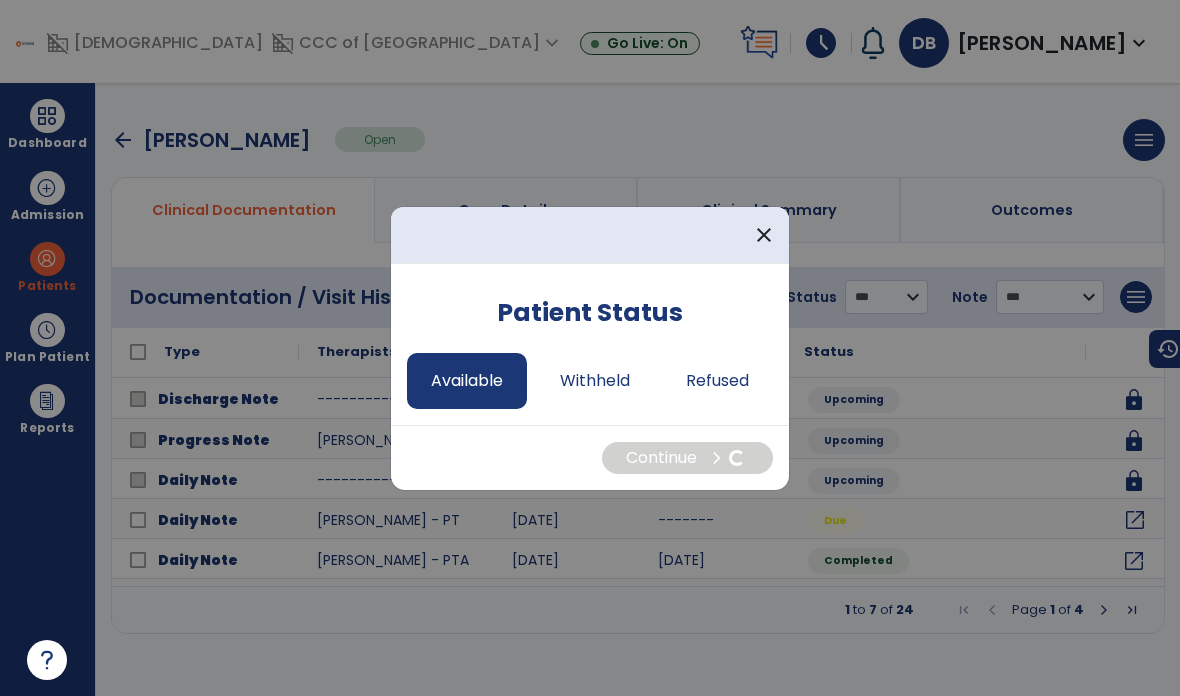 select on "*" 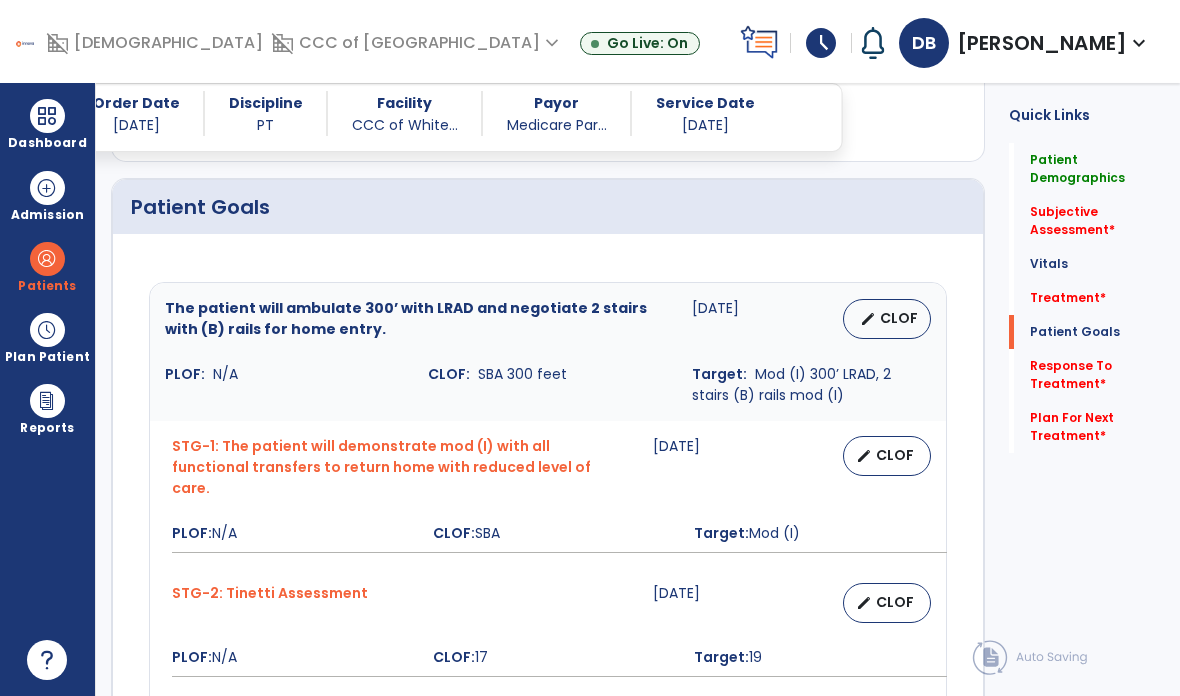 scroll, scrollTop: 1452, scrollLeft: 0, axis: vertical 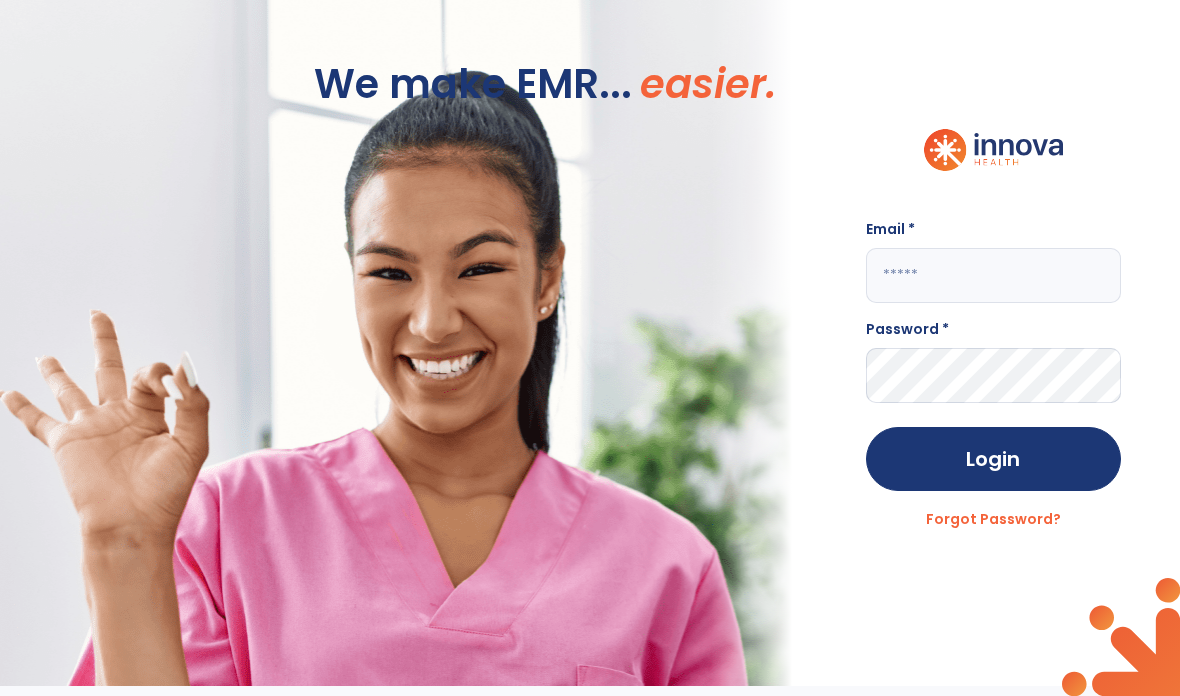 click 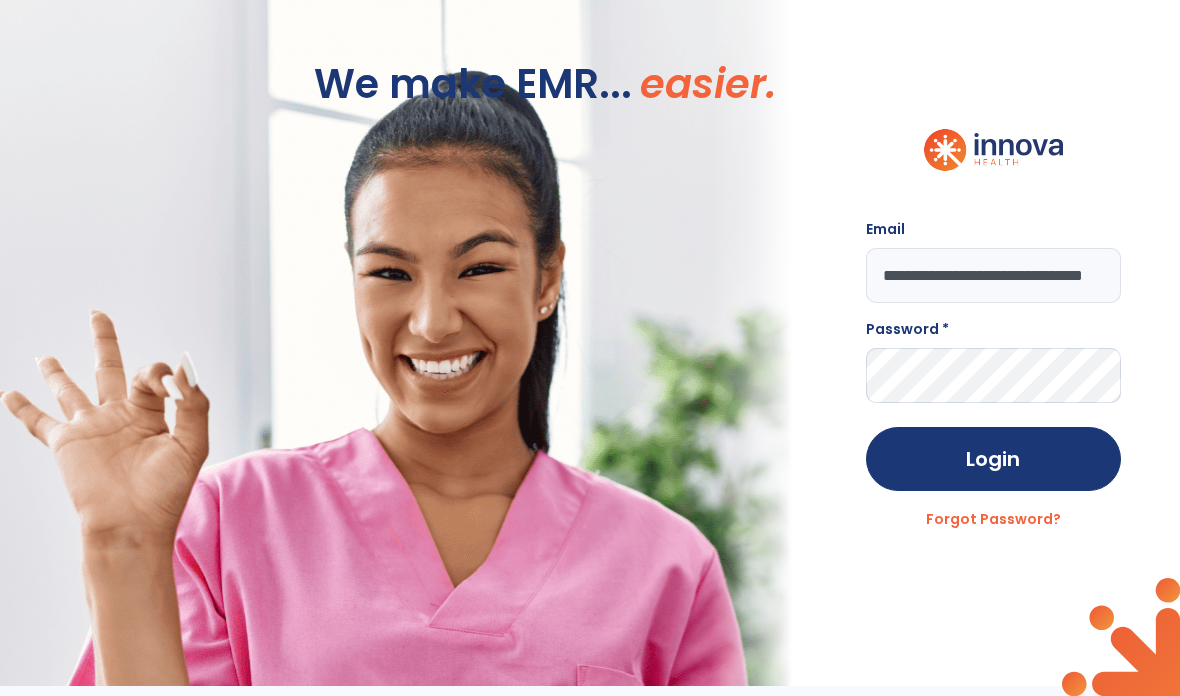 type on "**********" 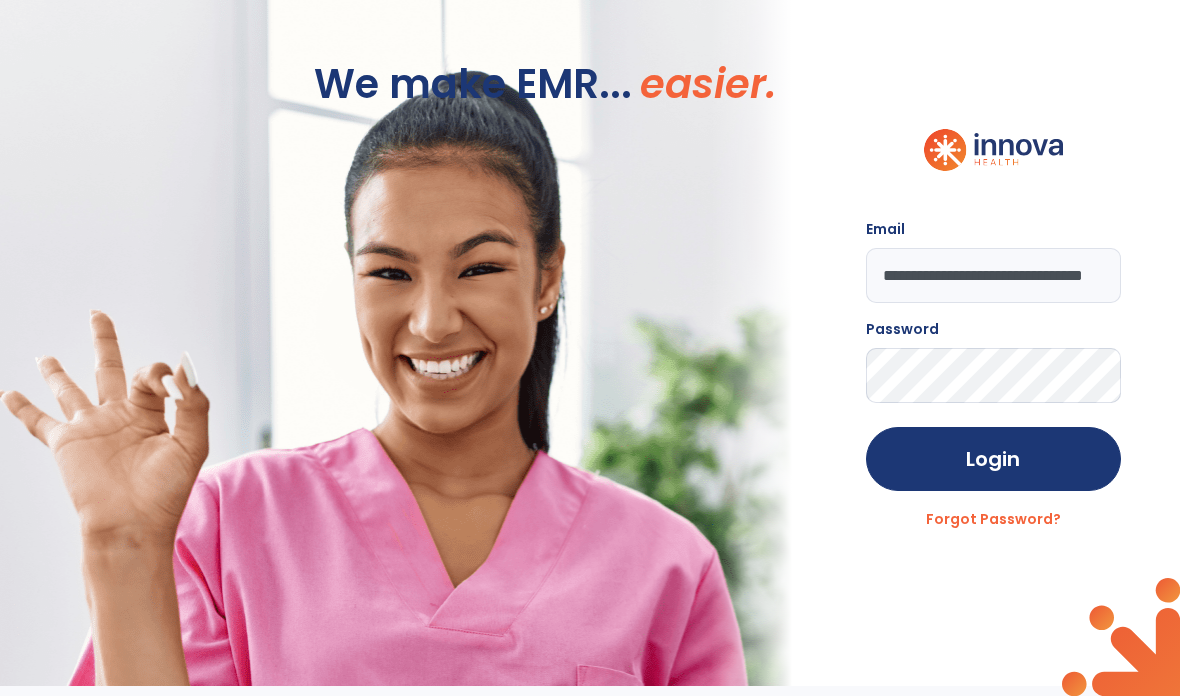 click on "Login" 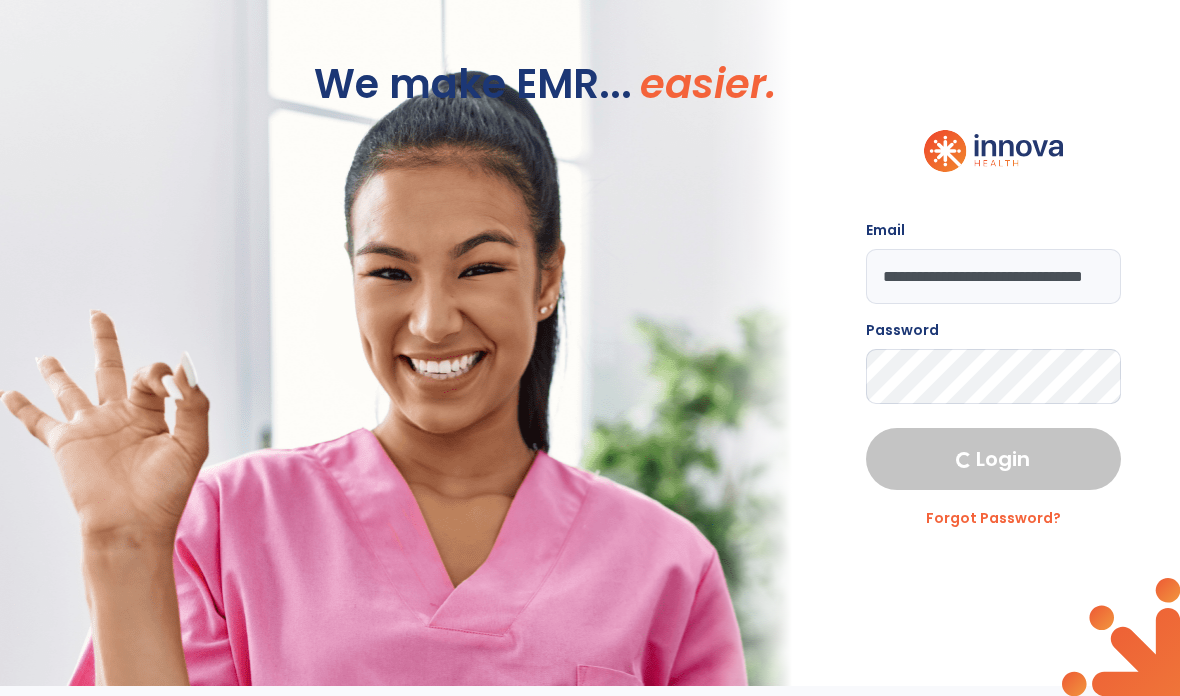 select on "****" 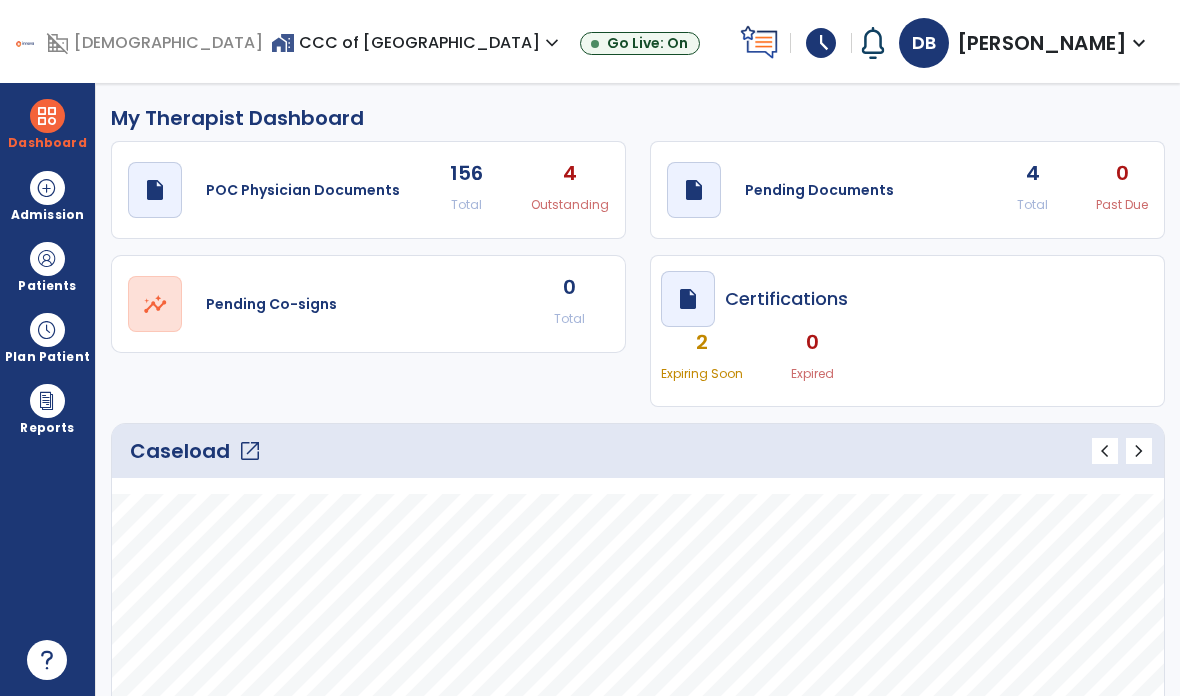 click at bounding box center (47, 259) 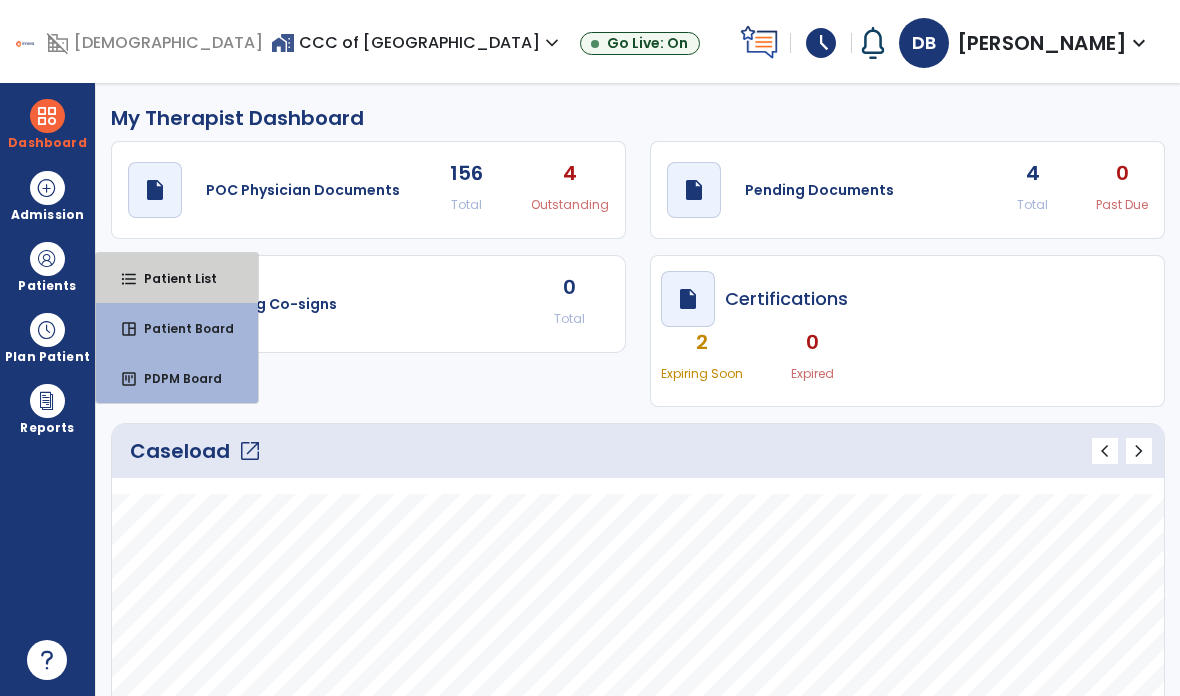 click on "format_list_bulleted  Patient List" at bounding box center (177, 278) 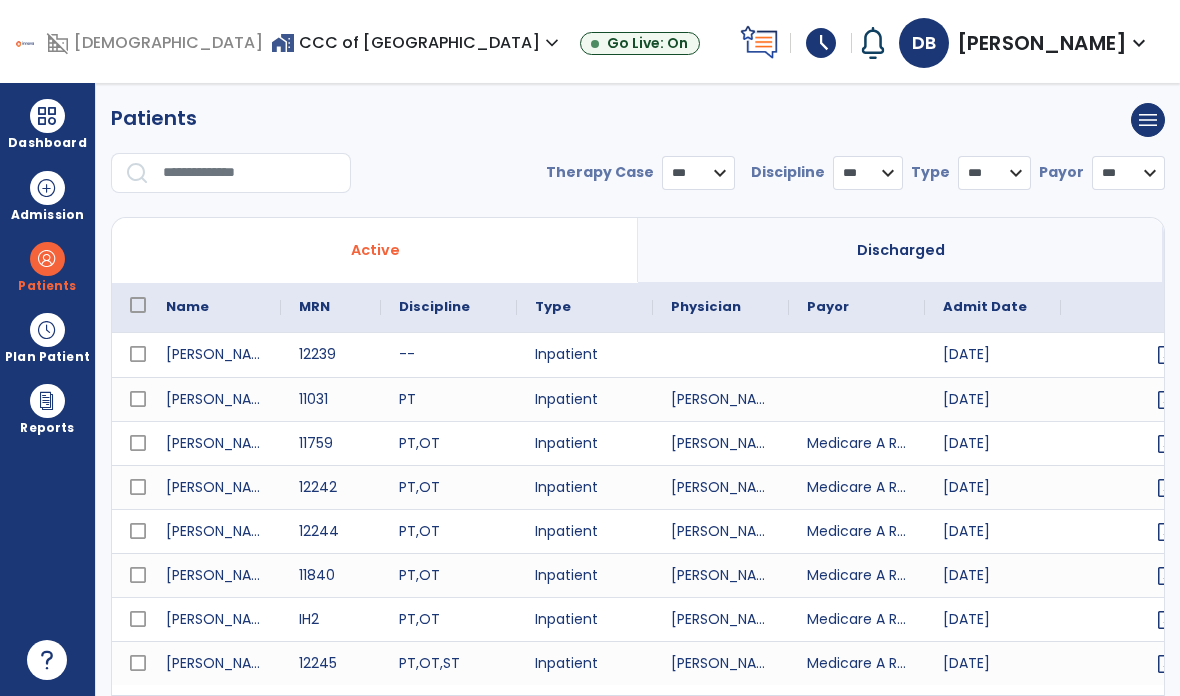 select on "***" 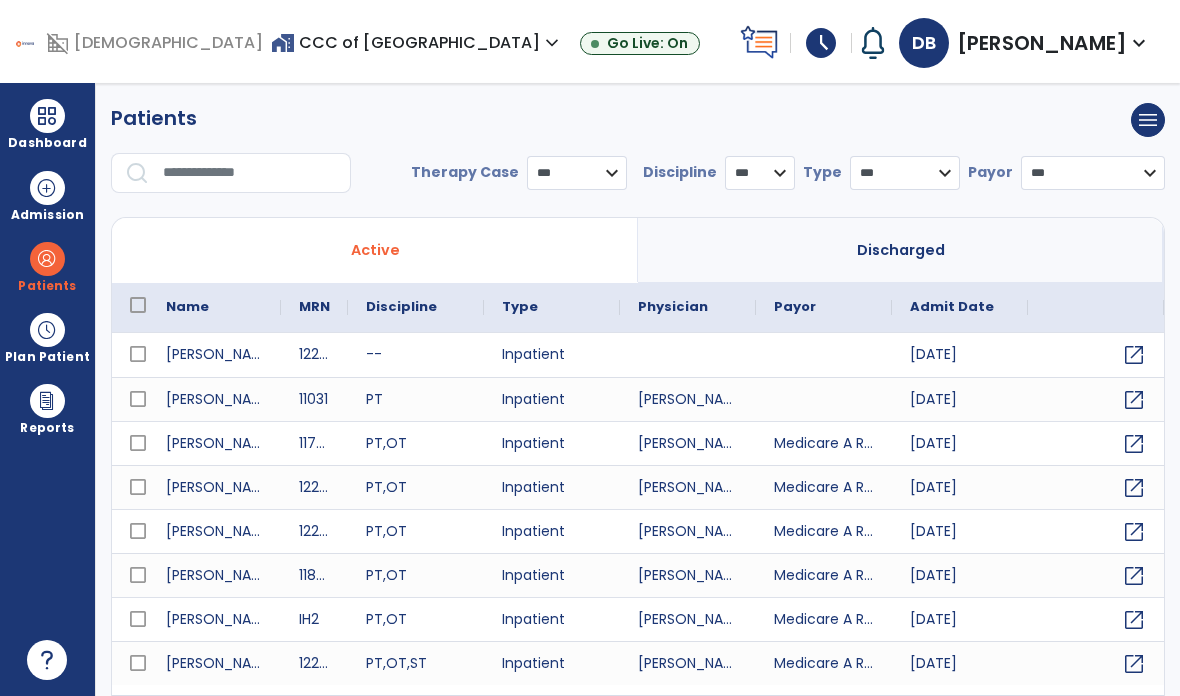 click at bounding box center [250, 173] 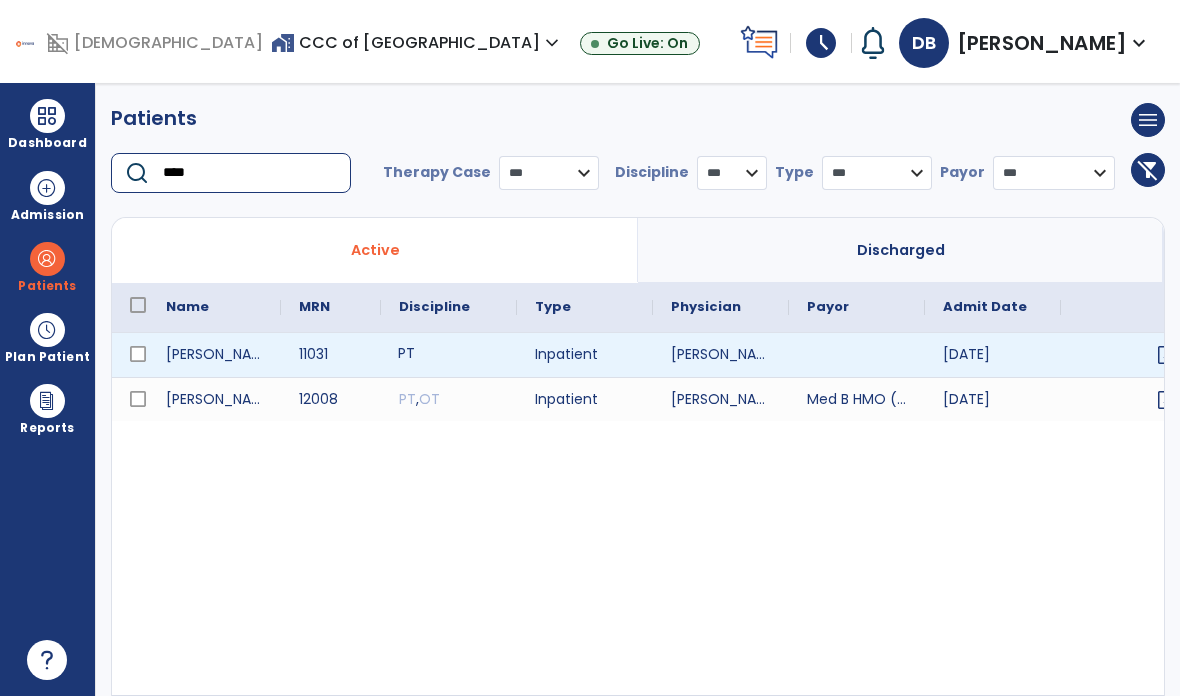 type on "****" 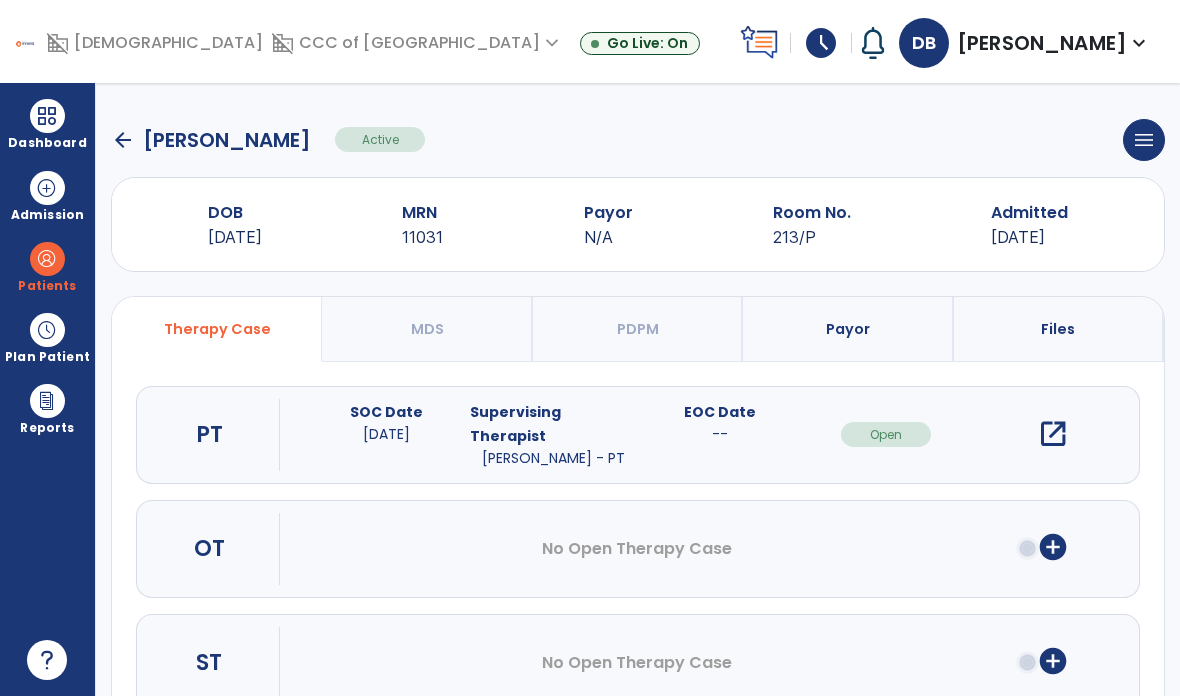 click on "open_in_new" at bounding box center [1053, 434] 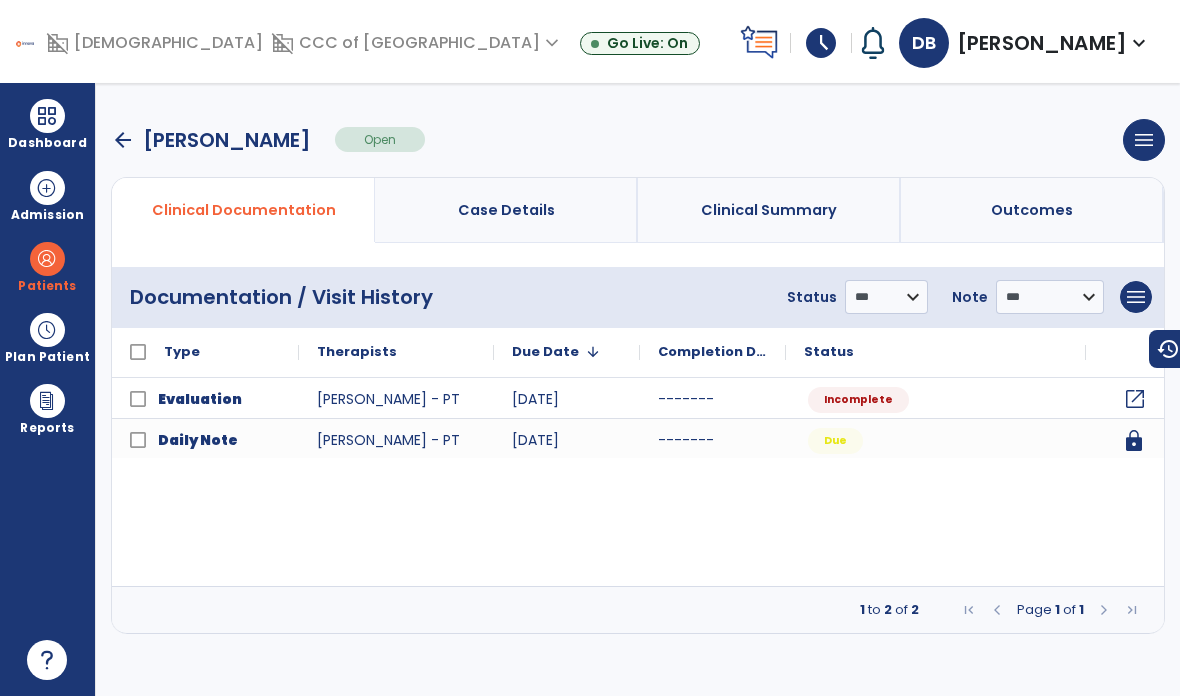 click on "open_in_new" 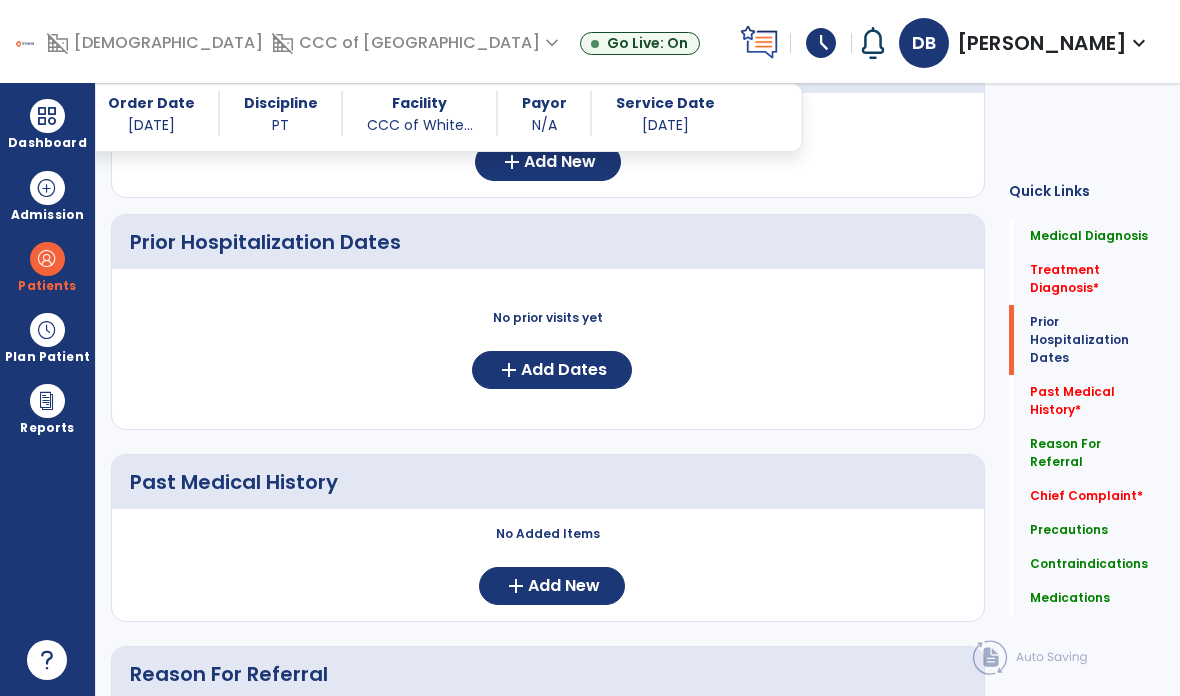 scroll, scrollTop: 879, scrollLeft: 0, axis: vertical 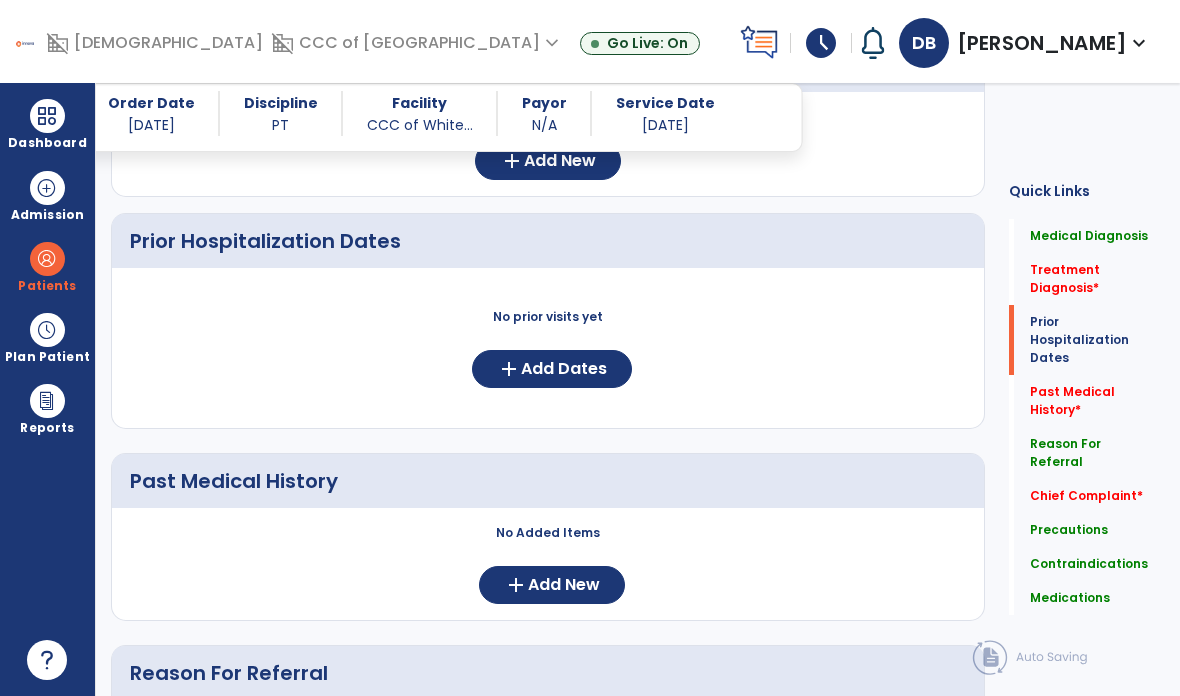 click on "add  Add New" 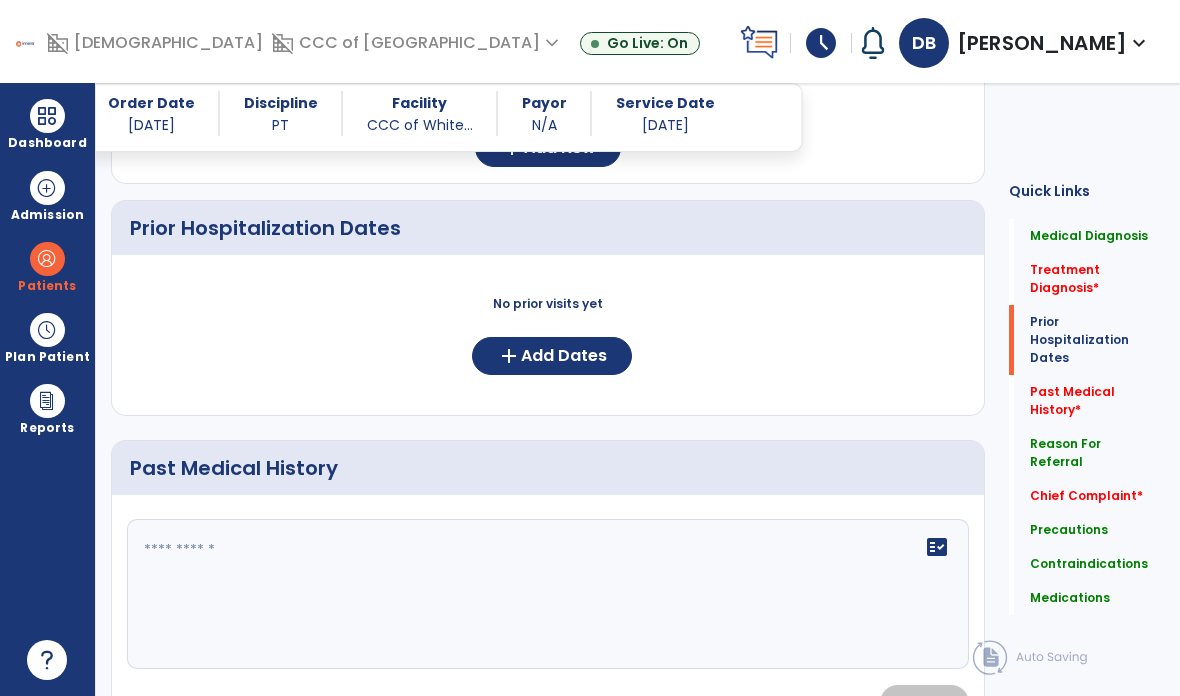 scroll, scrollTop: 897, scrollLeft: 0, axis: vertical 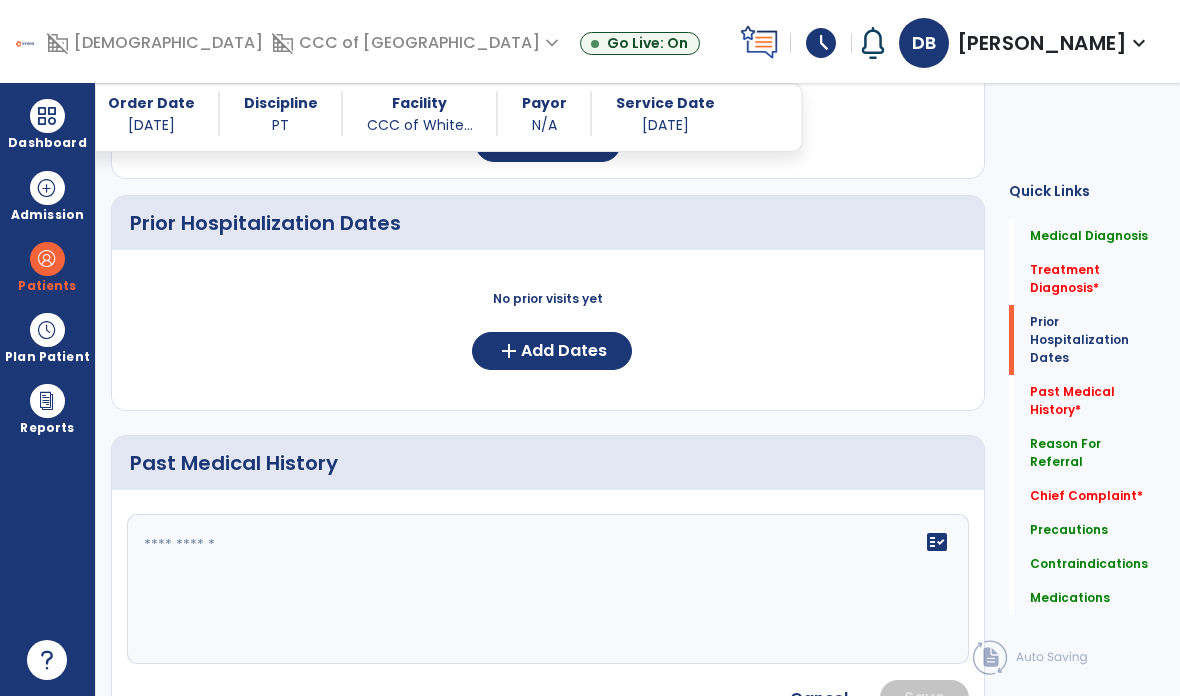 click on "fact_check" 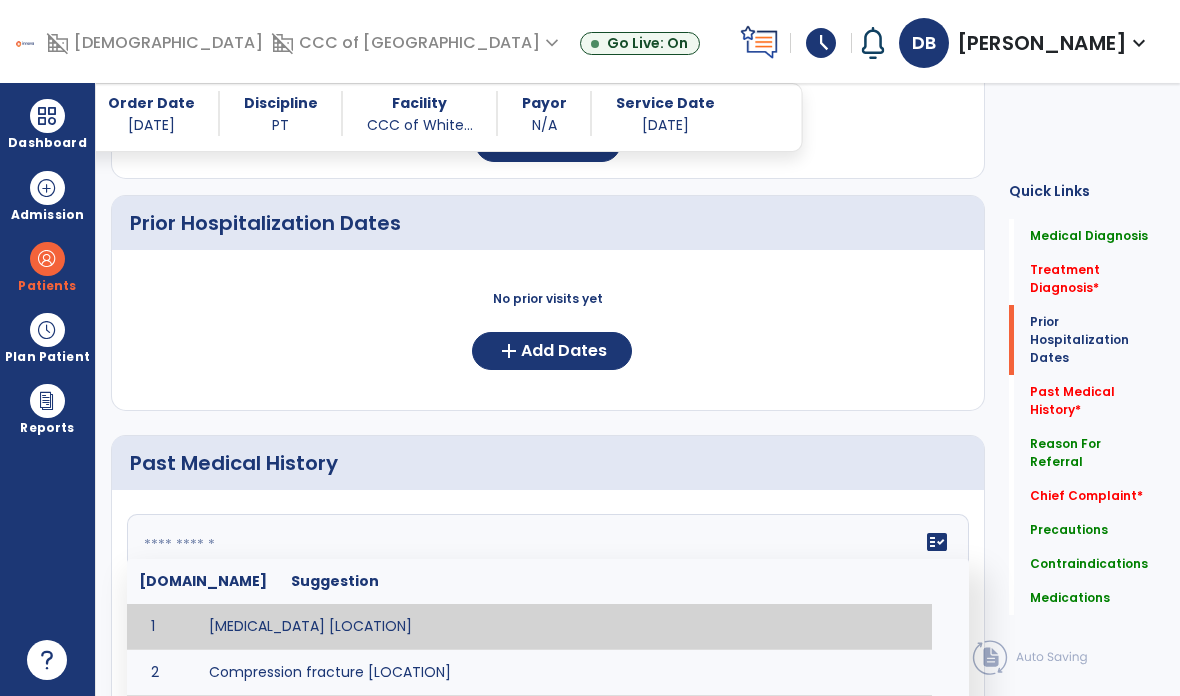 paste on "**********" 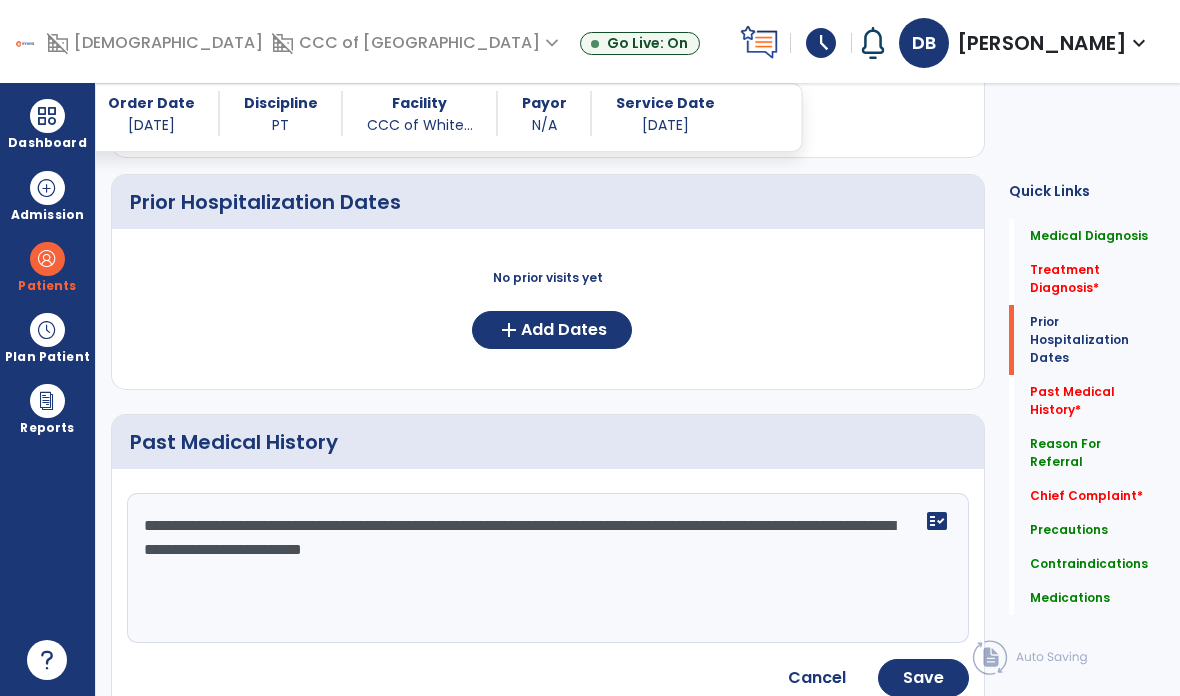 scroll, scrollTop: 923, scrollLeft: 0, axis: vertical 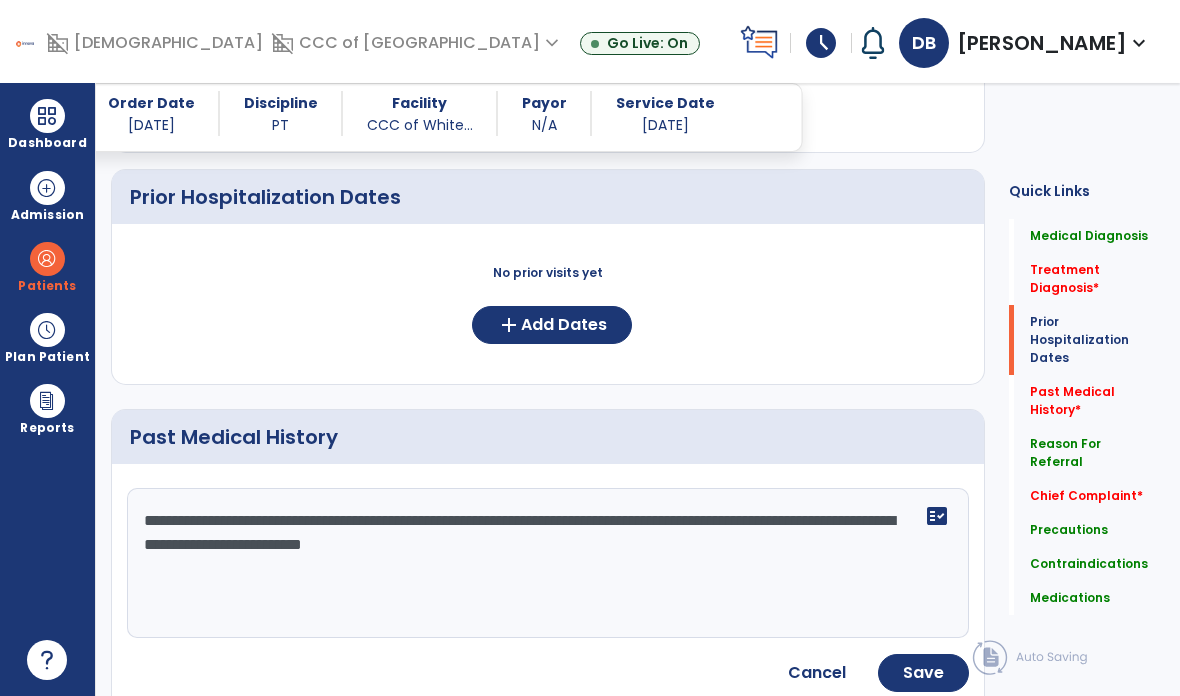 click on "**********" 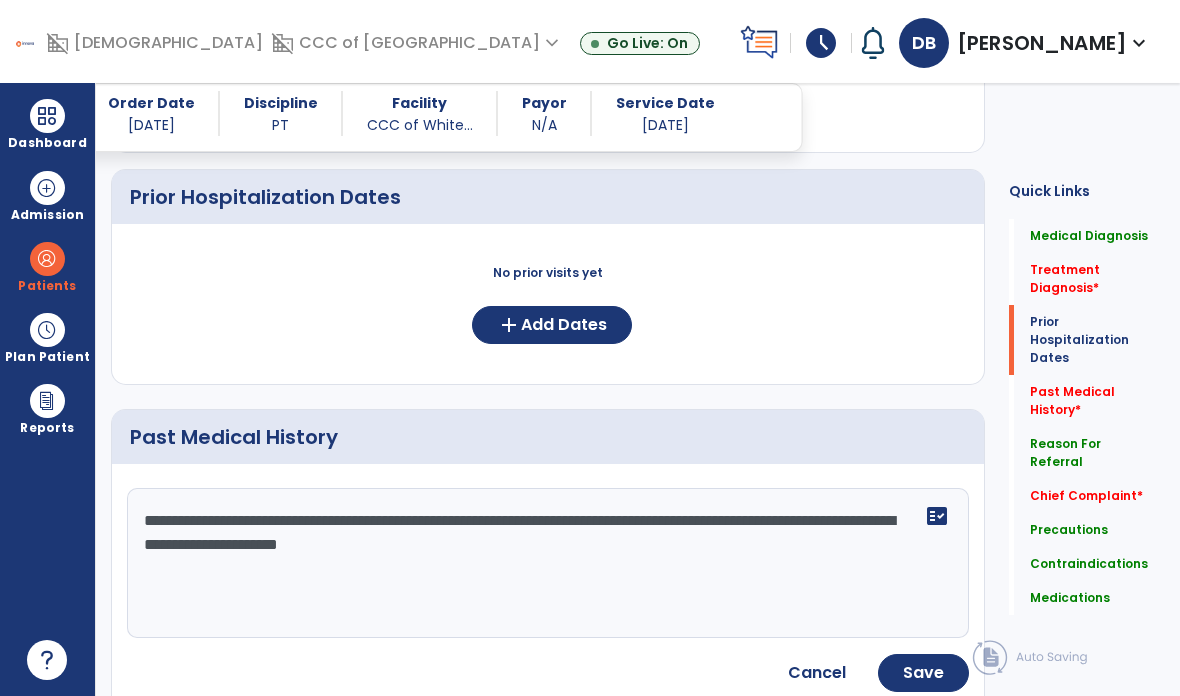 click on "**********" 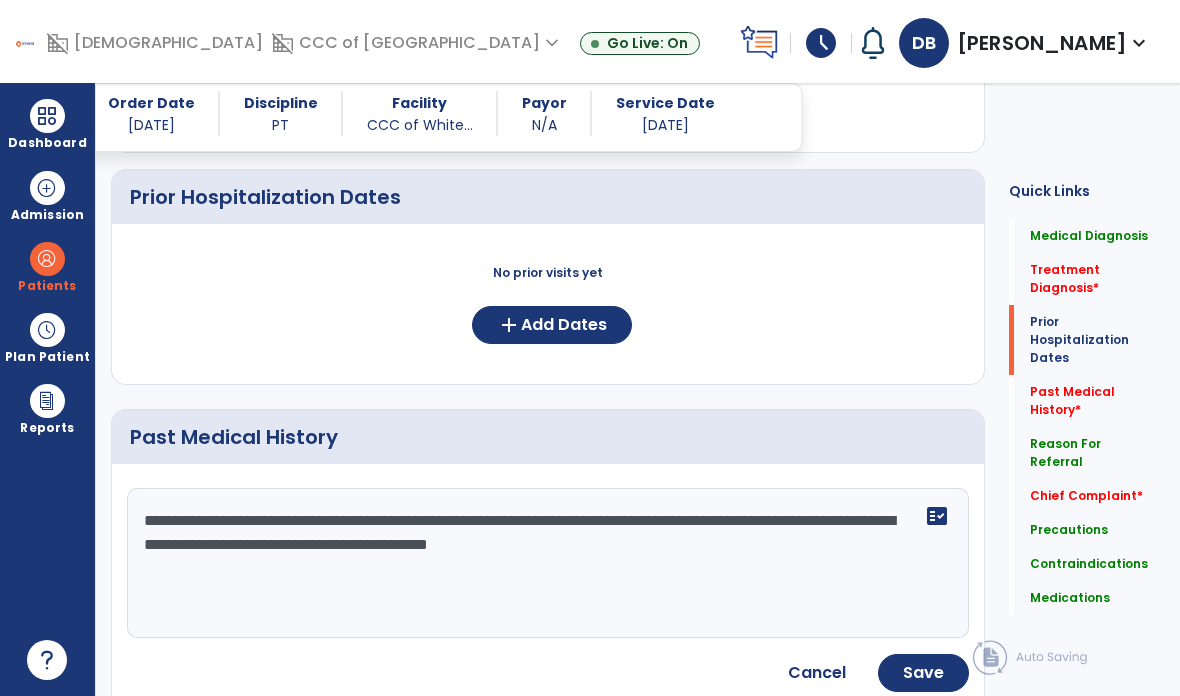 type on "**********" 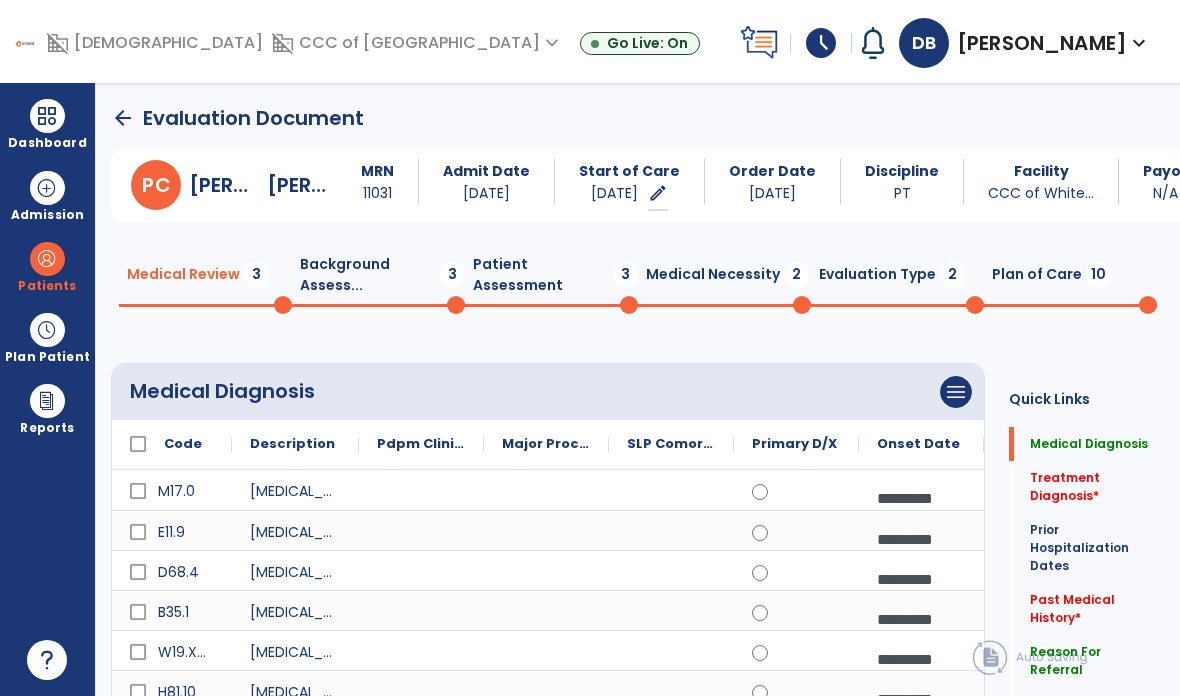 scroll, scrollTop: 0, scrollLeft: 0, axis: both 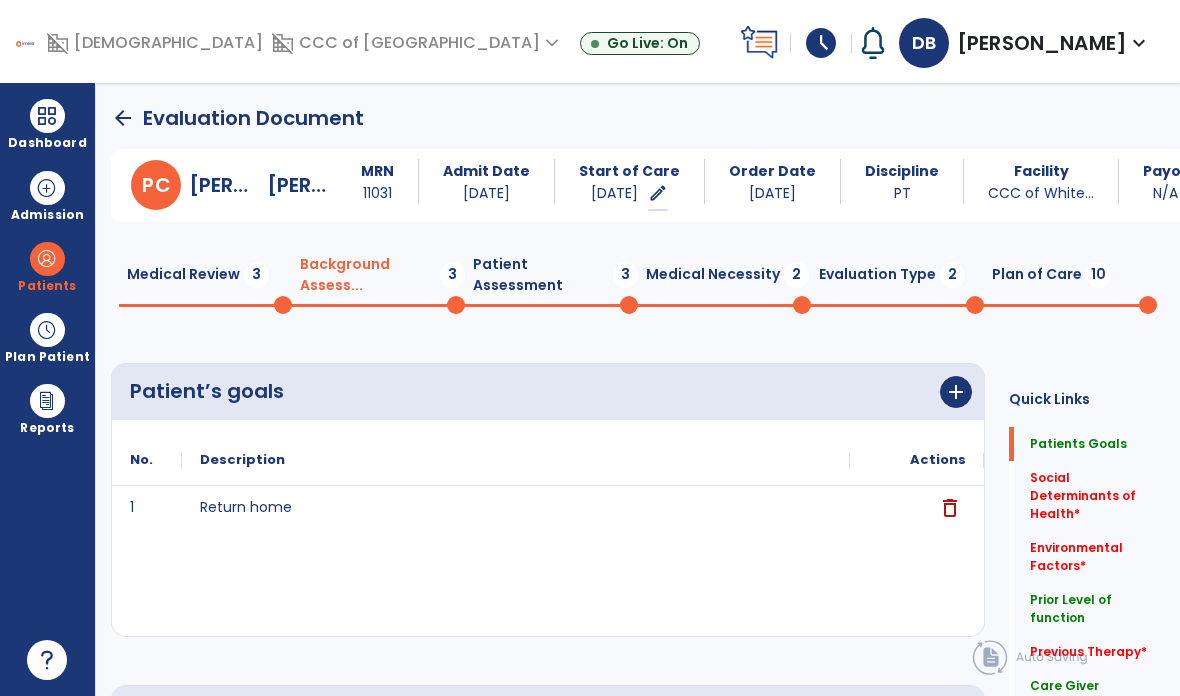 click on "Patient Assessment  3" 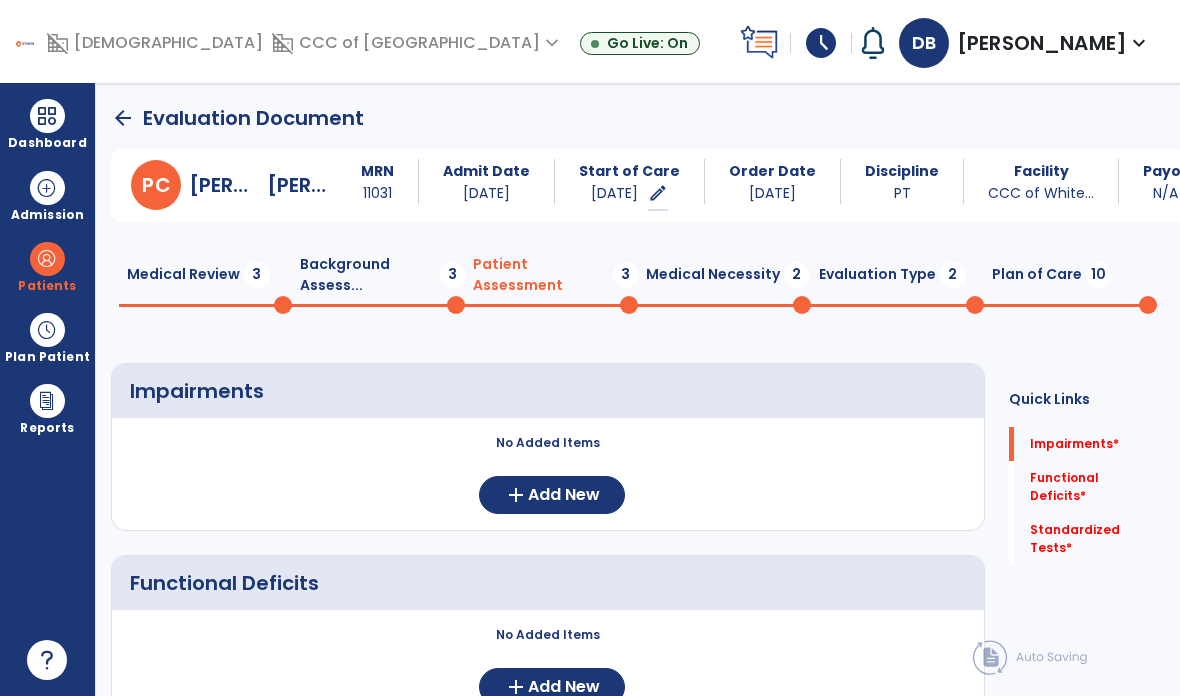 click on "Add New" 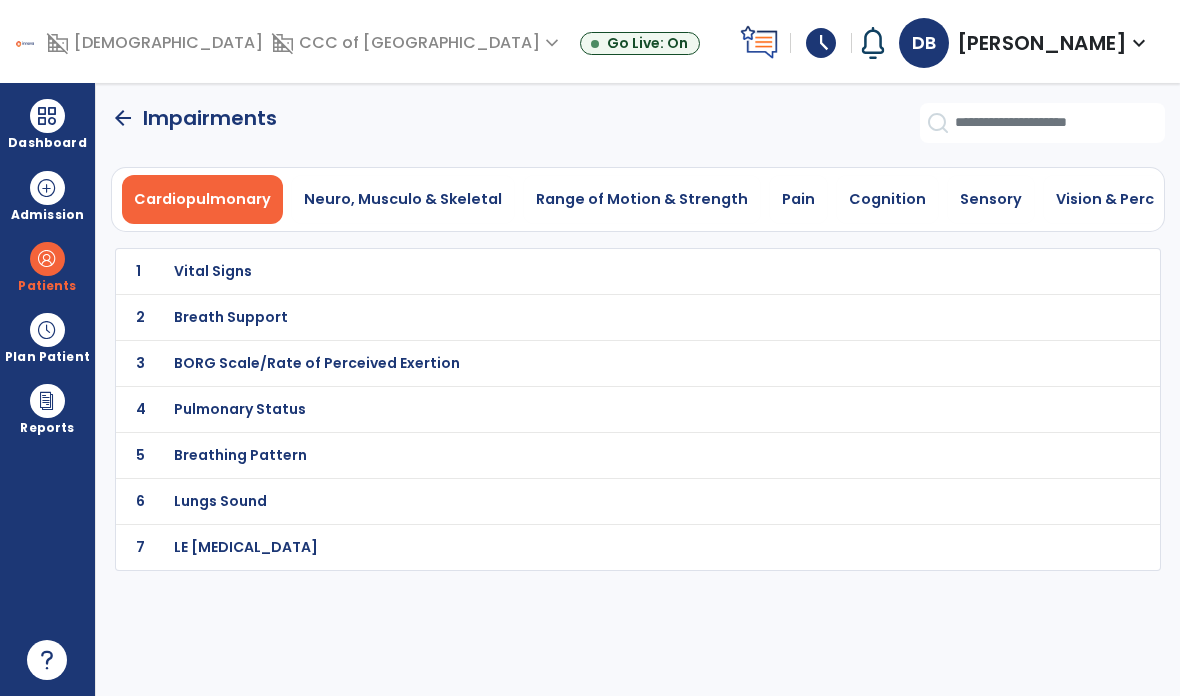 click on "Sensory" at bounding box center [991, 199] 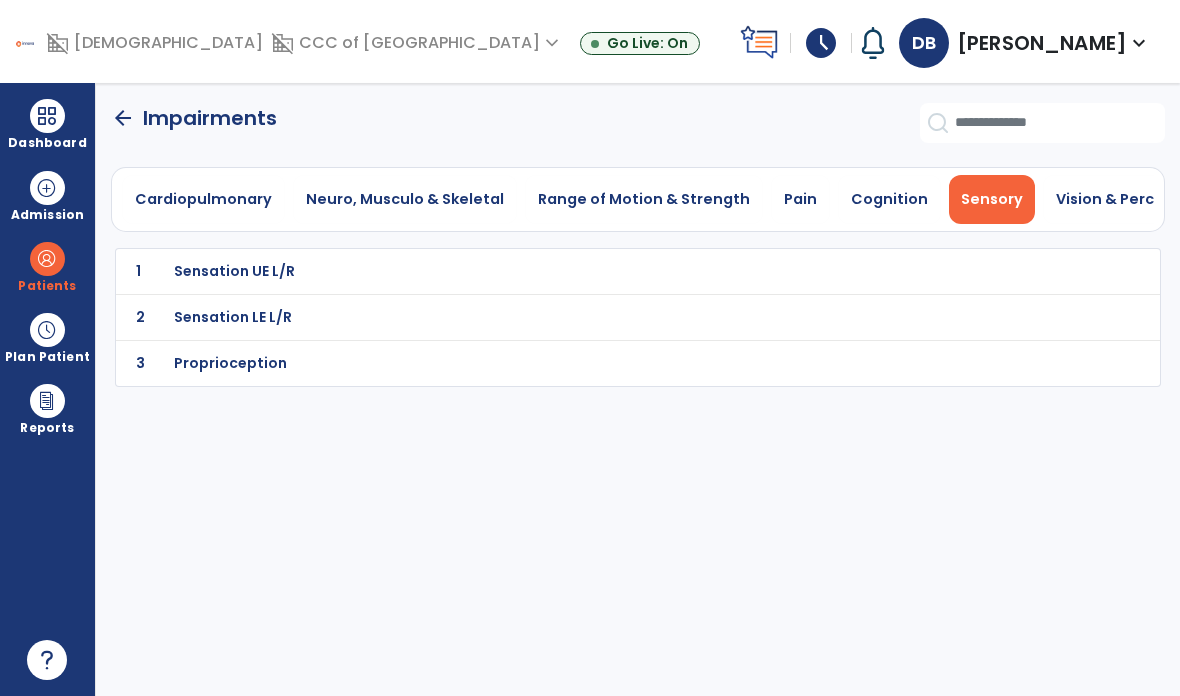 click on "Vision & Perception" at bounding box center (1130, 199) 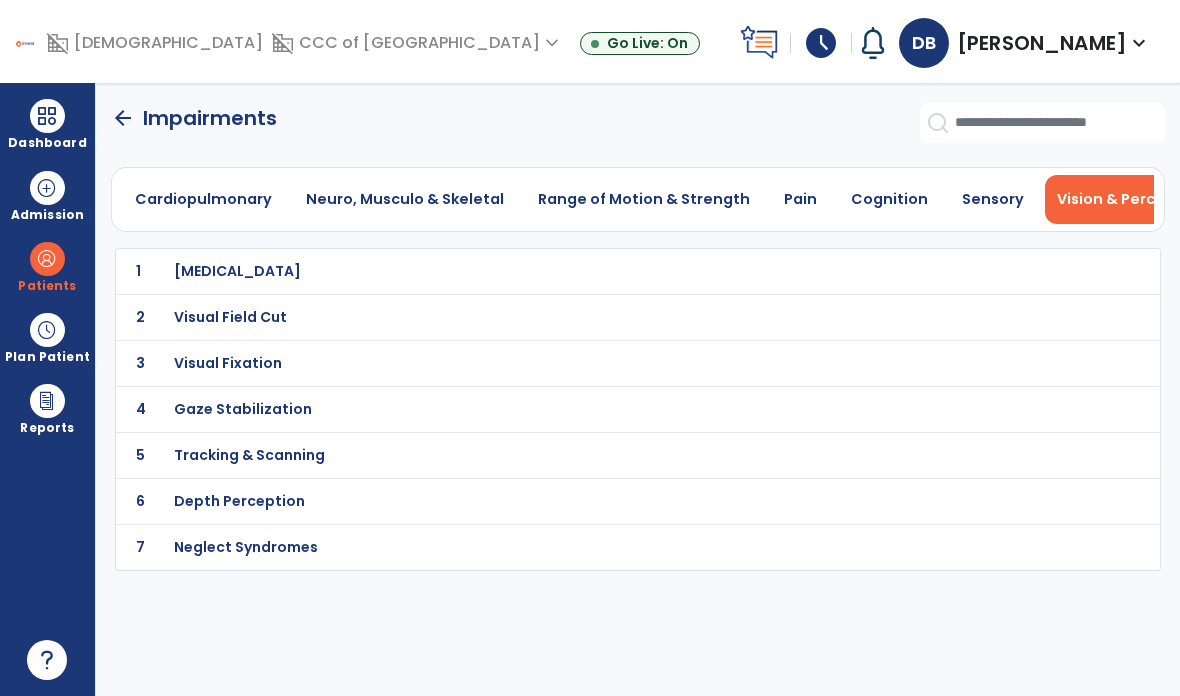 click on "Cognition" at bounding box center [889, 199] 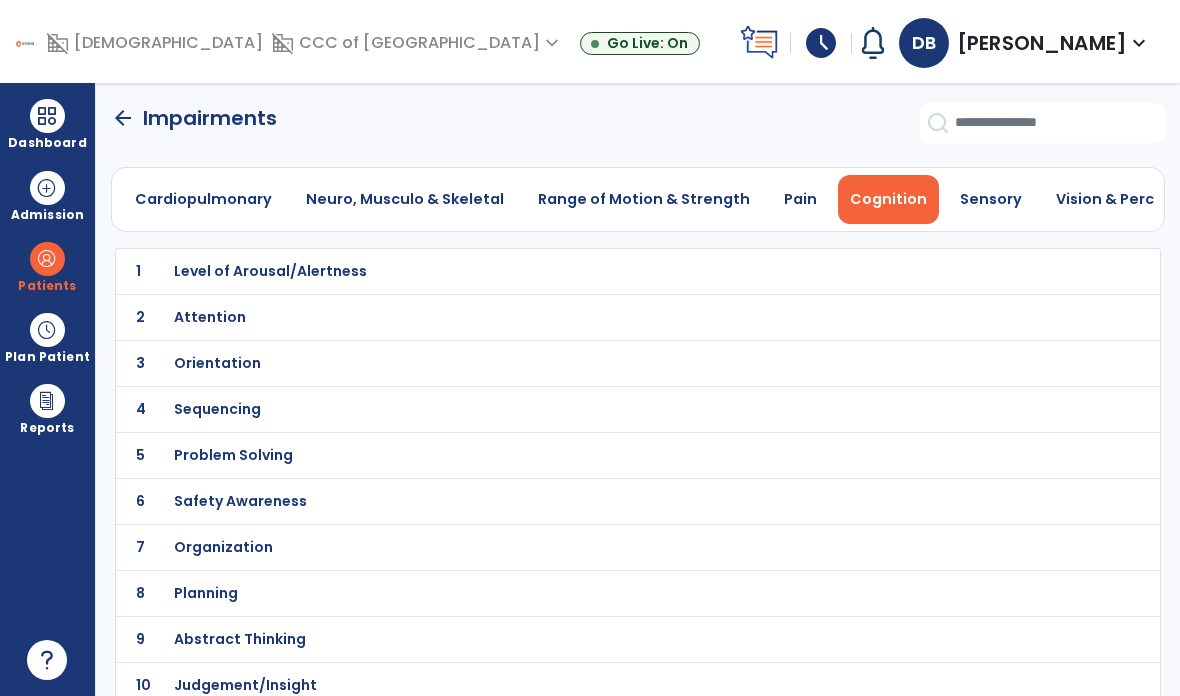 click on "Orientation" at bounding box center [270, 271] 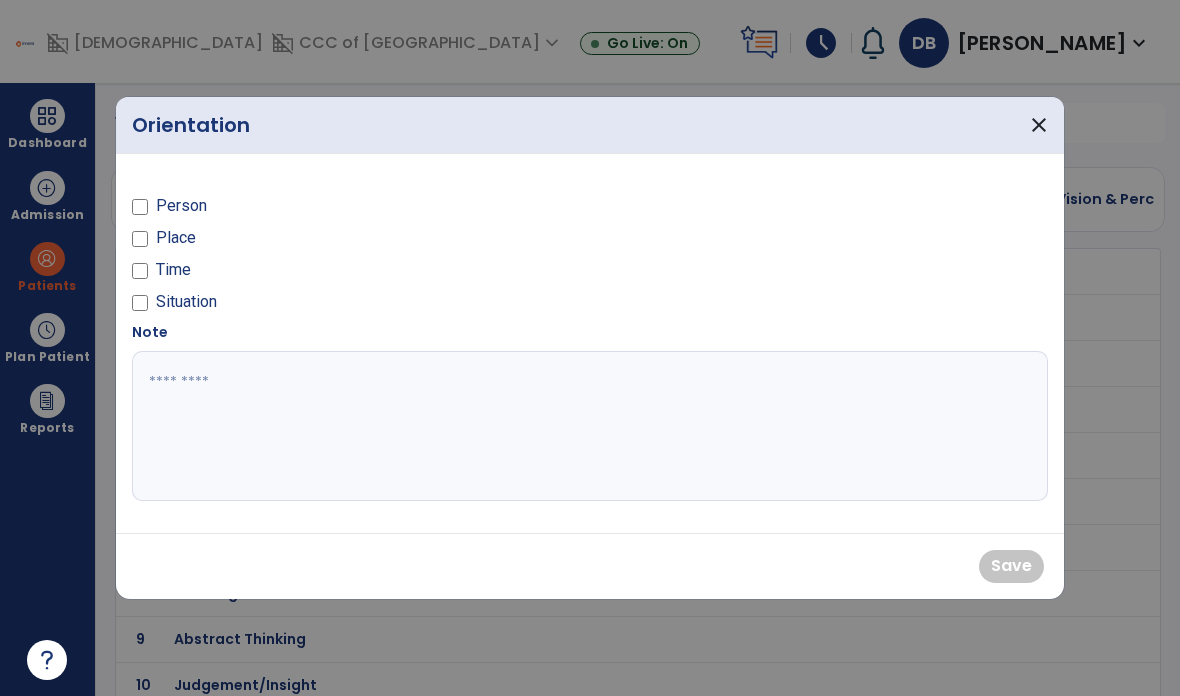 click on "Person      Place      Time      Situation" at bounding box center [355, 246] 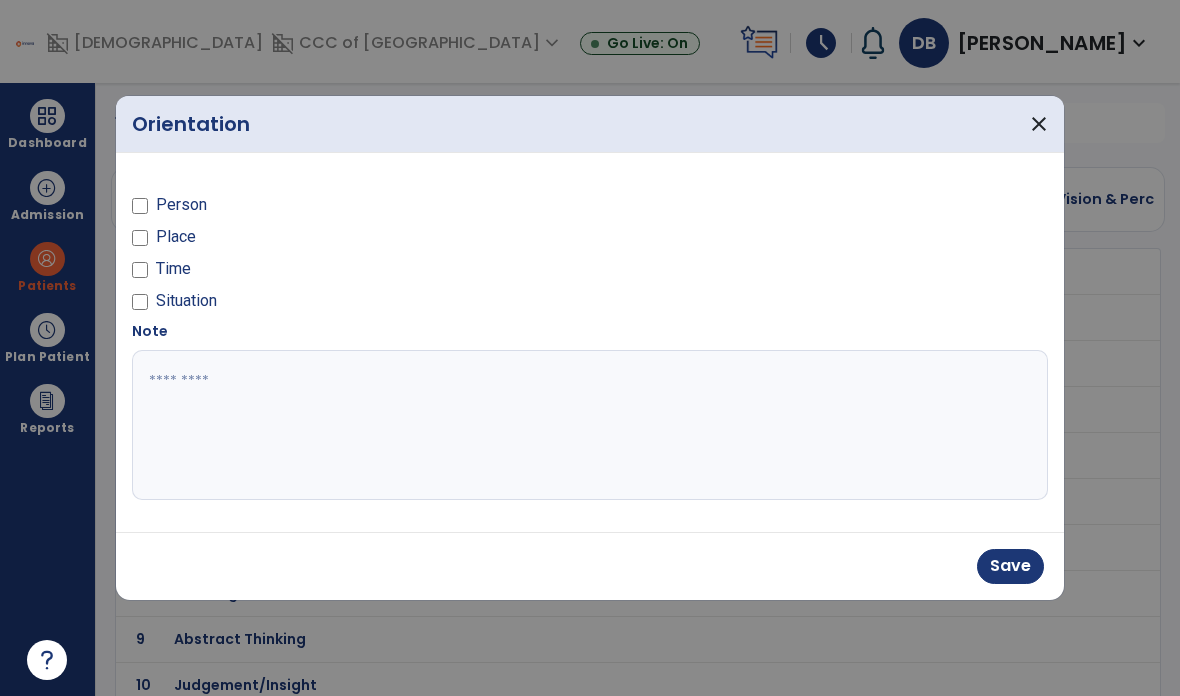 click on "Place" at bounding box center [355, 241] 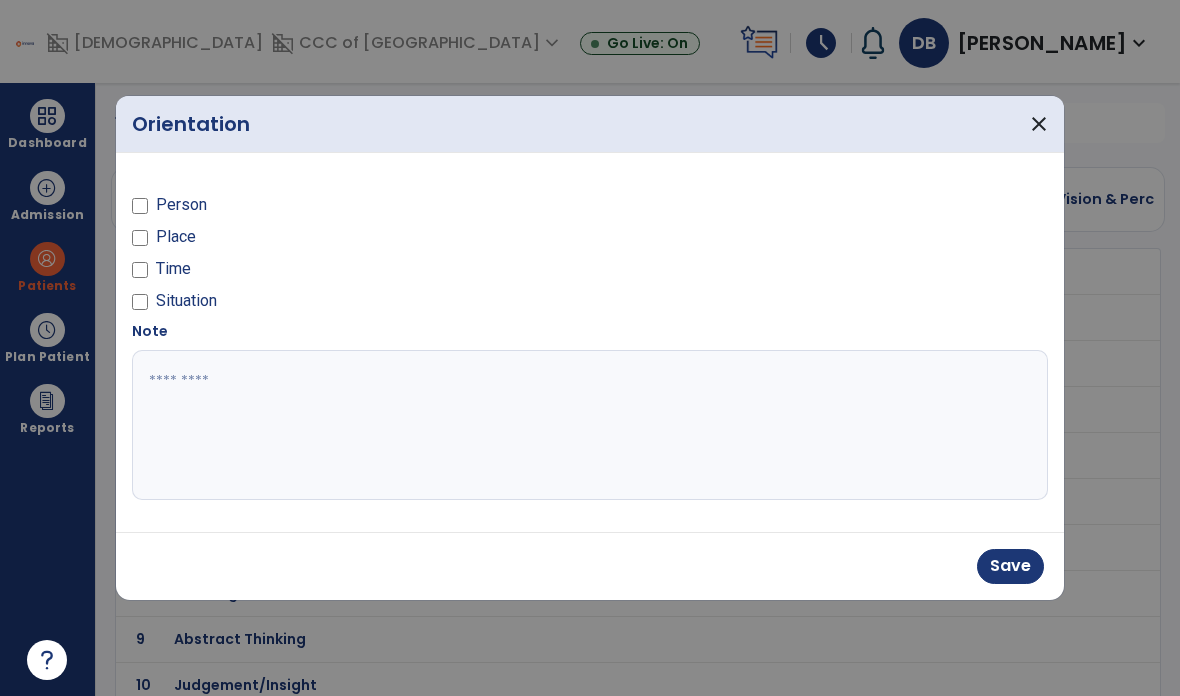 click on "Situation" at bounding box center (355, 305) 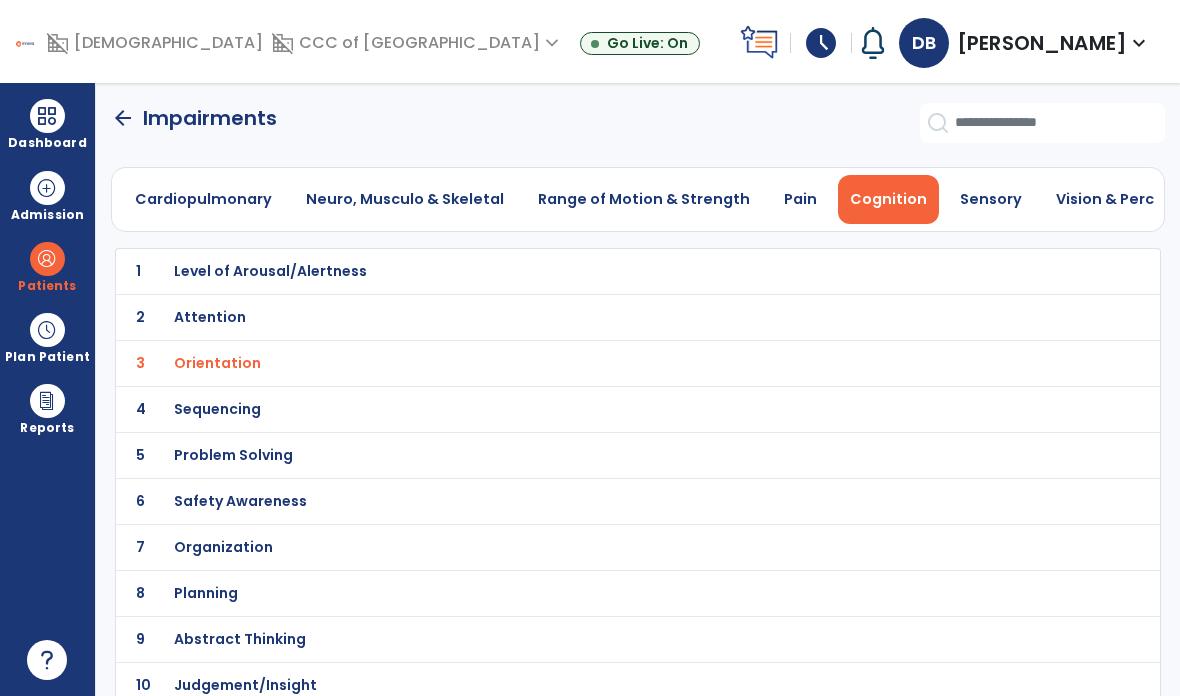 click on "Cardiopulmonary" at bounding box center [203, 199] 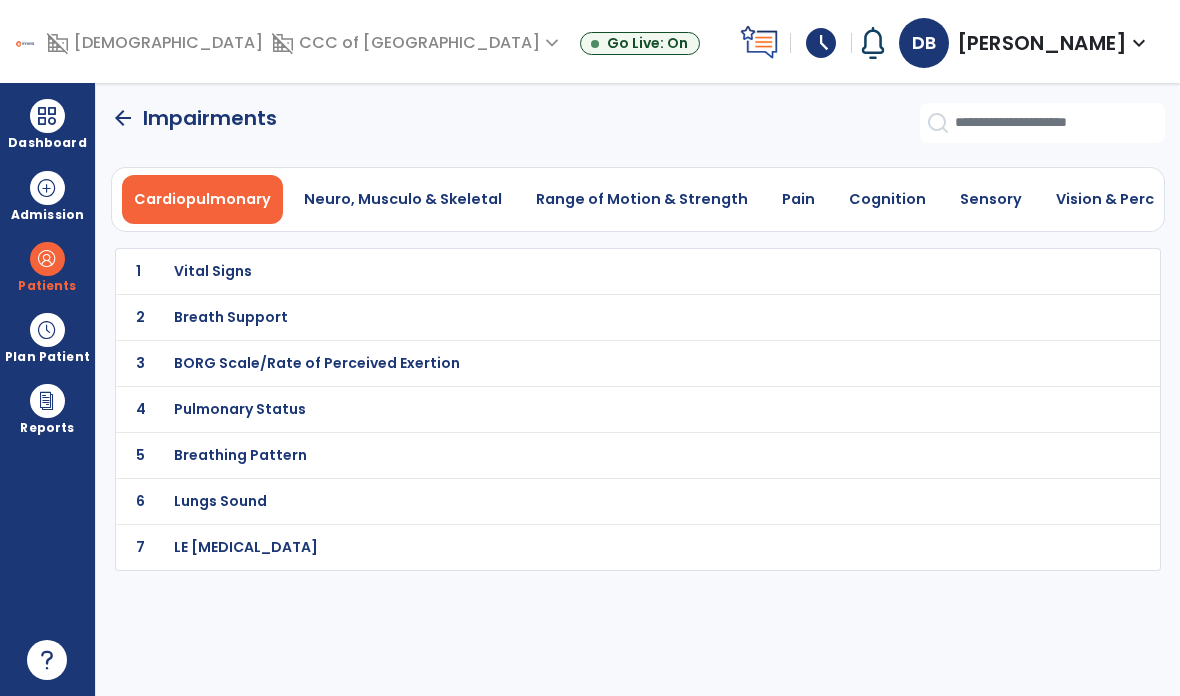 click on "Neuro, Musculo & Skeletal" at bounding box center [403, 199] 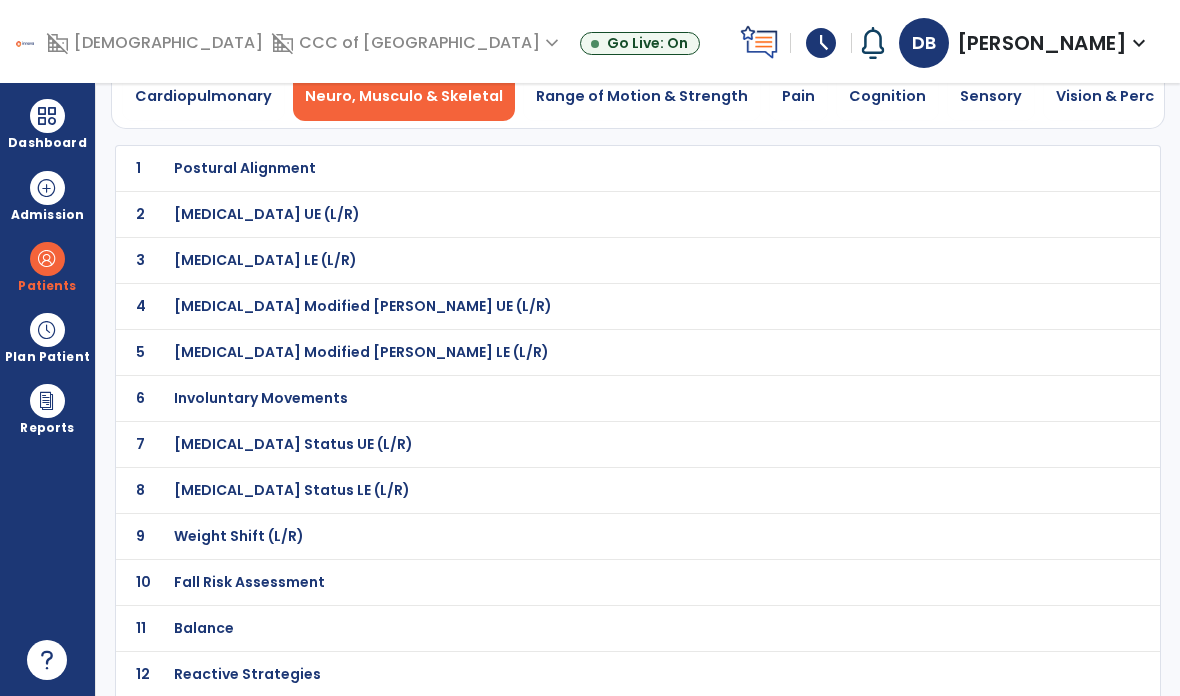 scroll, scrollTop: 109, scrollLeft: 0, axis: vertical 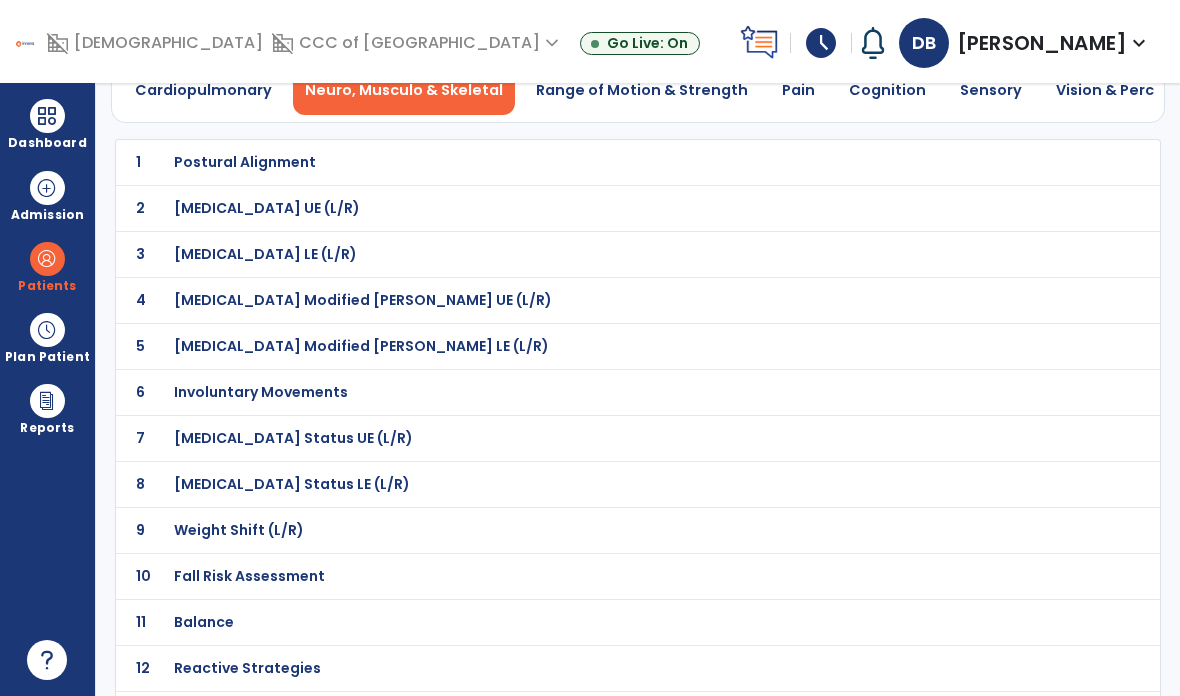 click on "10 Fall Risk Assessment" 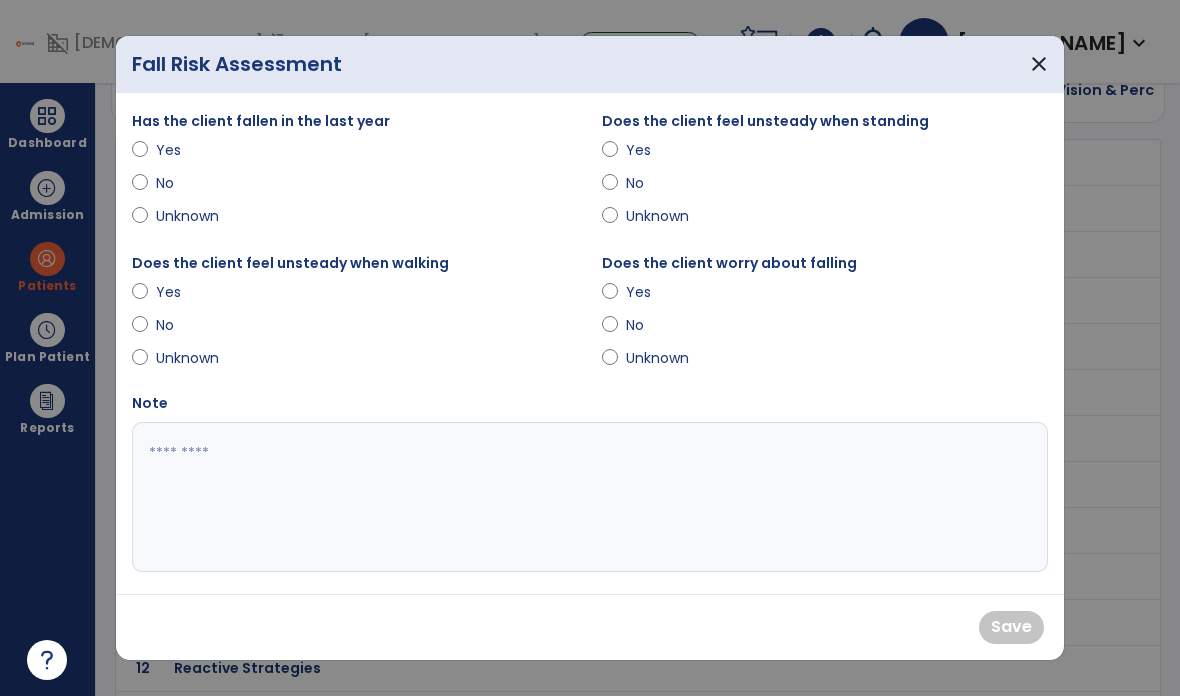 click at bounding box center [590, 497] 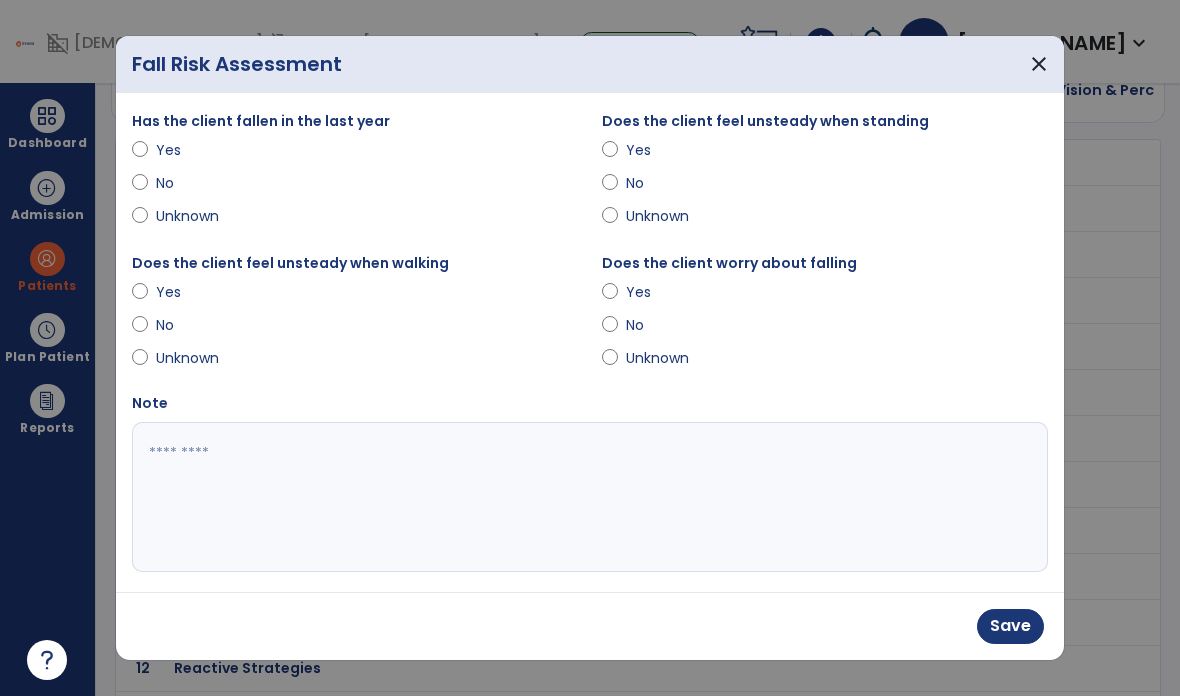 click on "Does the client feel unsteady when walking Yes No Unknown" at bounding box center [355, 322] 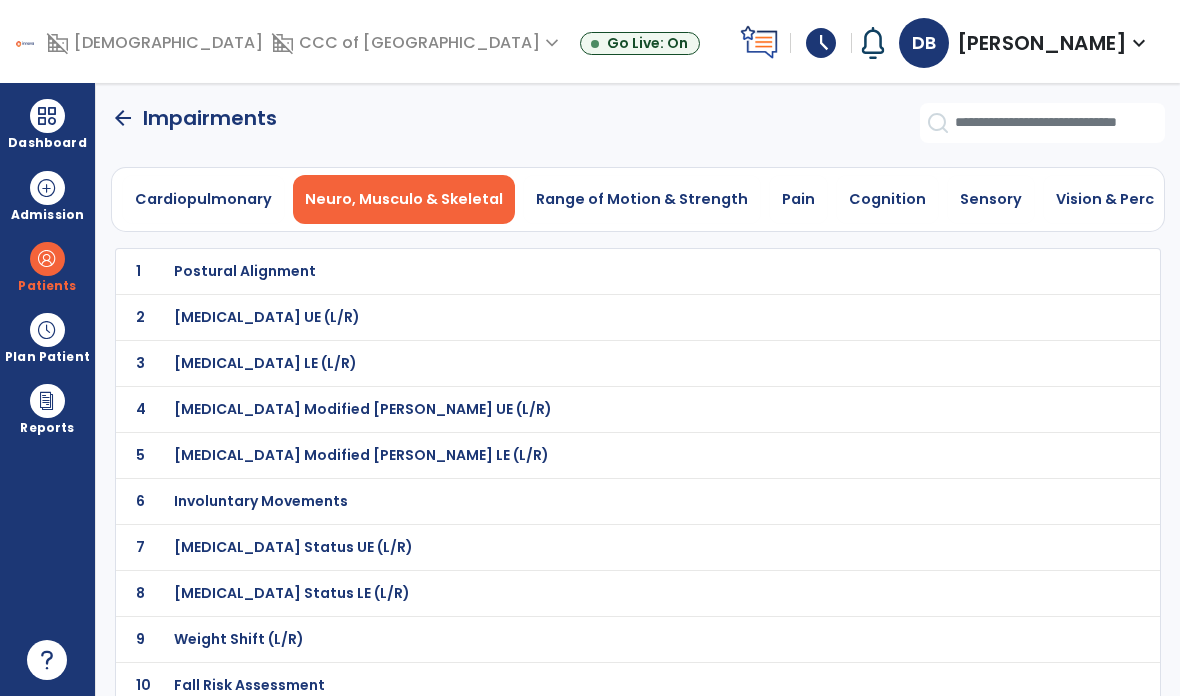 scroll, scrollTop: 0, scrollLeft: 0, axis: both 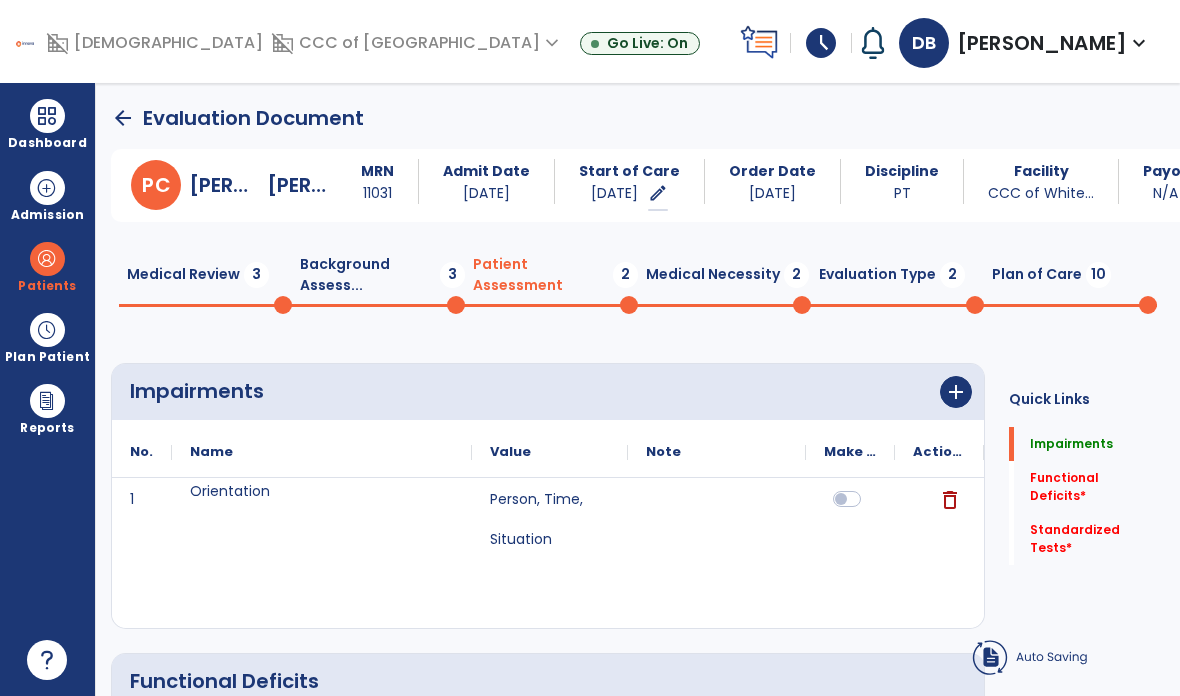 click on "Background Assess...  3" 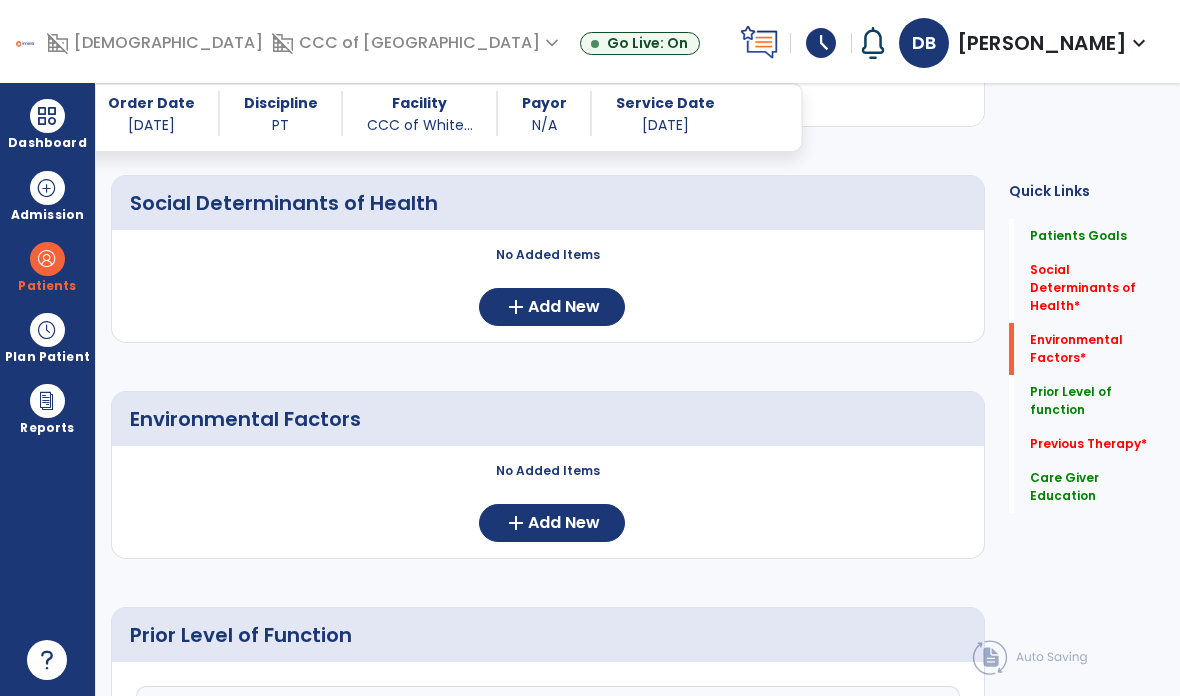scroll, scrollTop: 489, scrollLeft: 0, axis: vertical 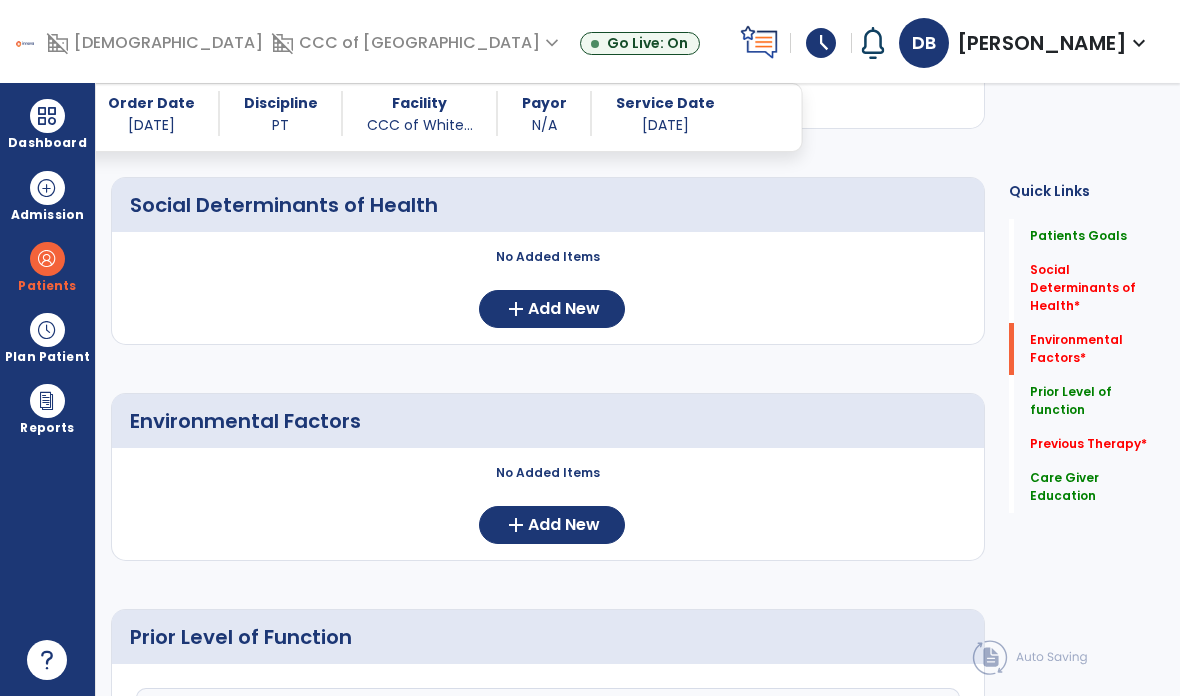 click on "add  Add New" 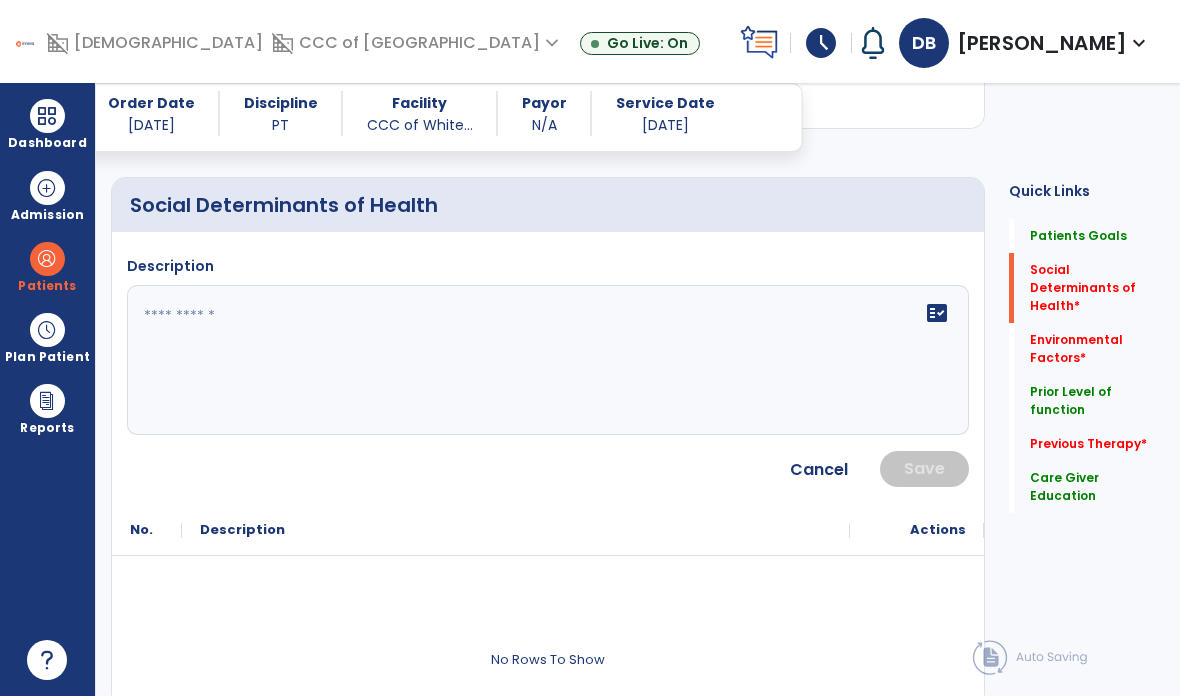 click on "fact_check" 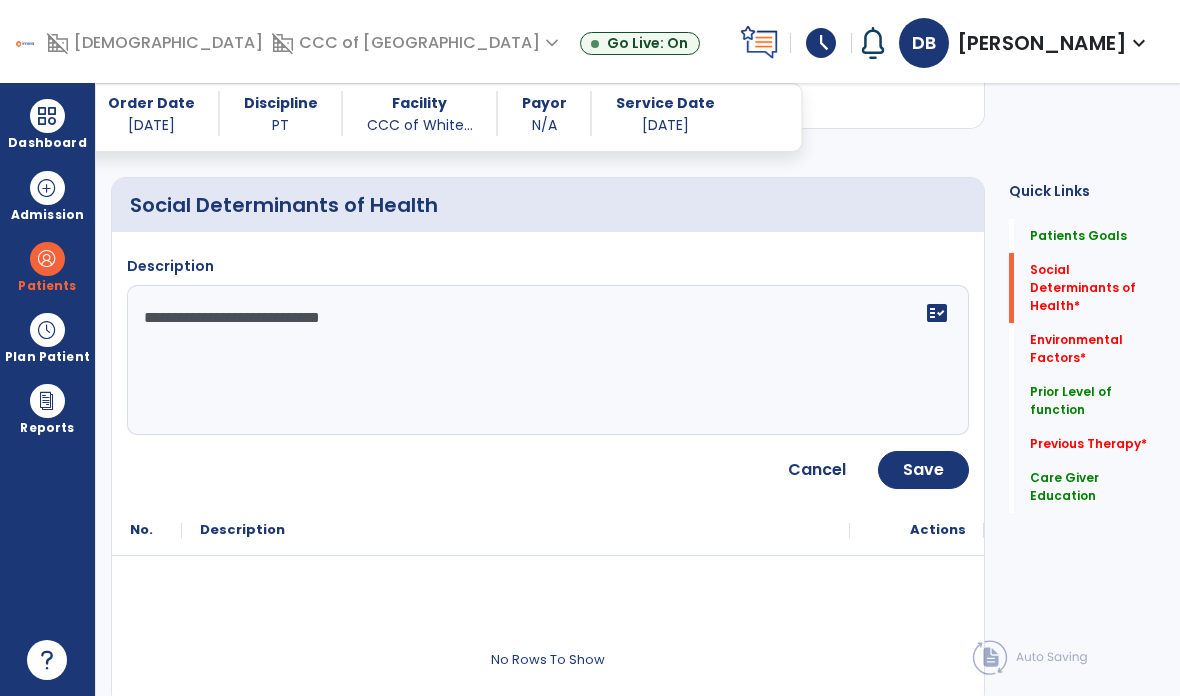 type on "**********" 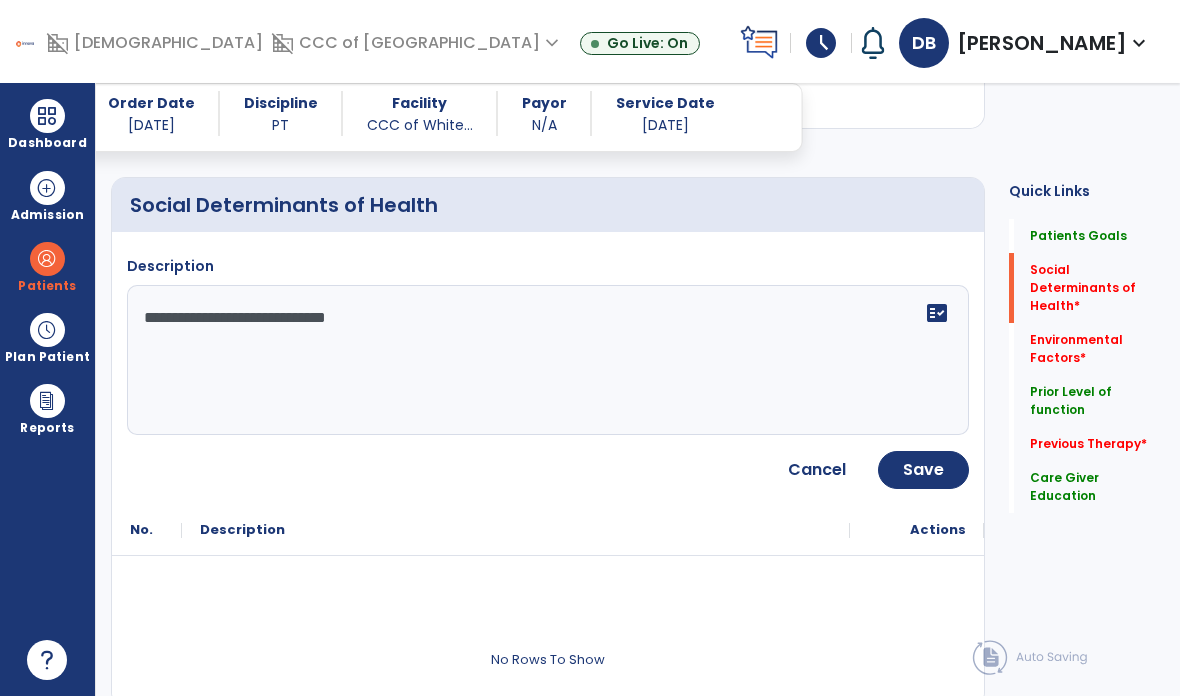 click on "Save" 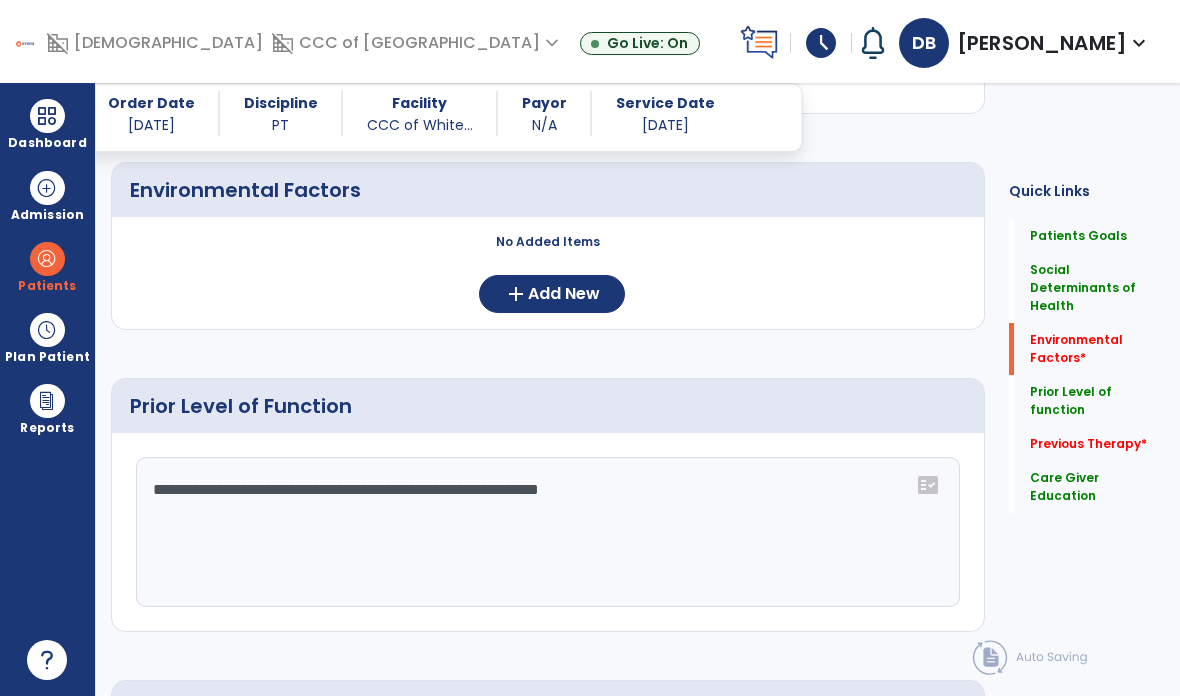 scroll, scrollTop: 823, scrollLeft: 0, axis: vertical 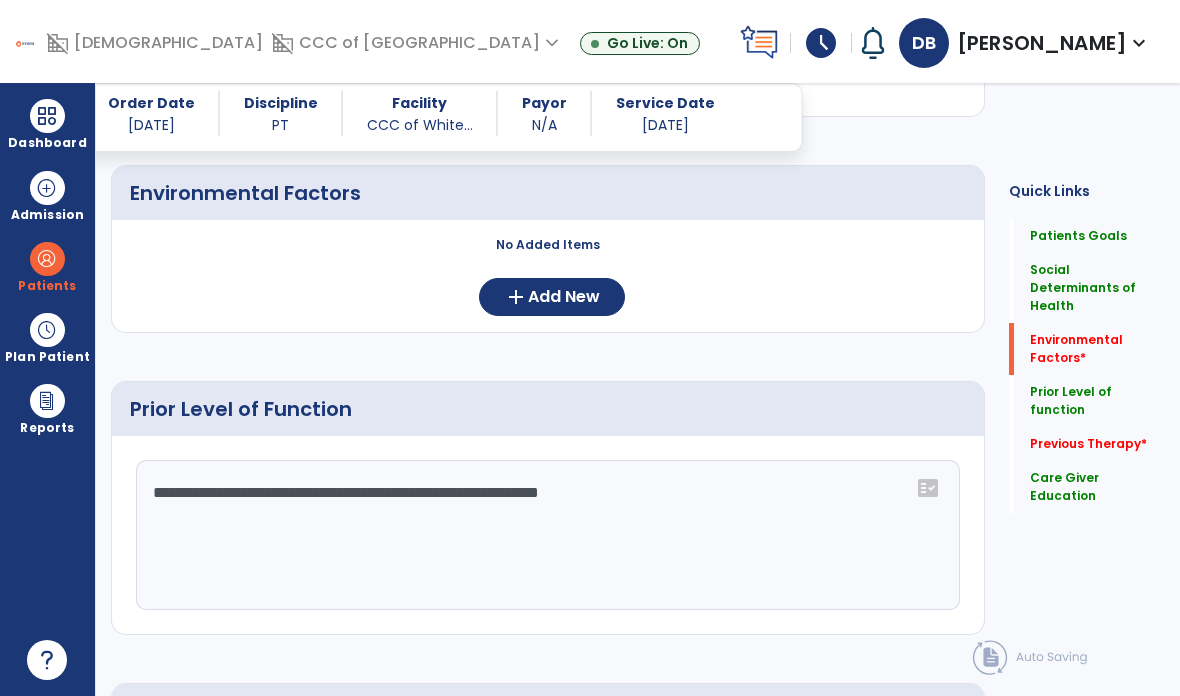 click on "Add New" 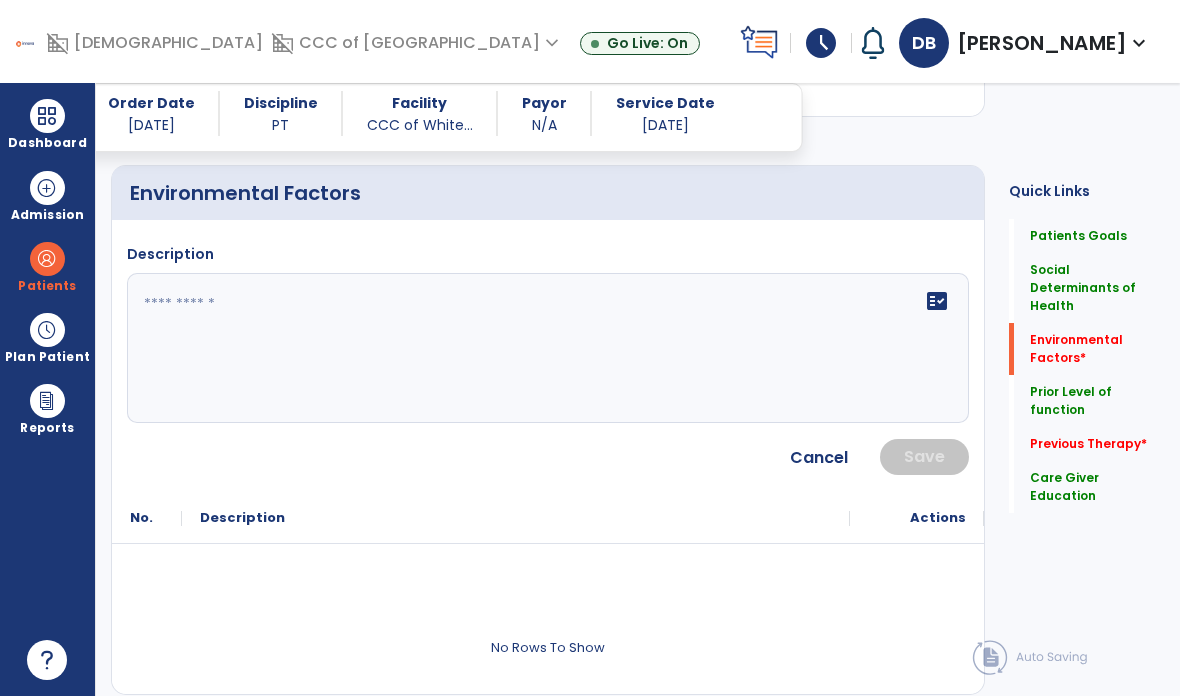click on "fact_check" 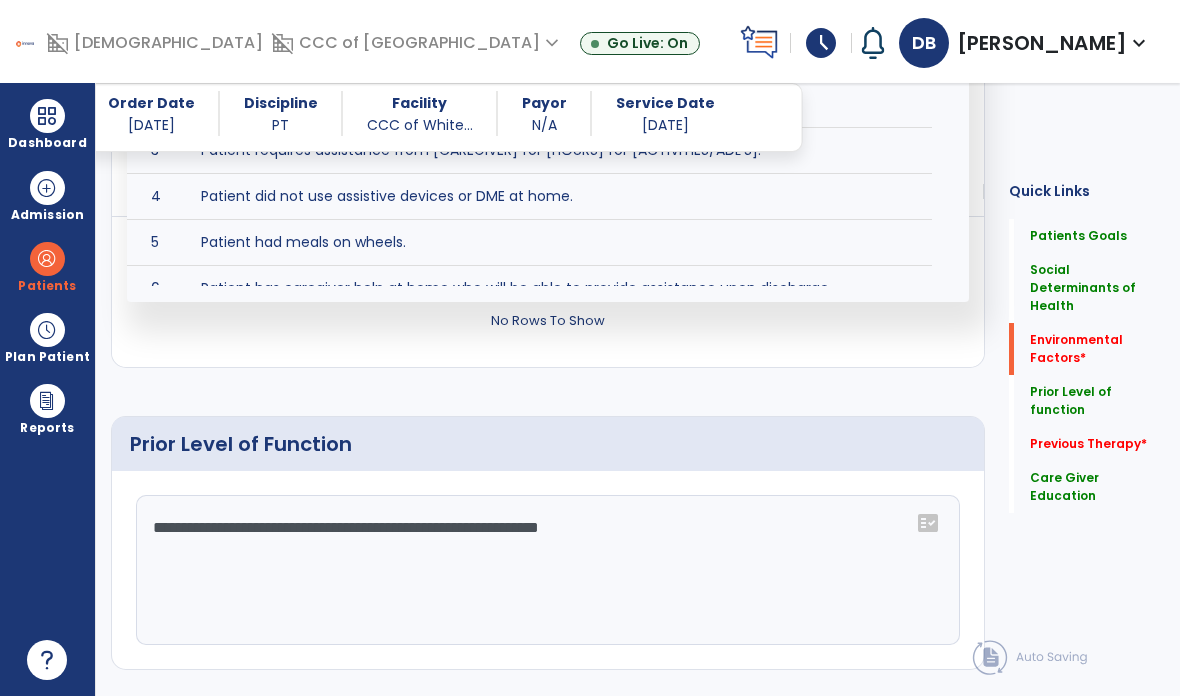 scroll, scrollTop: 1160, scrollLeft: 0, axis: vertical 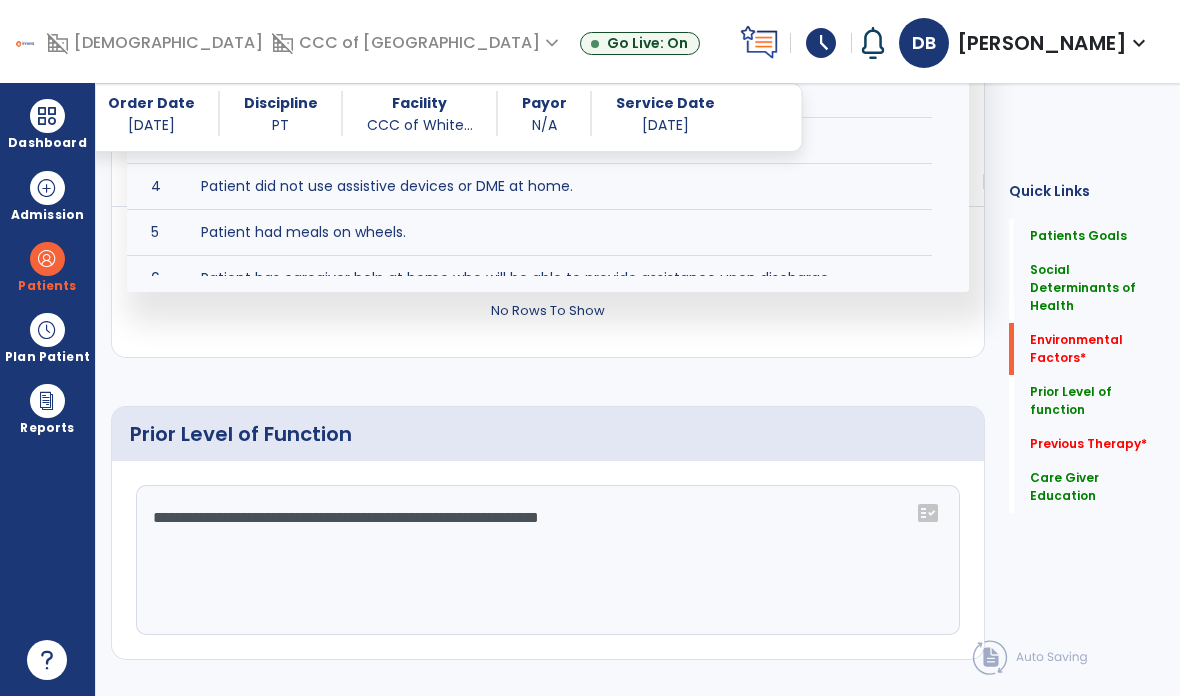 click on "**********" 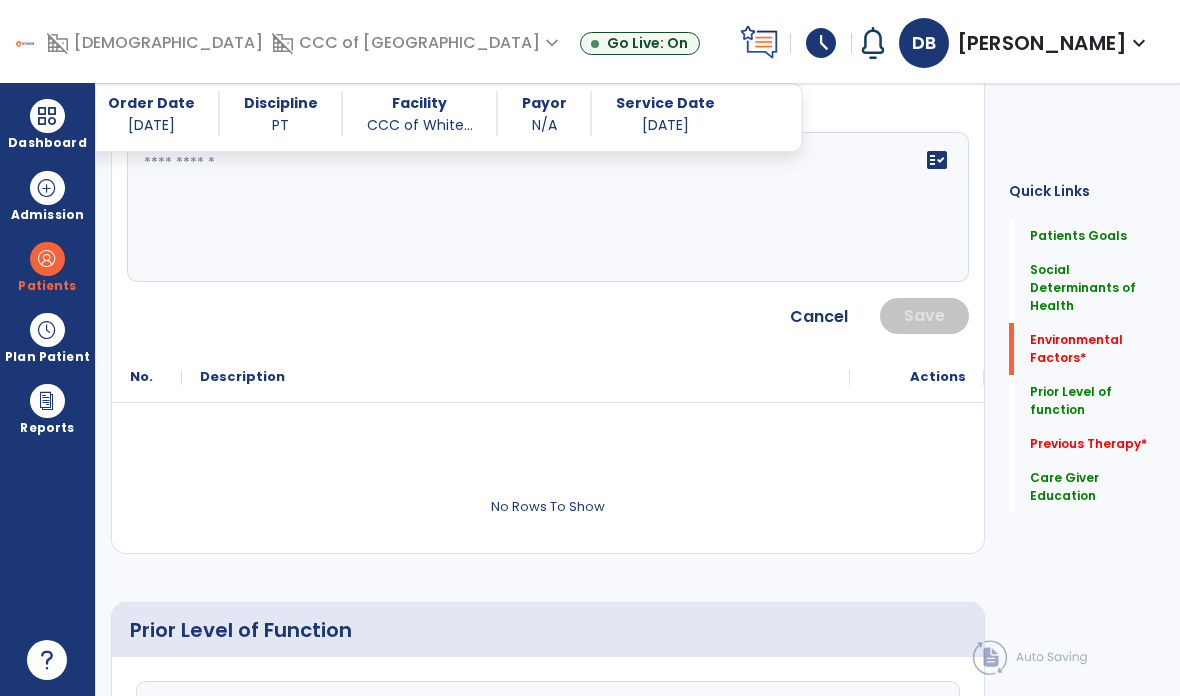 scroll, scrollTop: 950, scrollLeft: 0, axis: vertical 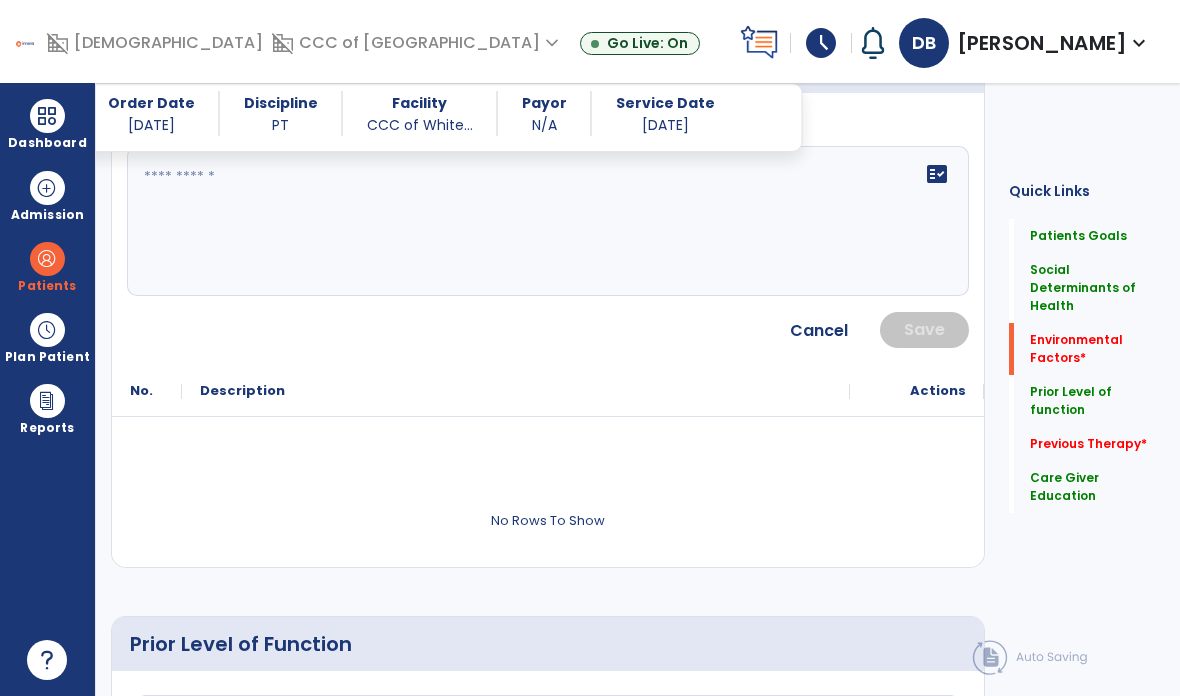 type on "**********" 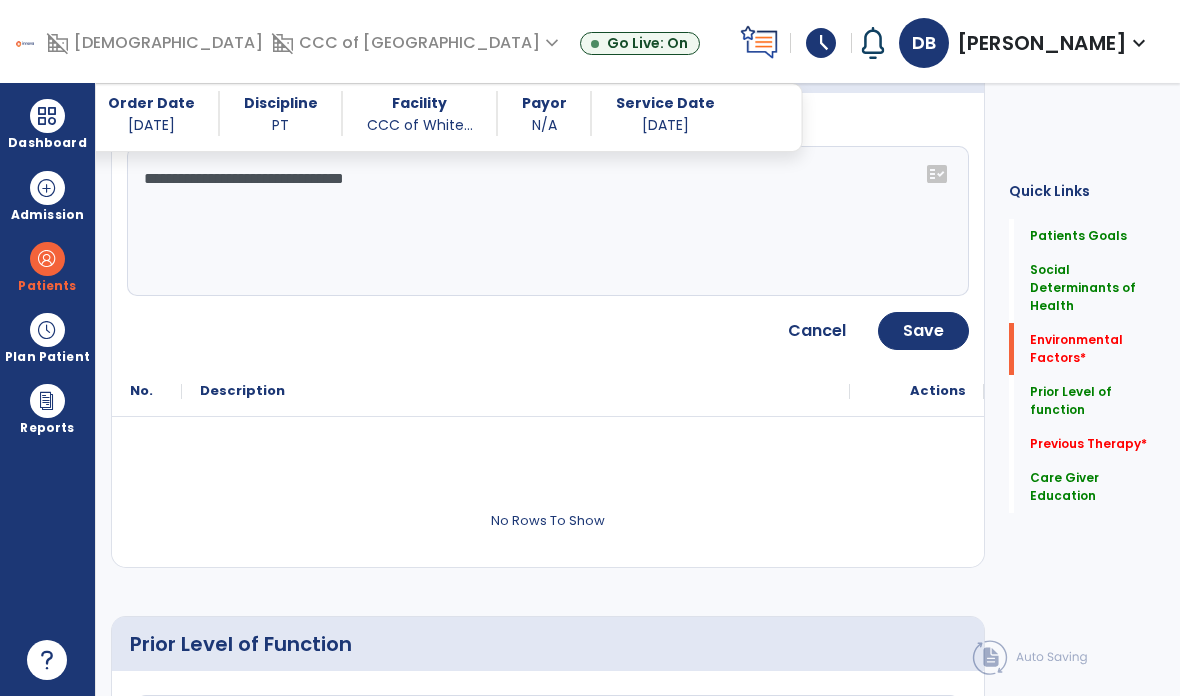 click on "**********" 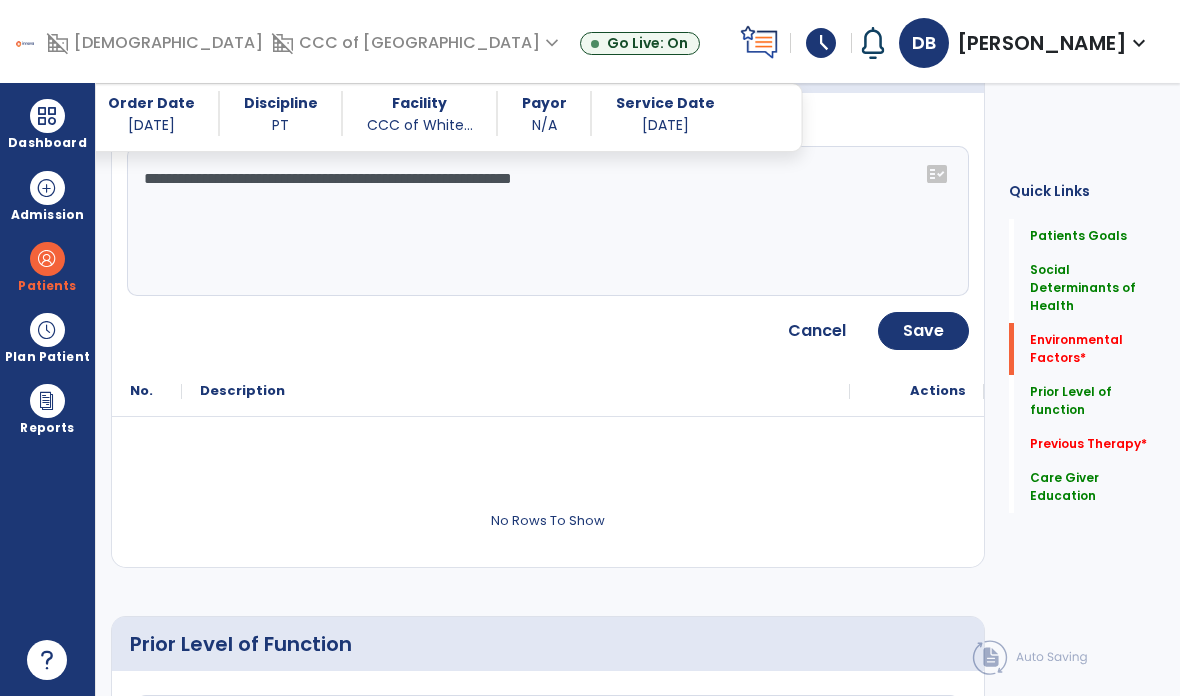 type on "**********" 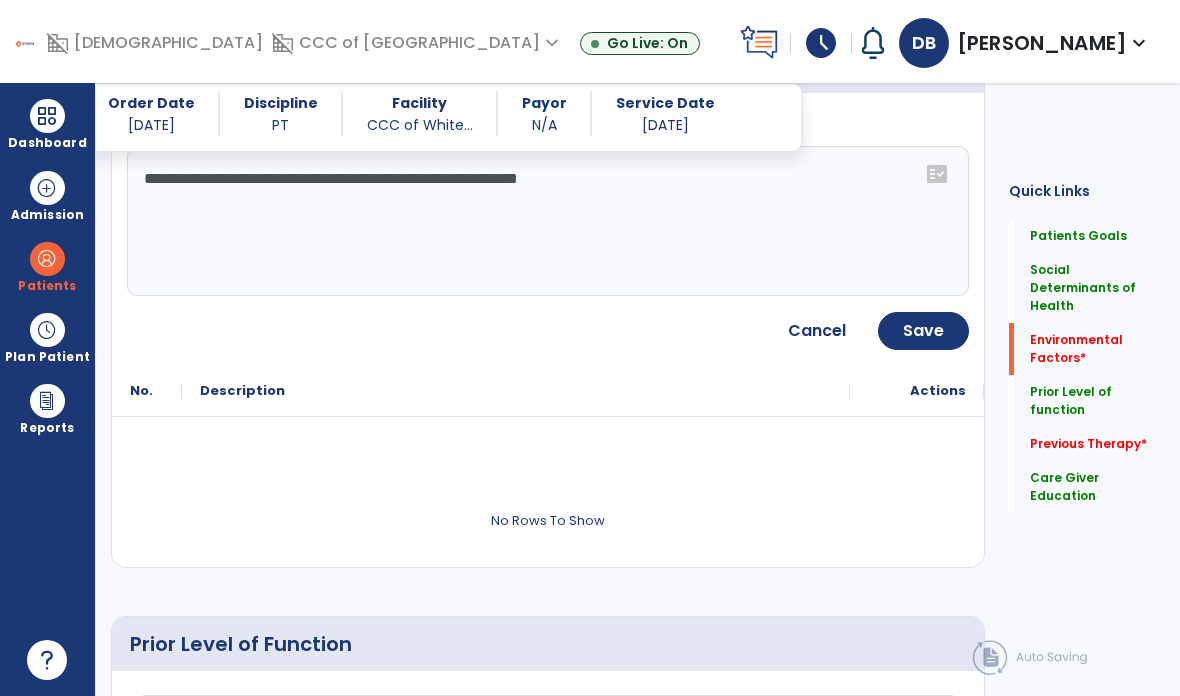 click on "Save" 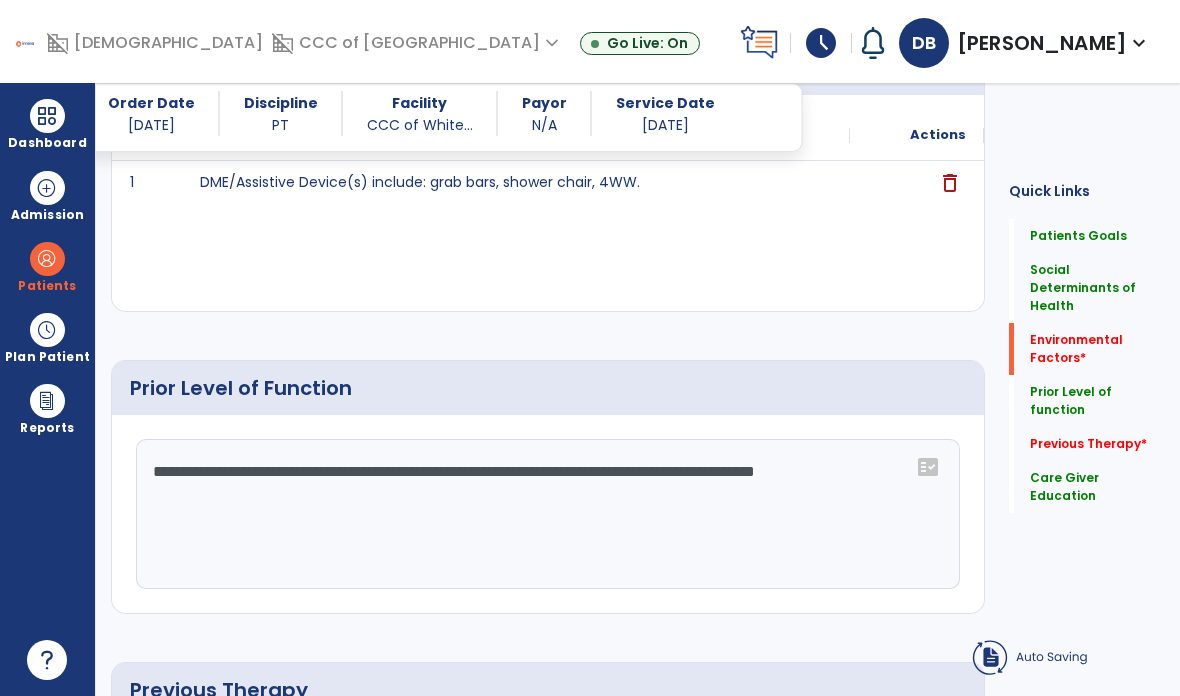 click on "Environmental Factors   *" 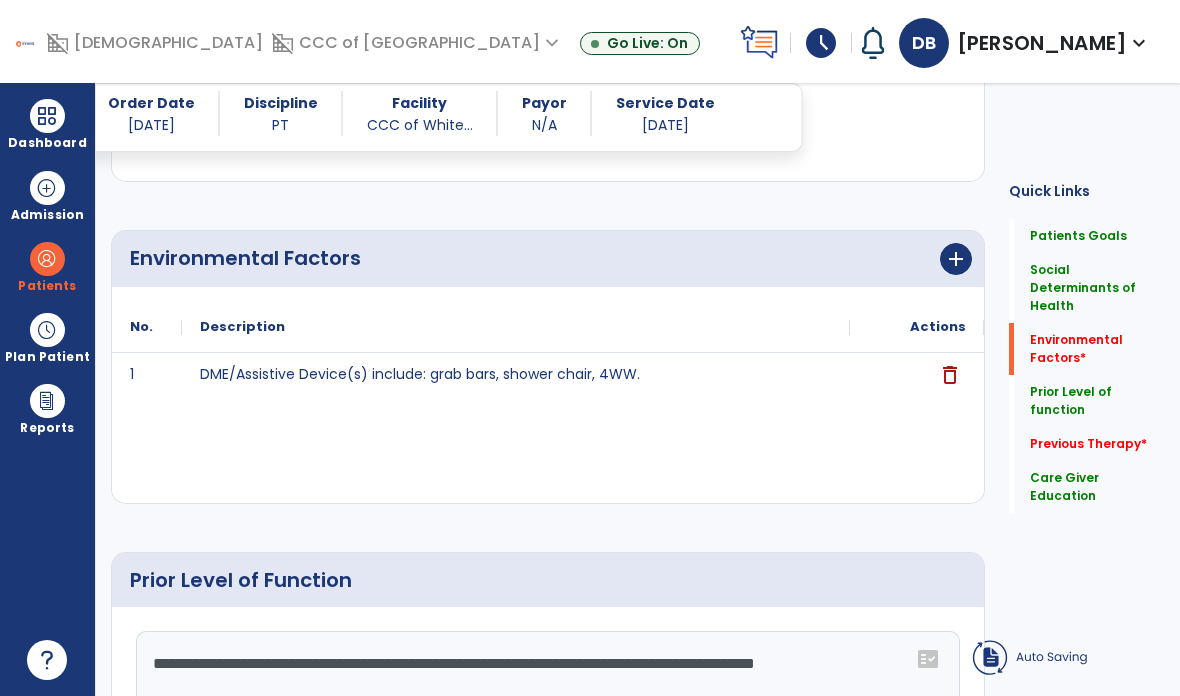 scroll, scrollTop: 672, scrollLeft: 0, axis: vertical 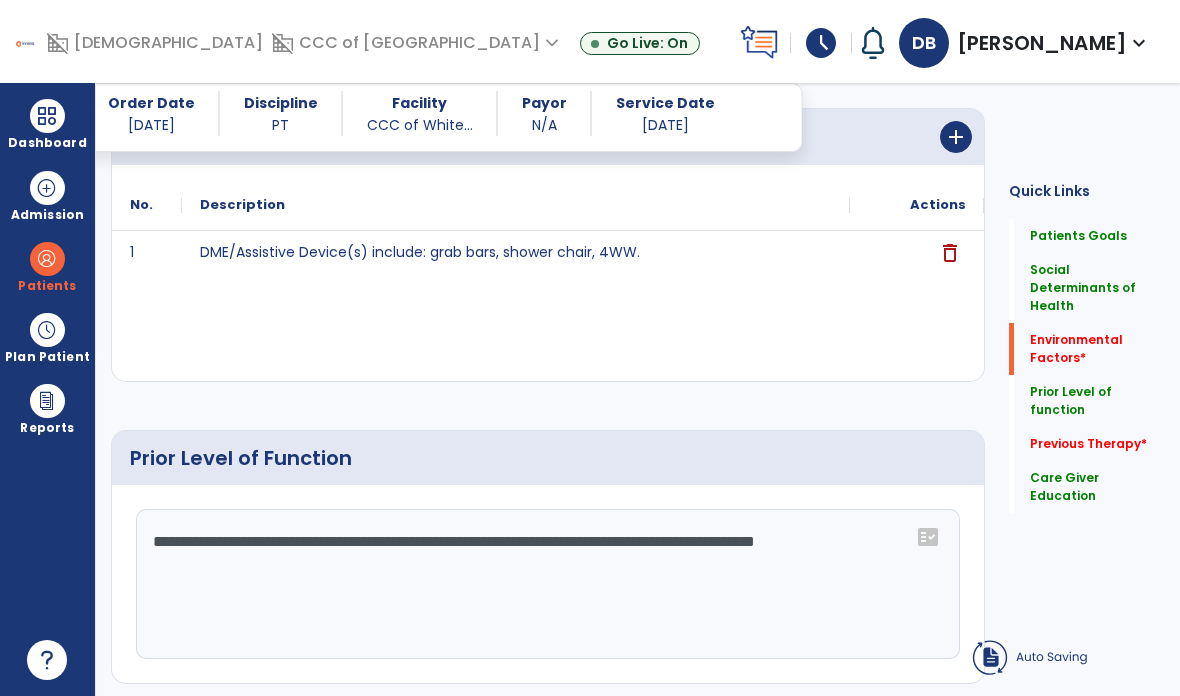 click on "**********" 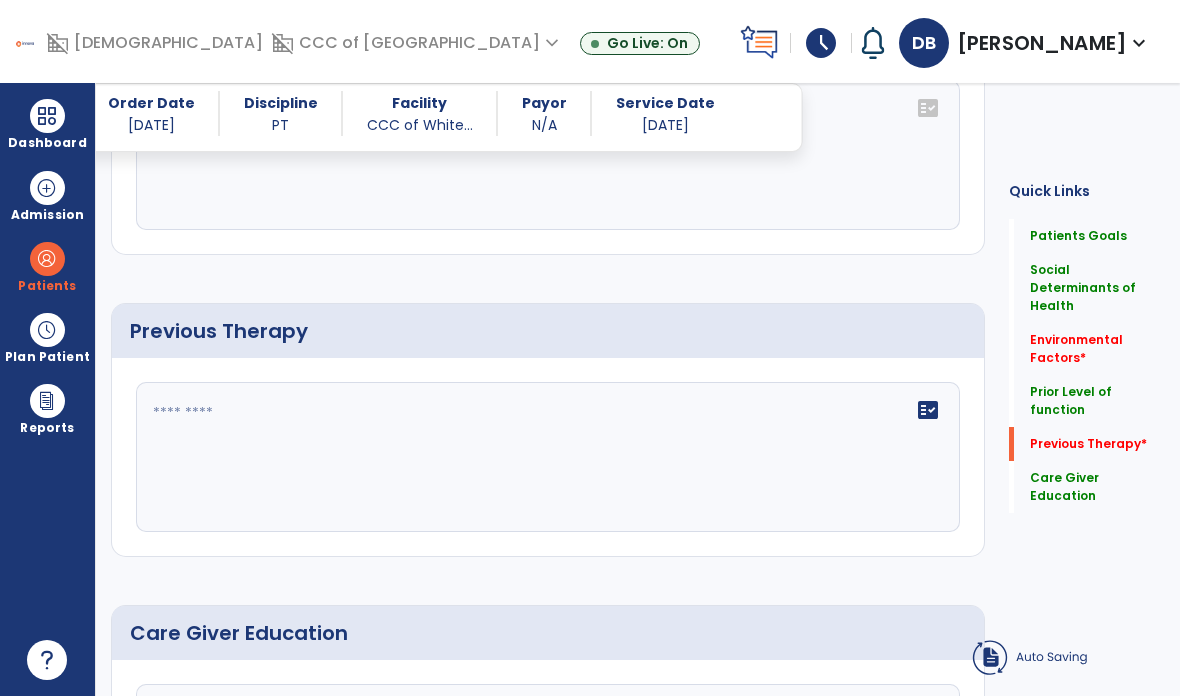 scroll, scrollTop: 1318, scrollLeft: 0, axis: vertical 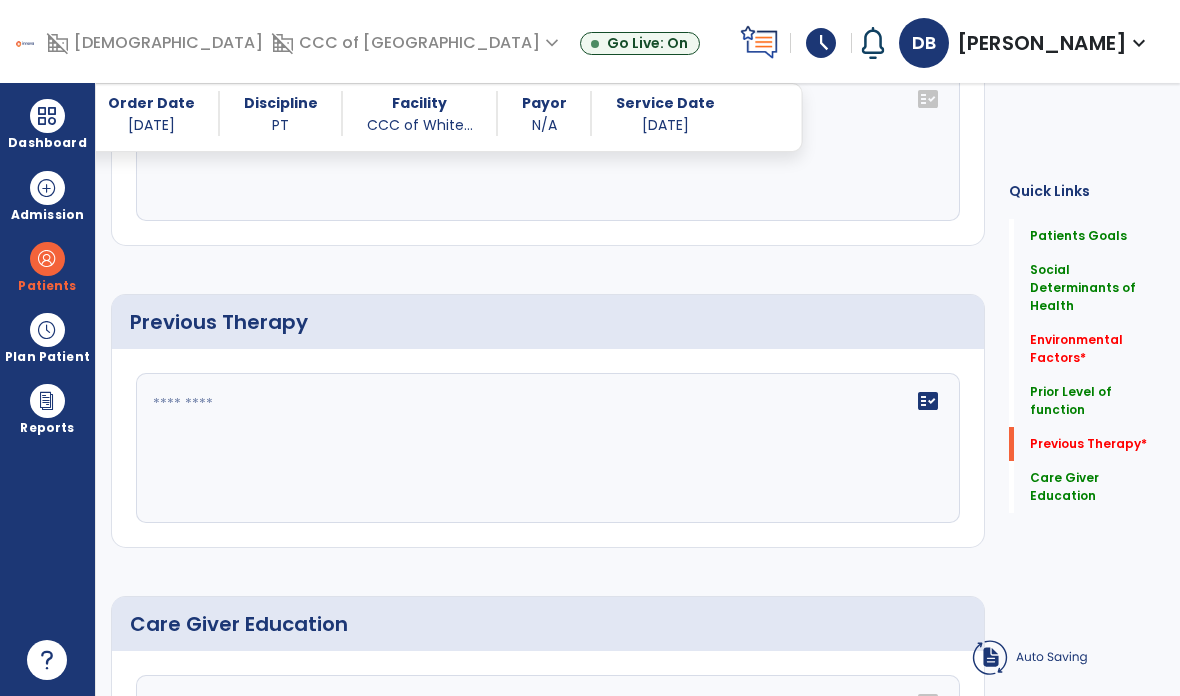 click on "fact_check" 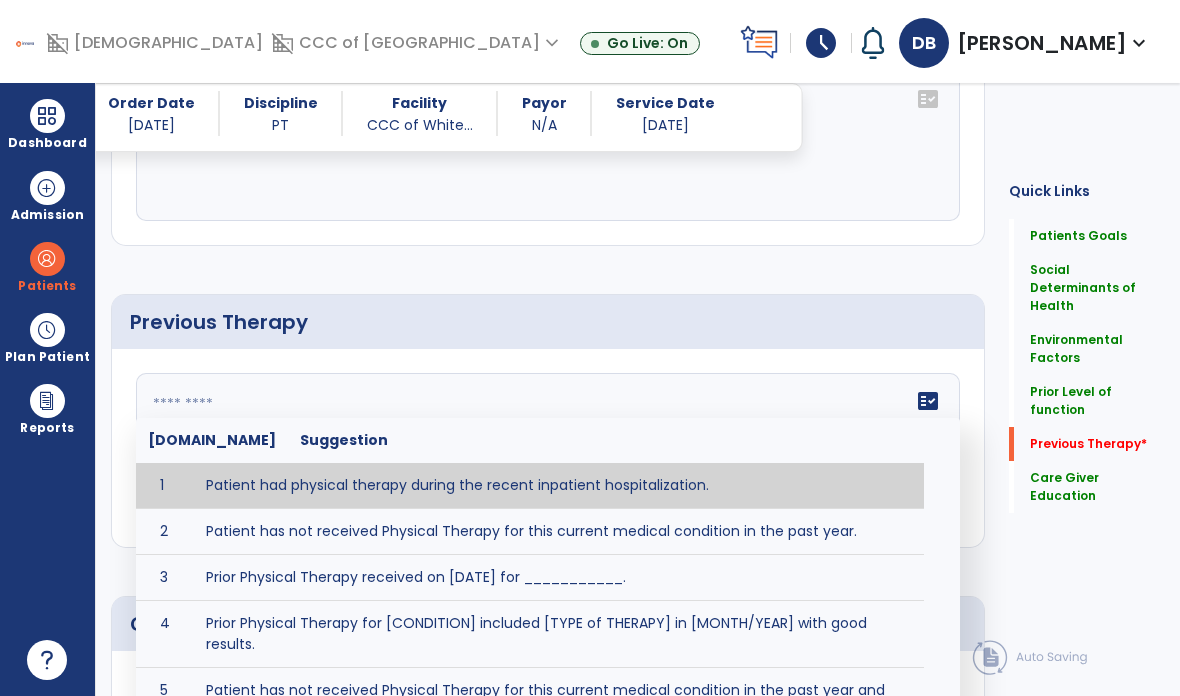 type on "**********" 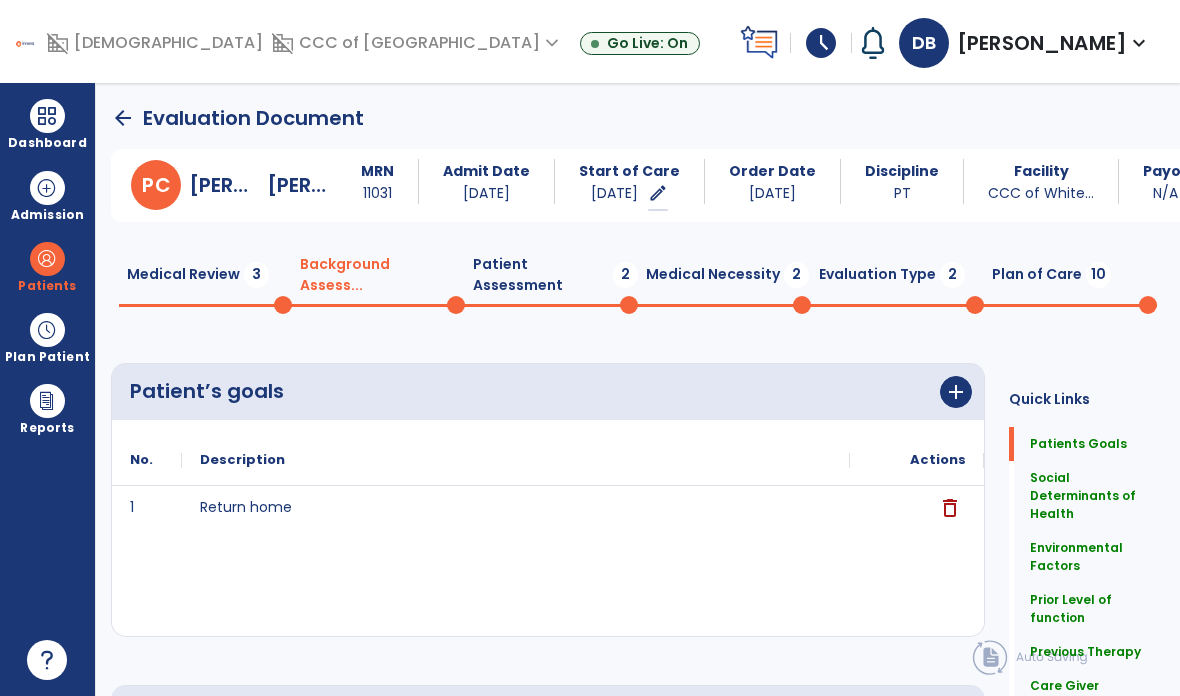 scroll, scrollTop: 0, scrollLeft: 0, axis: both 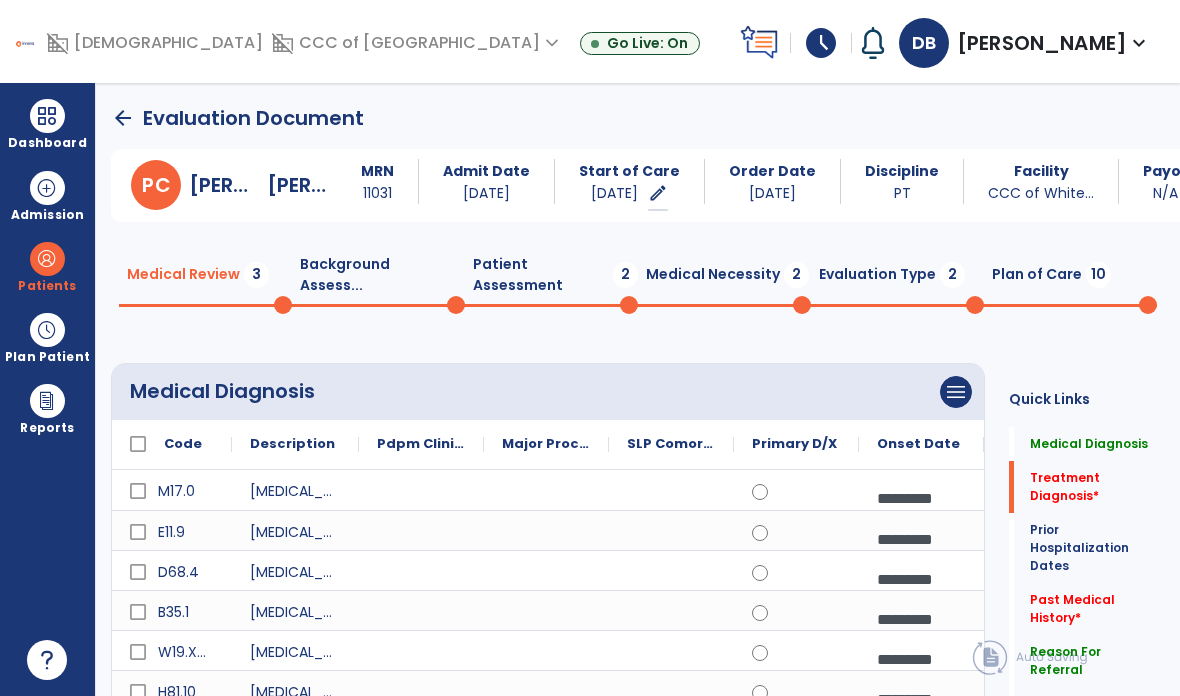 click on "Prior Hospitalization Dates" 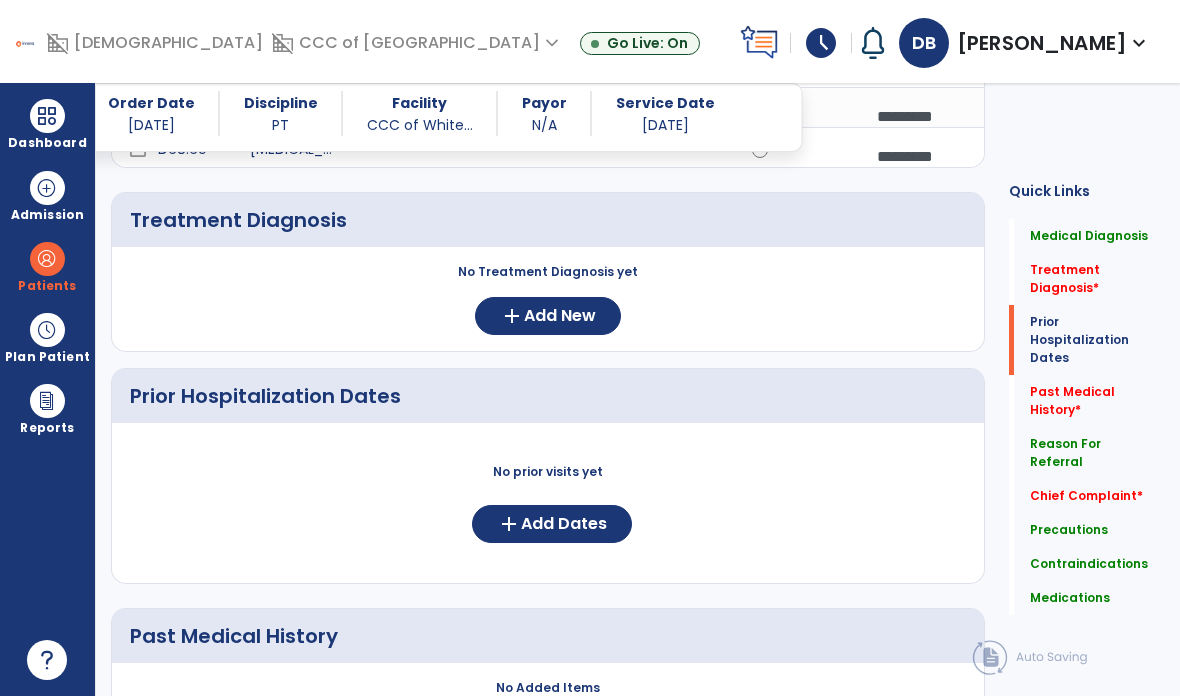 scroll, scrollTop: 726, scrollLeft: 0, axis: vertical 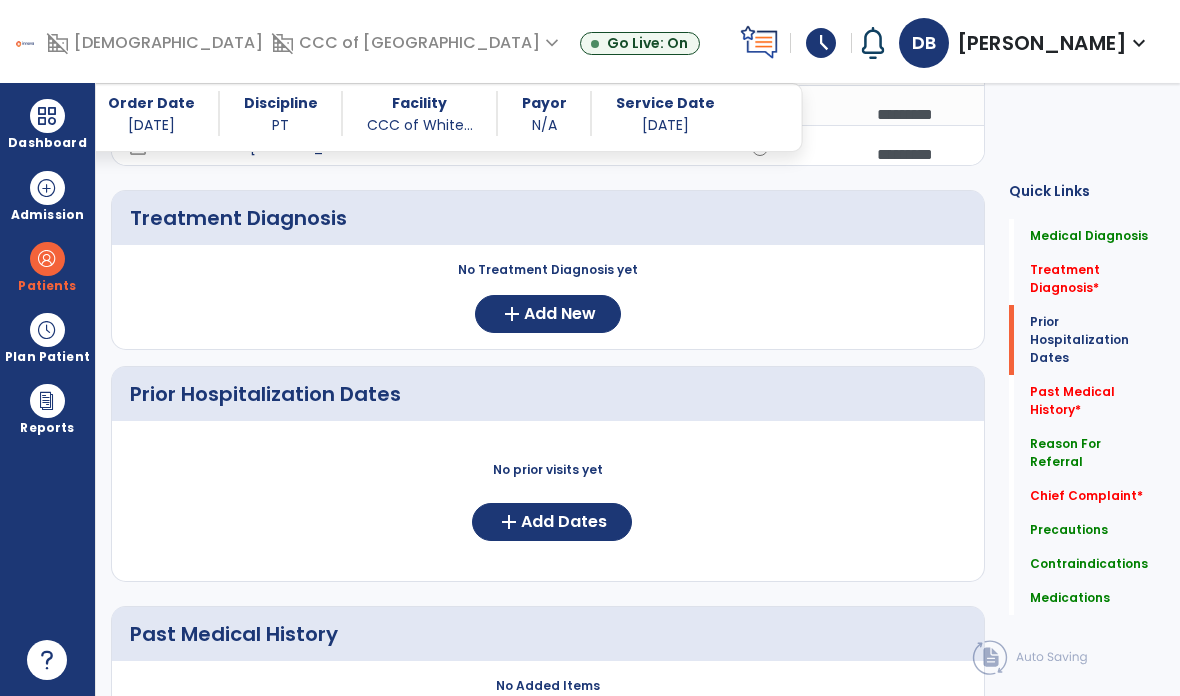 click on "add  Add New" 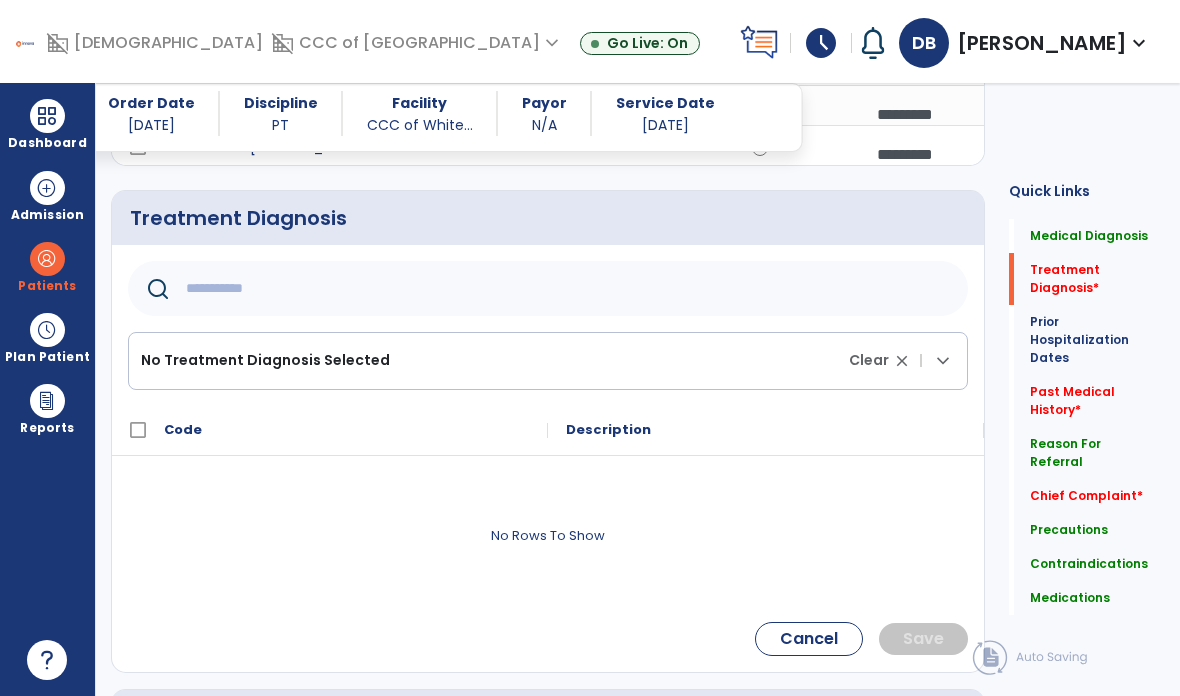 click 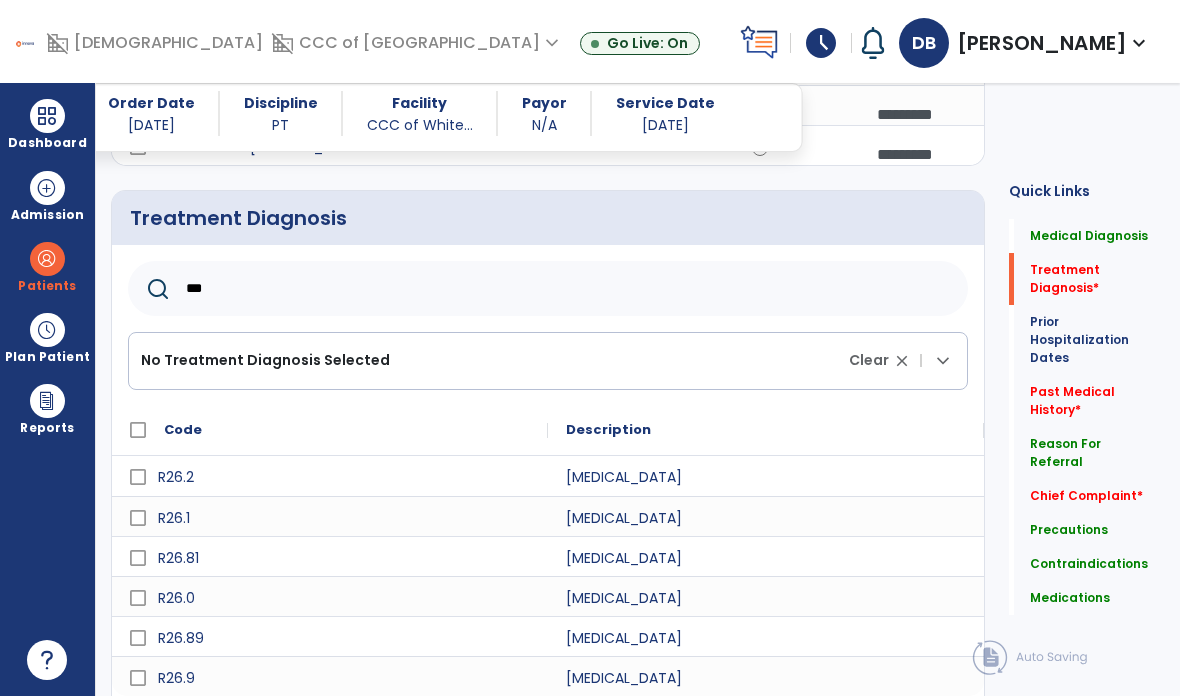 type on "***" 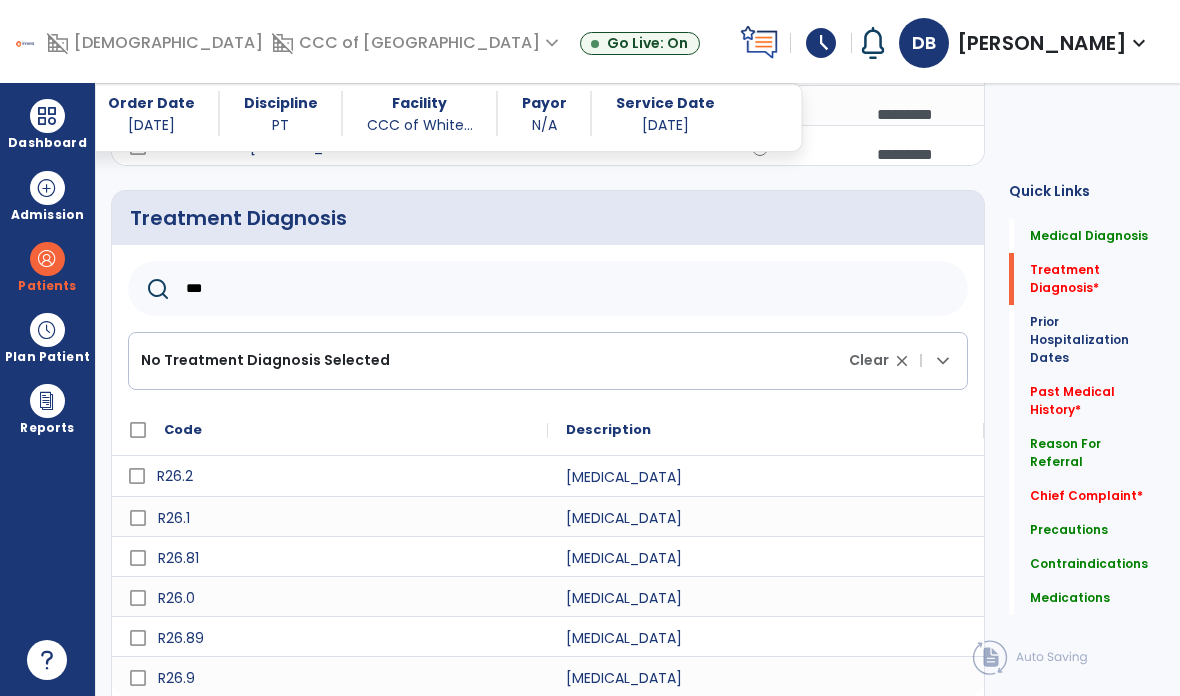 click on "R26.2" 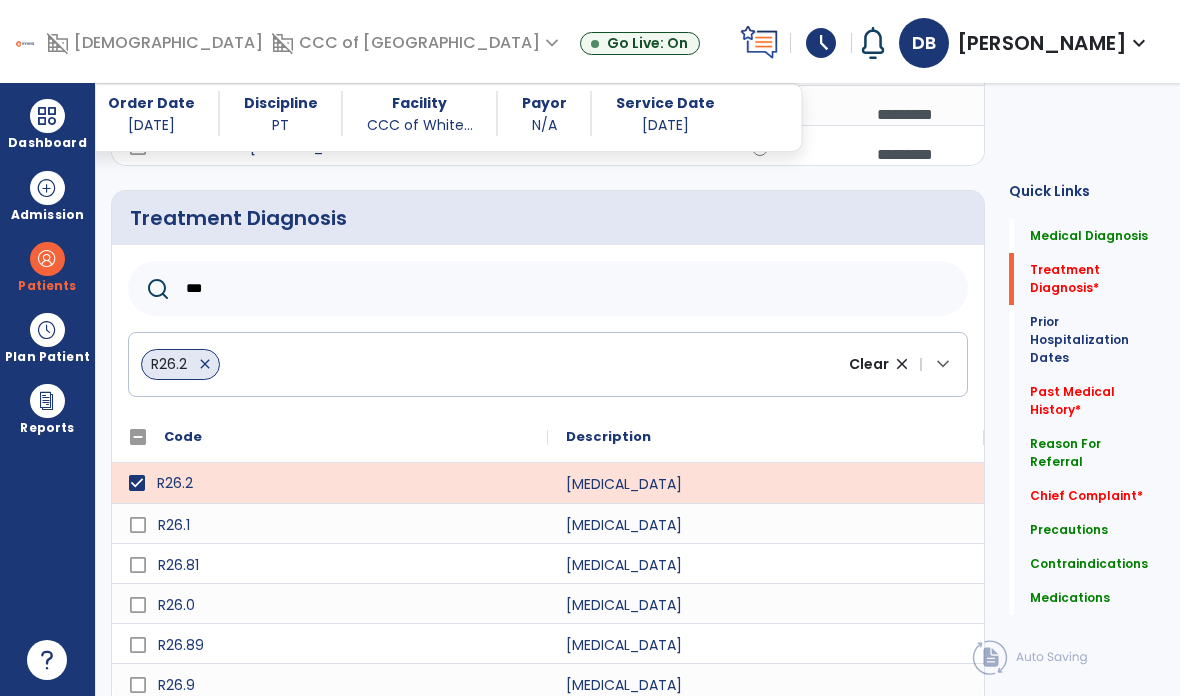 click on "Save" 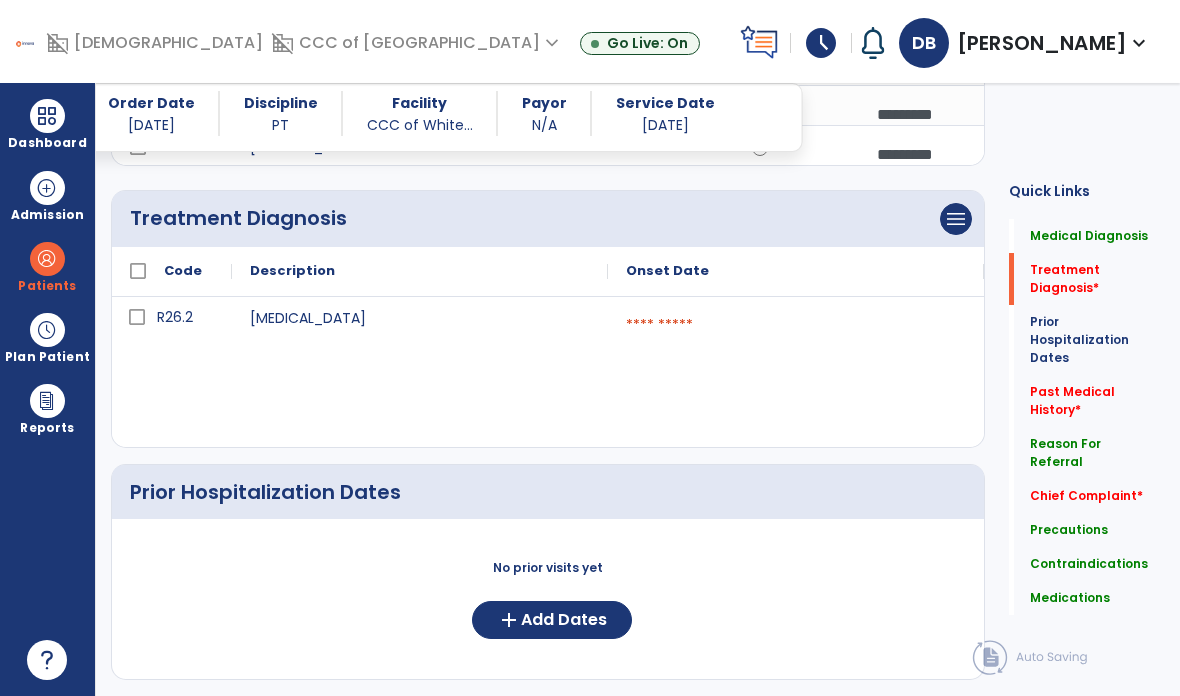 click at bounding box center (796, 325) 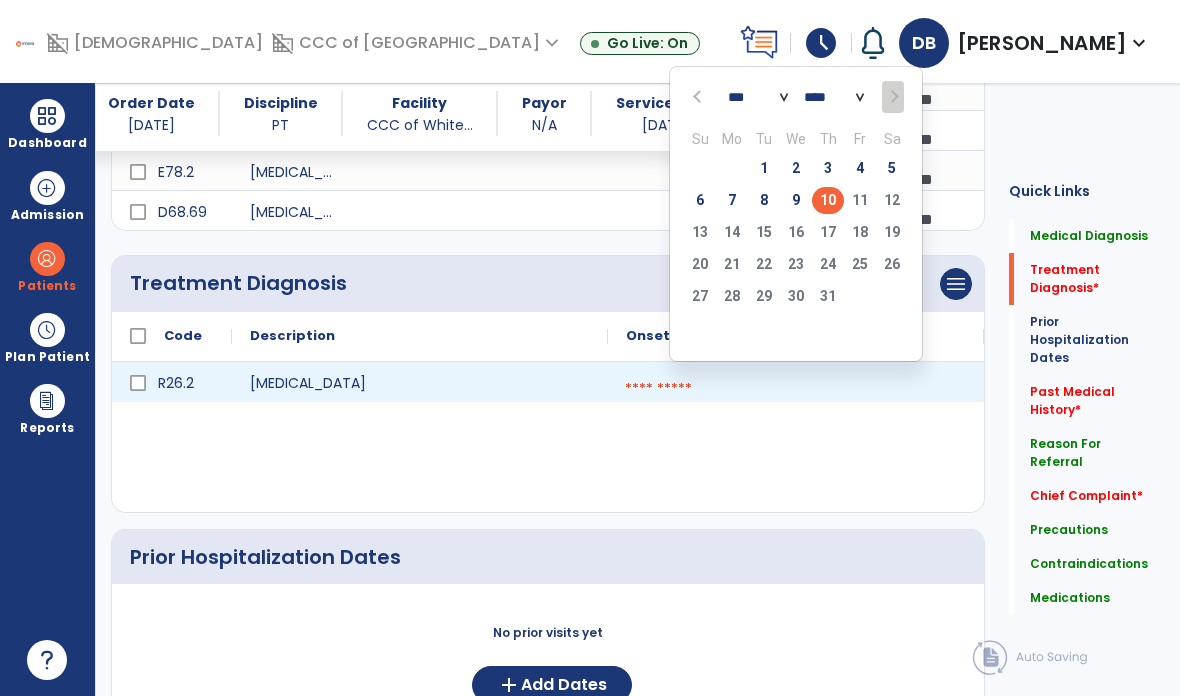 scroll, scrollTop: 650, scrollLeft: 0, axis: vertical 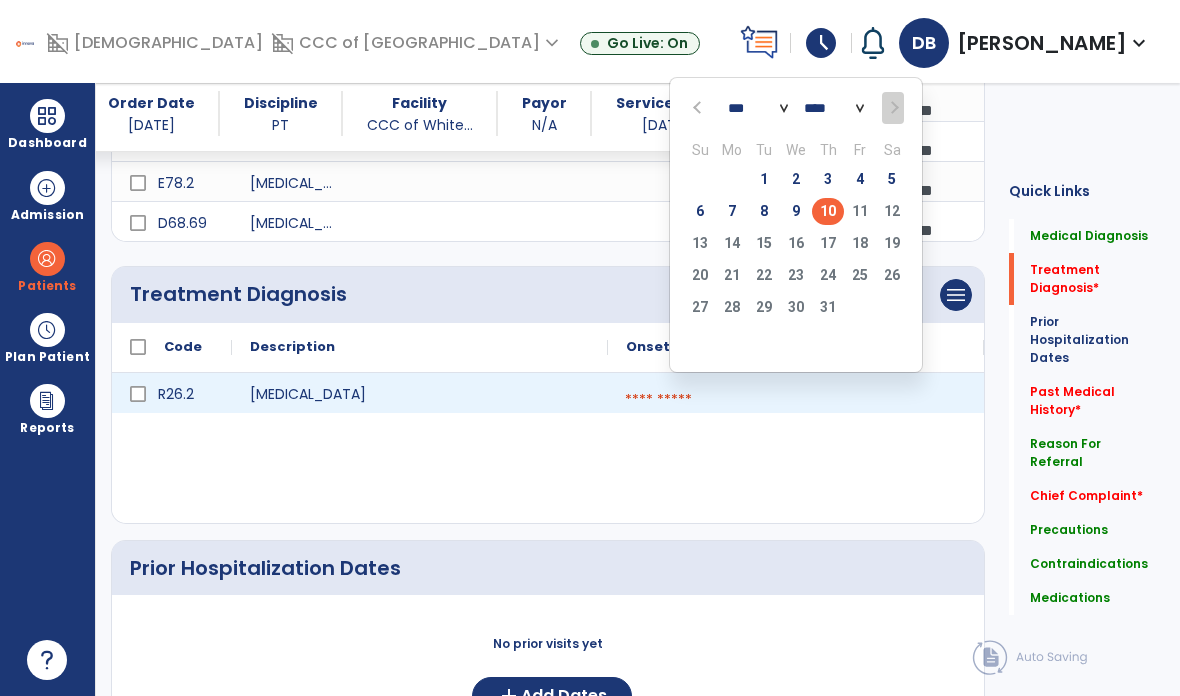 click on "10" 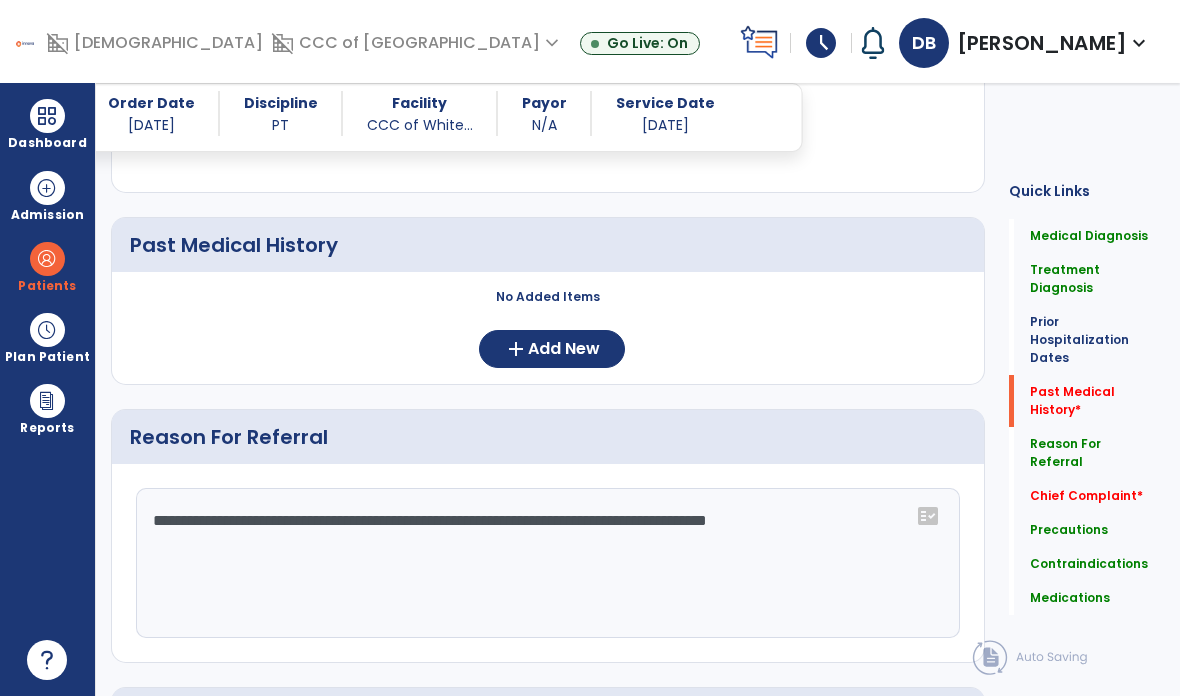 scroll, scrollTop: 1231, scrollLeft: 0, axis: vertical 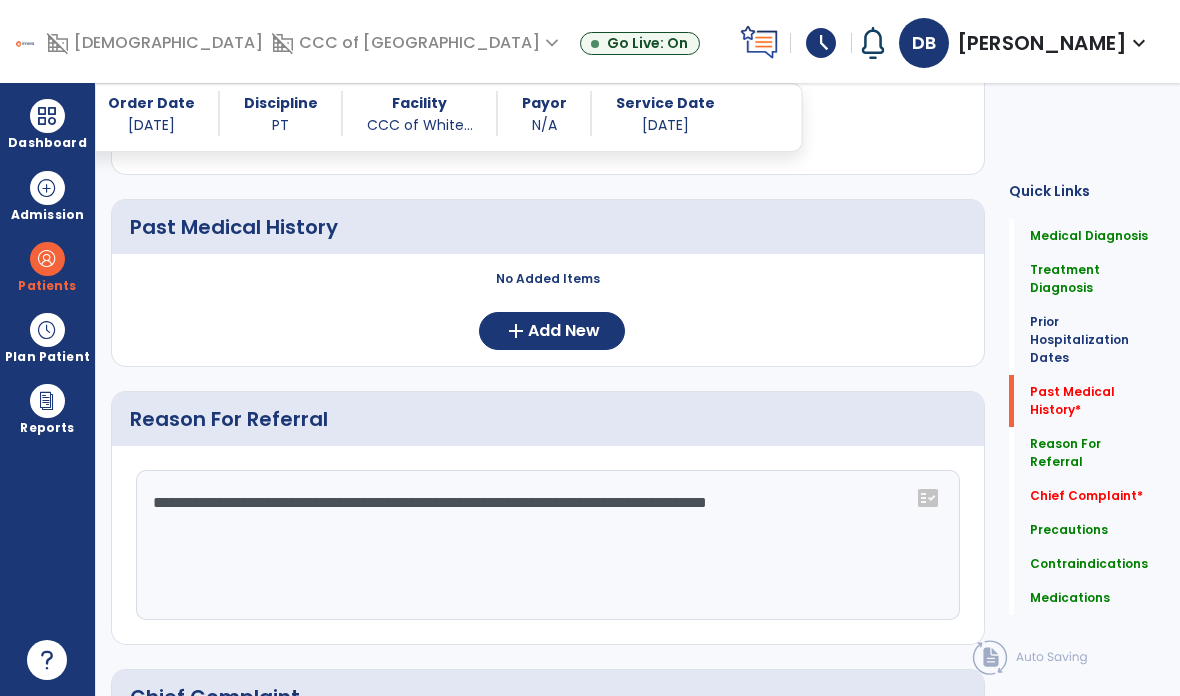 click on "add  Add New" 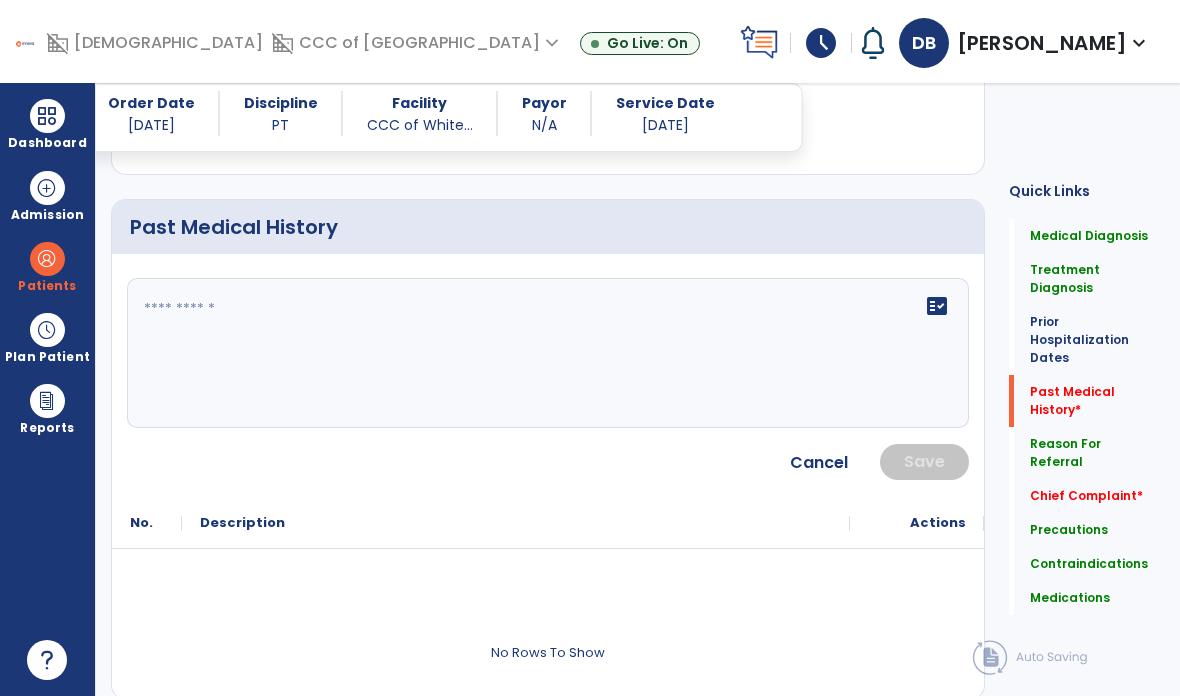 click on "fact_check" 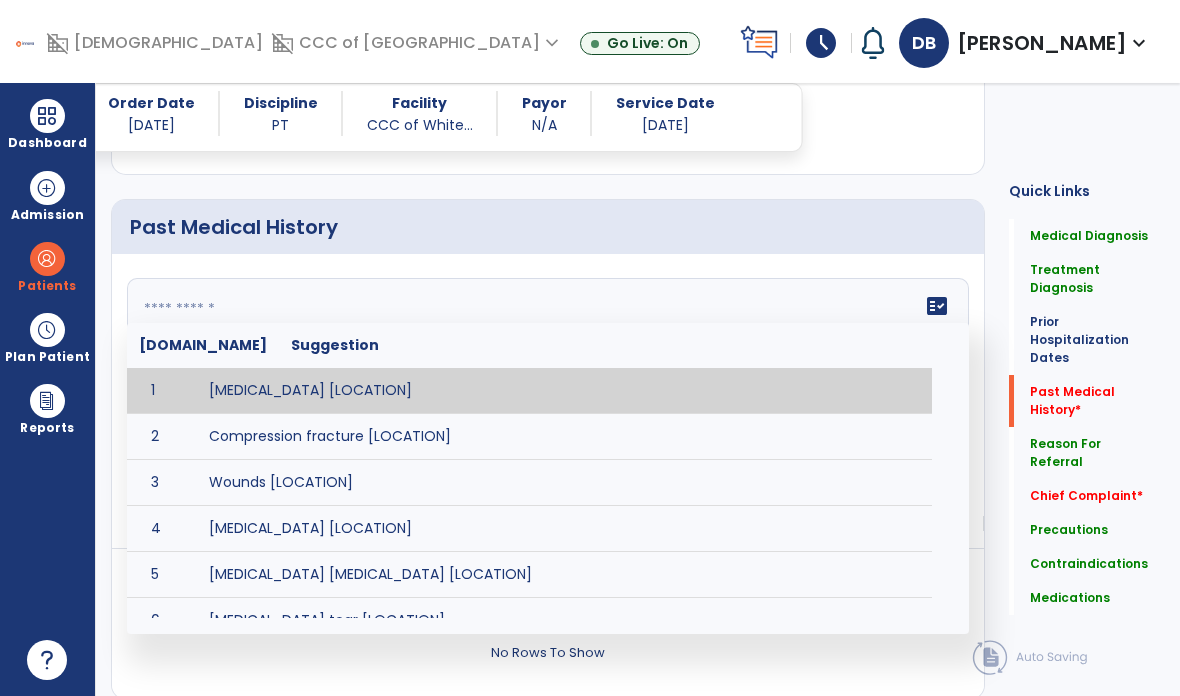 paste on "**********" 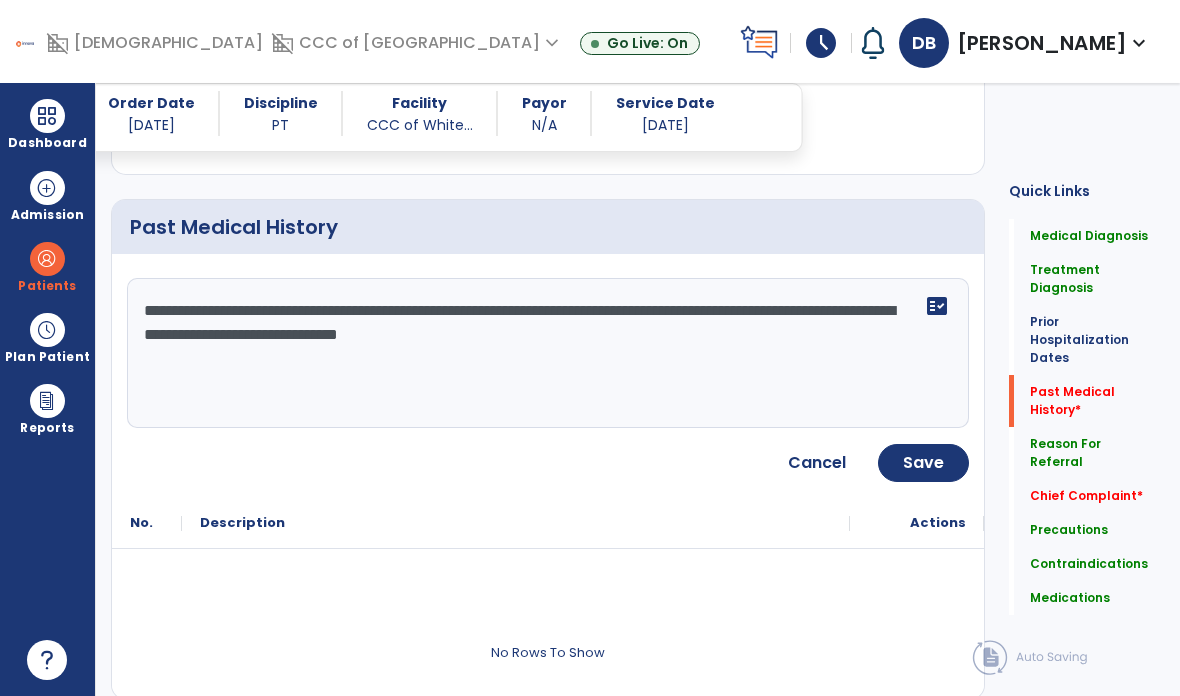 click on "**********" 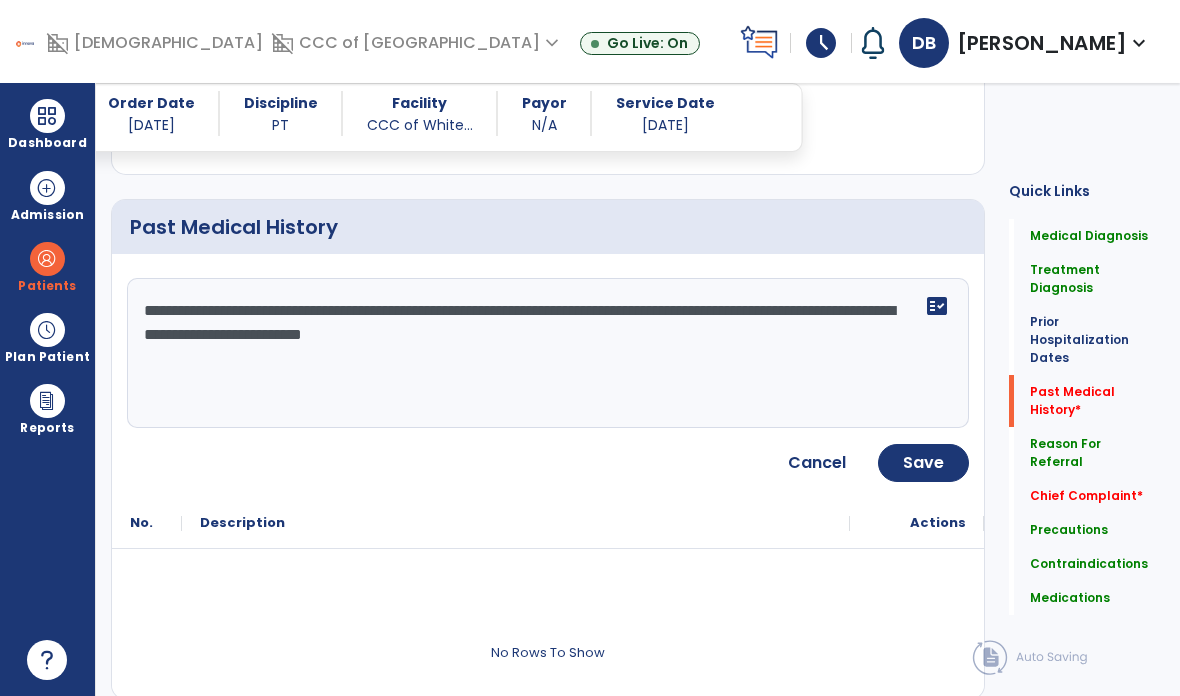 type on "**********" 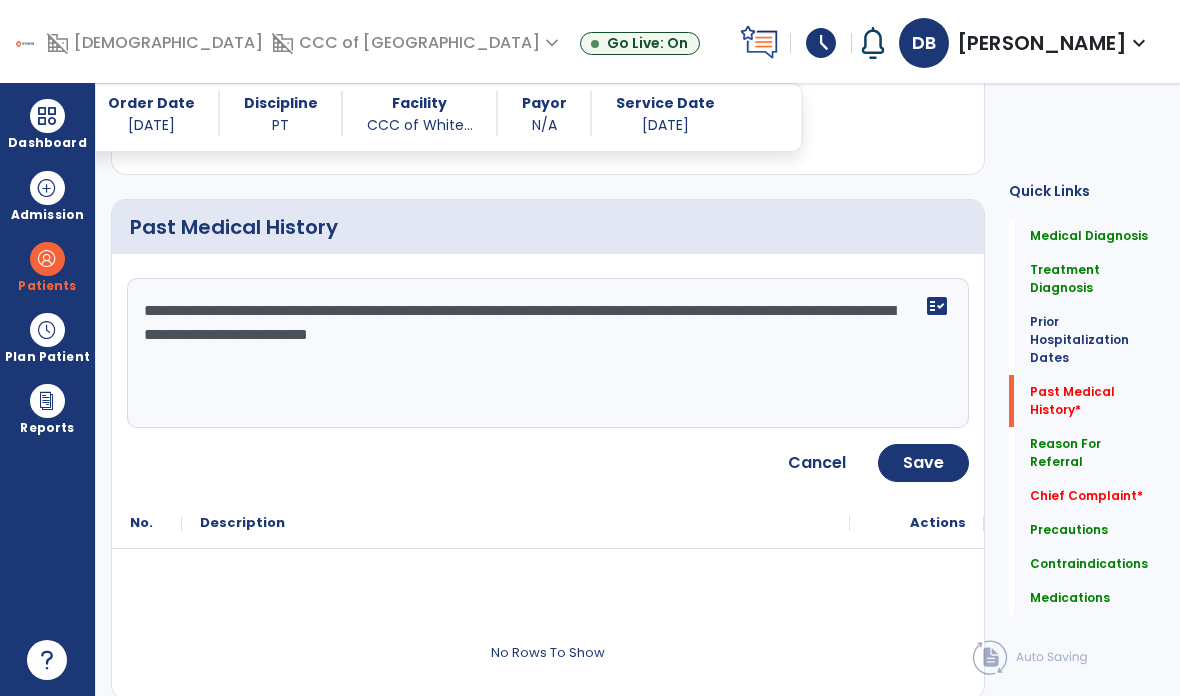 click on "Save" 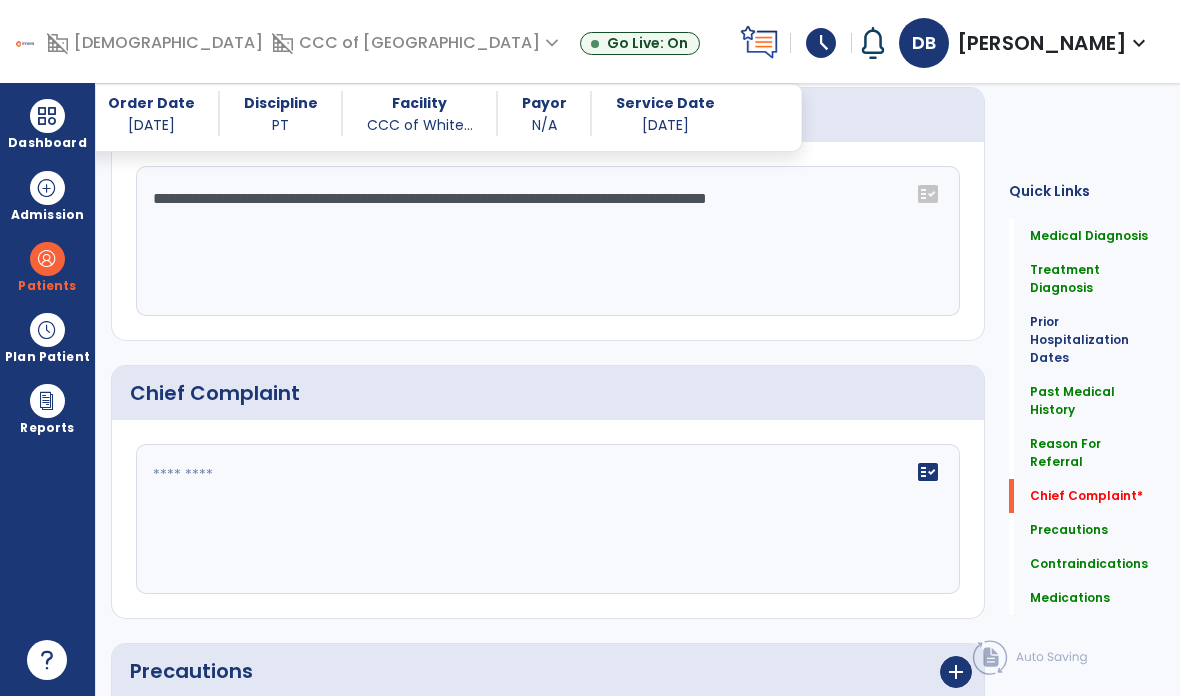 scroll, scrollTop: 1643, scrollLeft: 0, axis: vertical 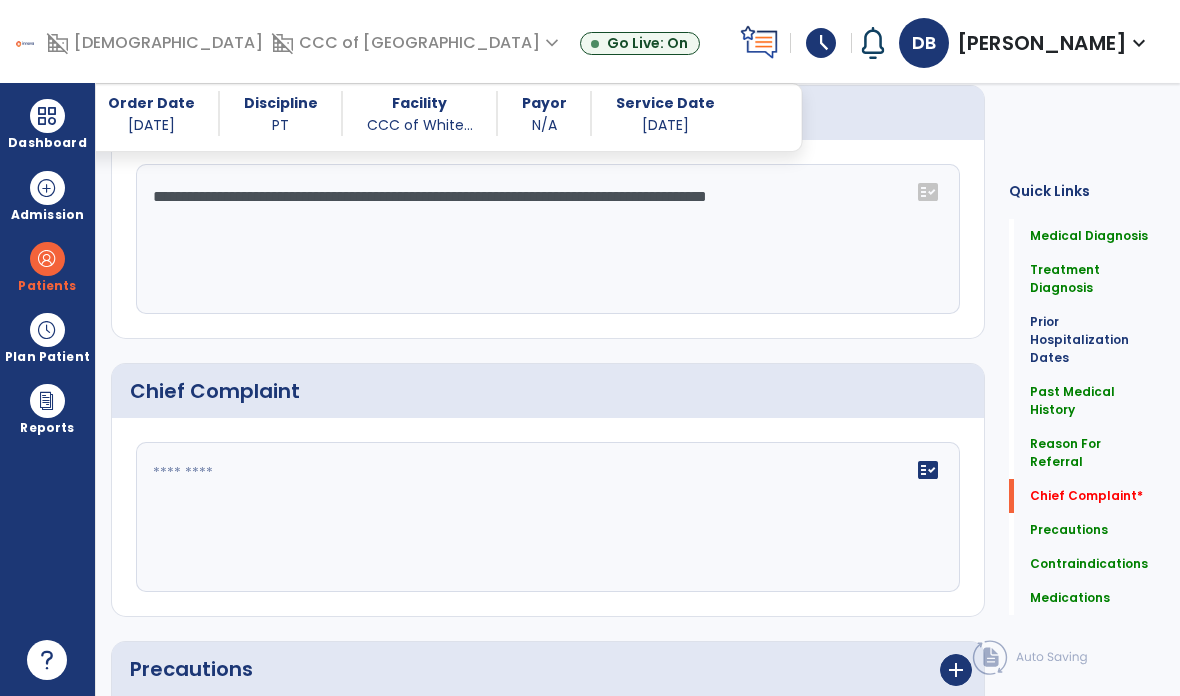 click on "fact_check" 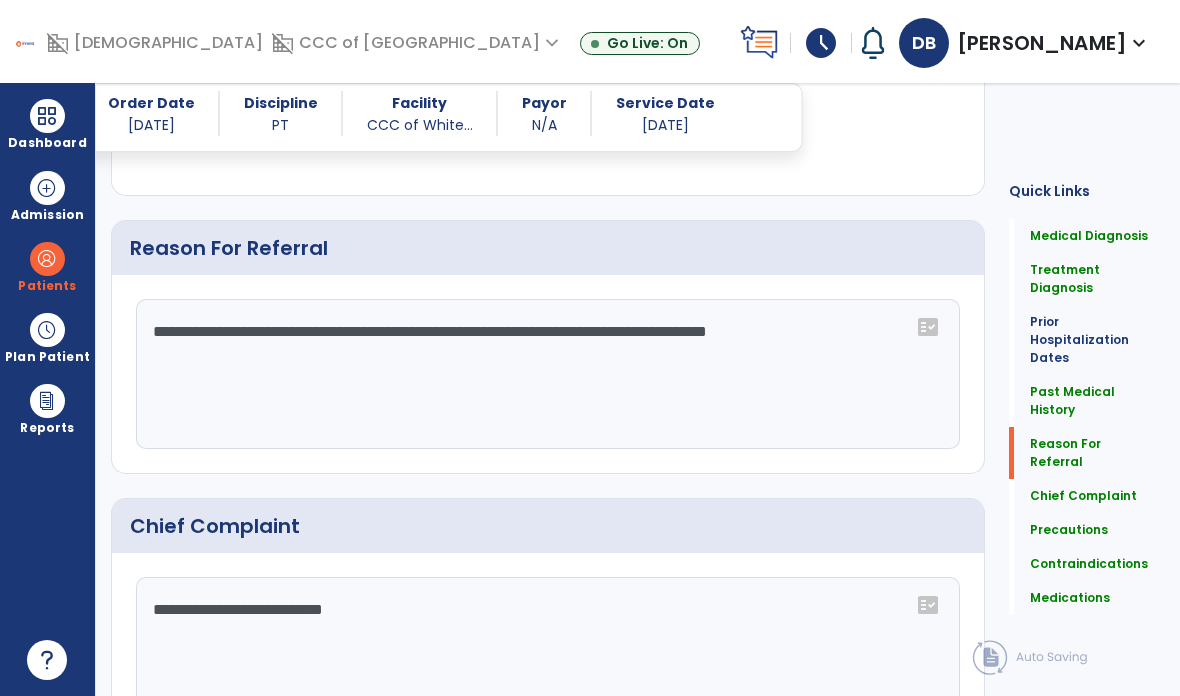 scroll, scrollTop: 1508, scrollLeft: 0, axis: vertical 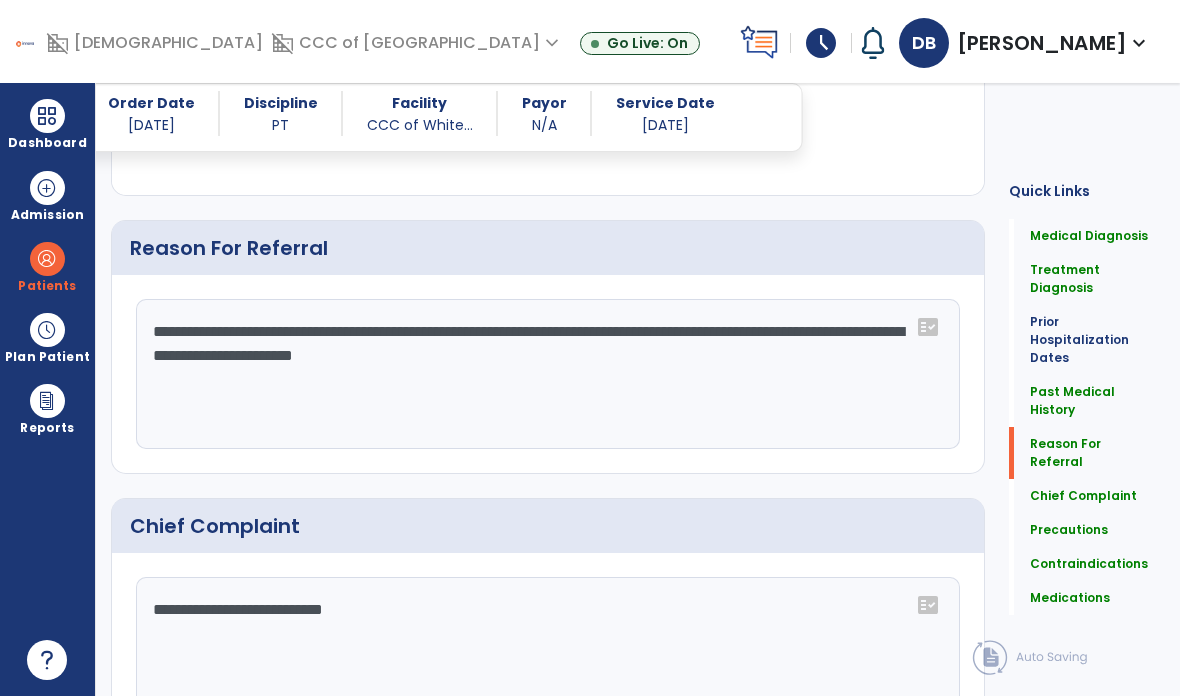 type on "**********" 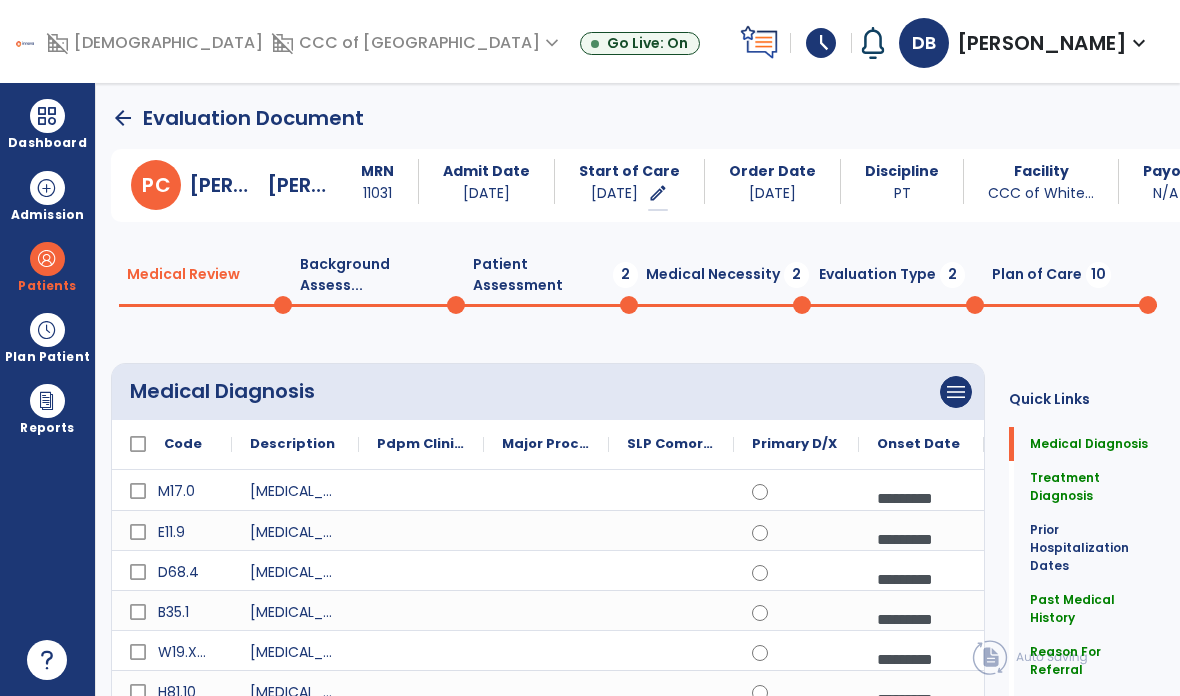 scroll, scrollTop: 0, scrollLeft: 0, axis: both 